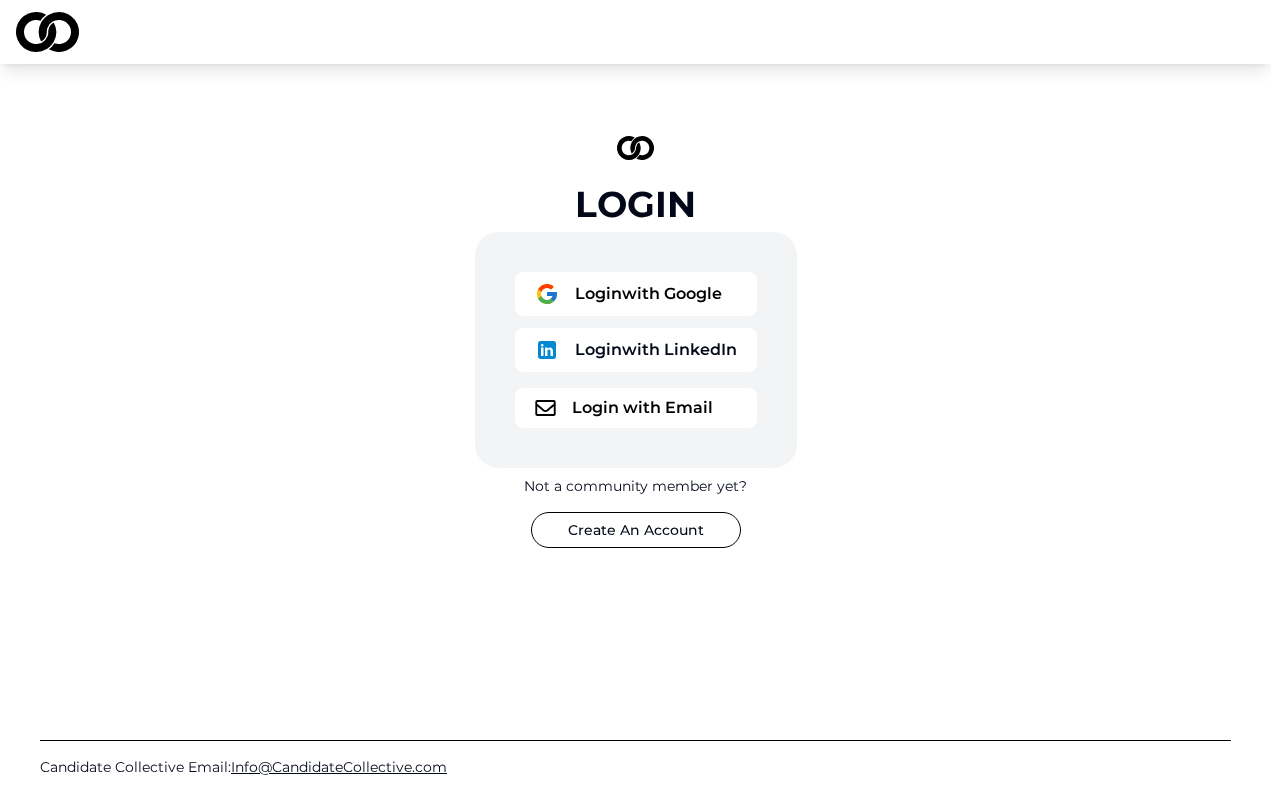 scroll, scrollTop: 0, scrollLeft: 0, axis: both 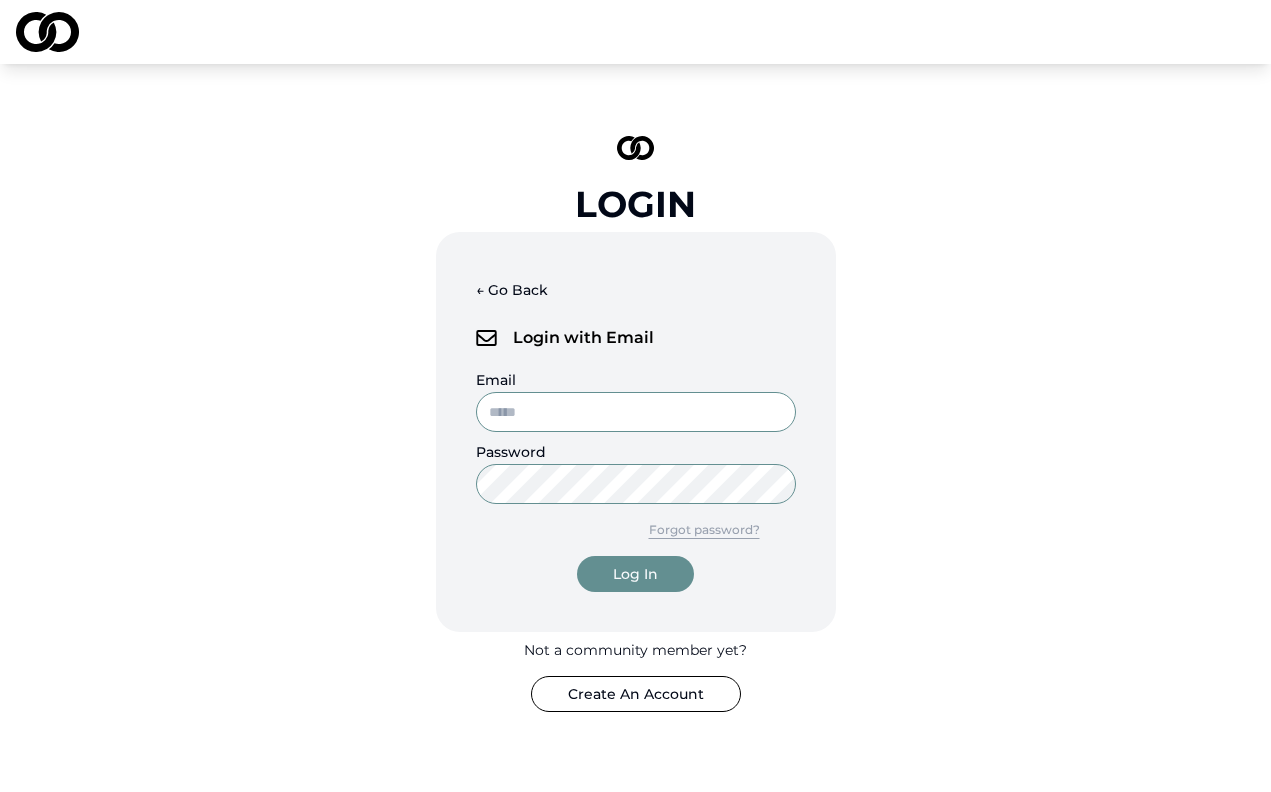 type on "**********" 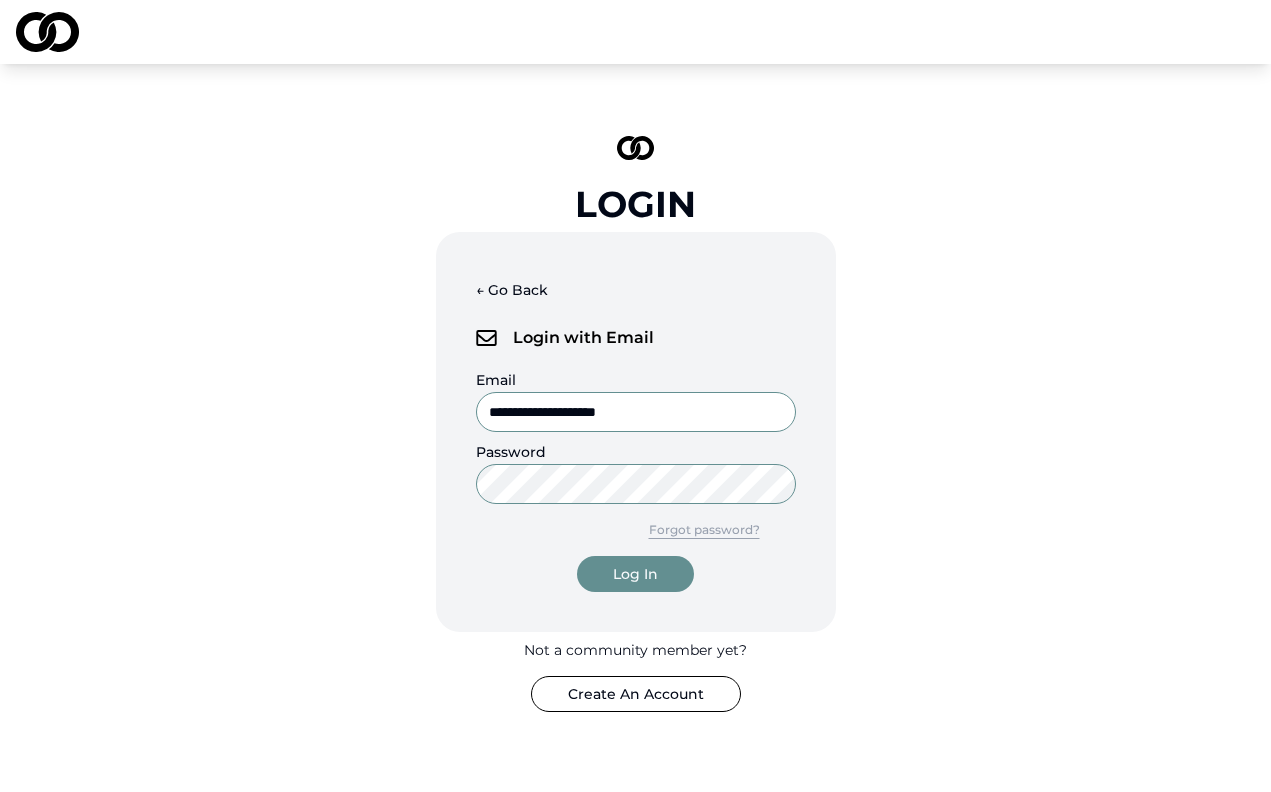 click on "Log In" at bounding box center (635, 574) 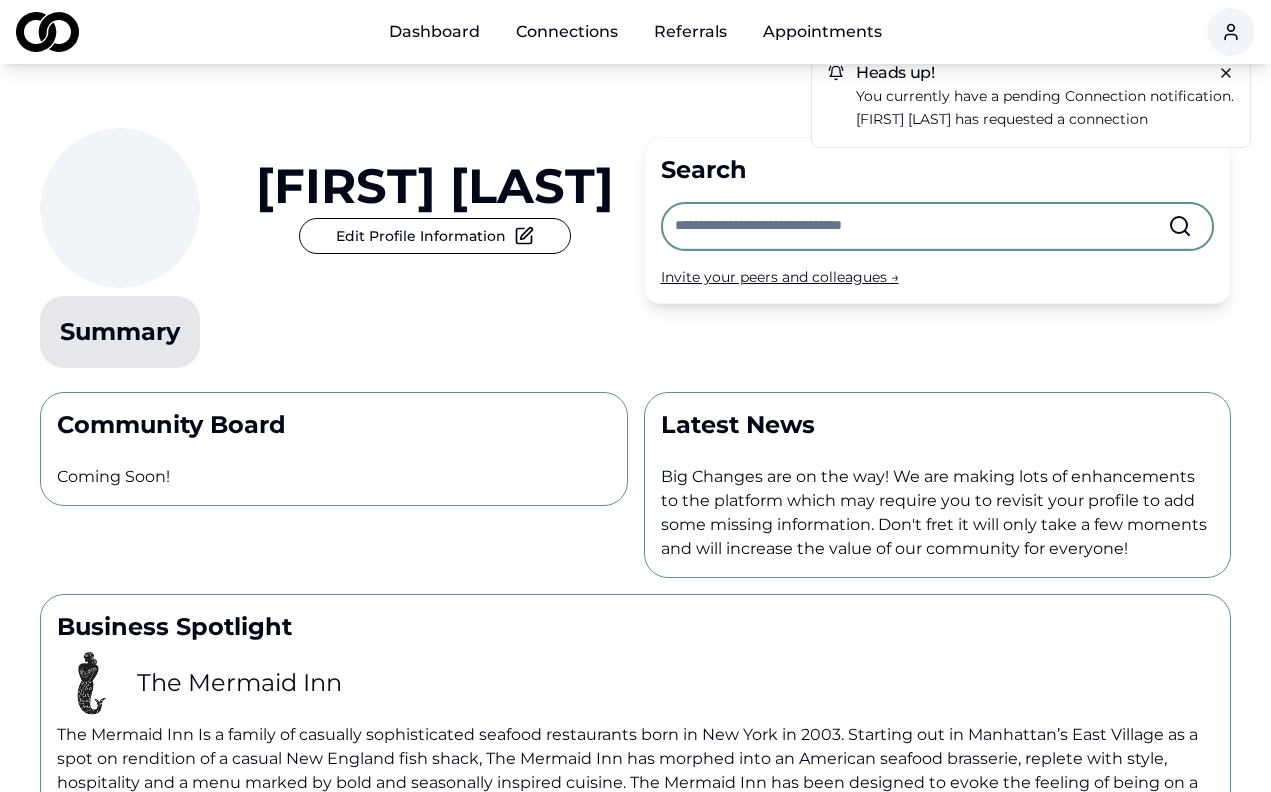 scroll, scrollTop: 0, scrollLeft: 0, axis: both 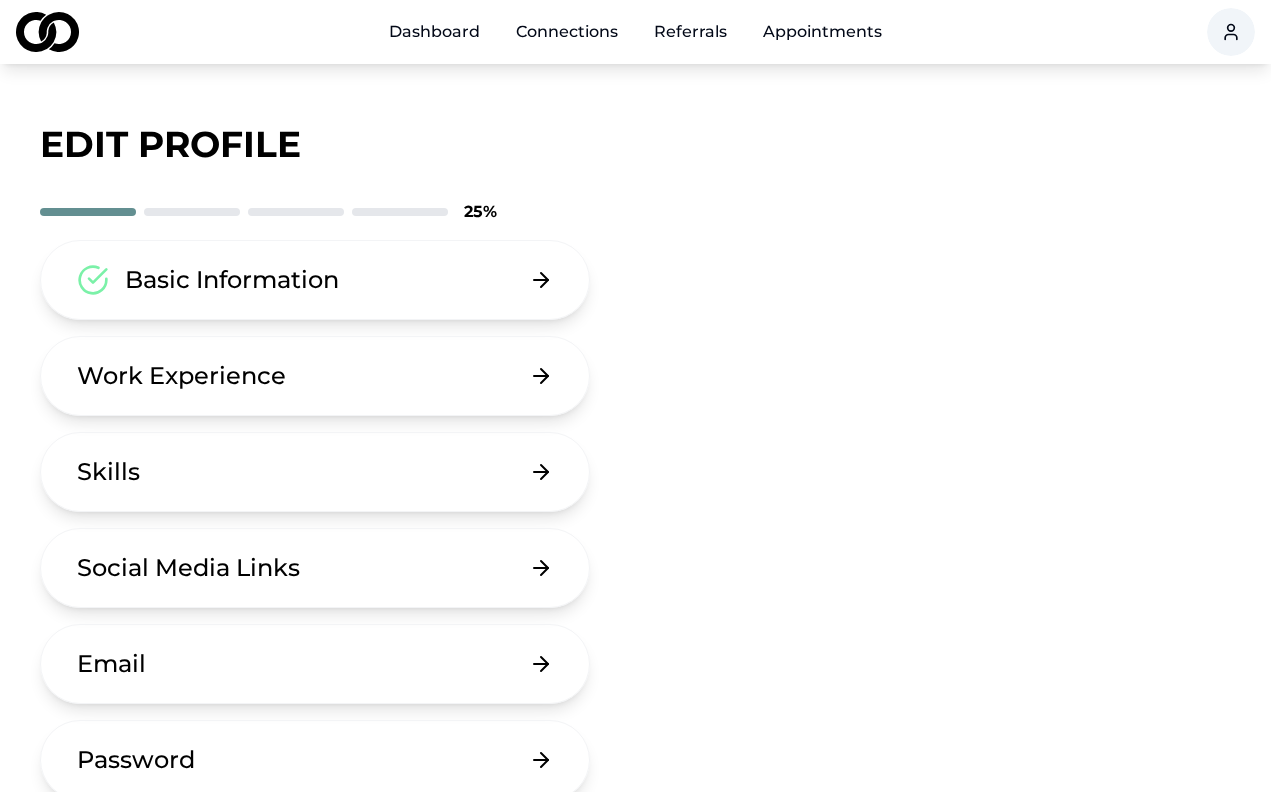 click on "Work Experience" at bounding box center [315, 376] 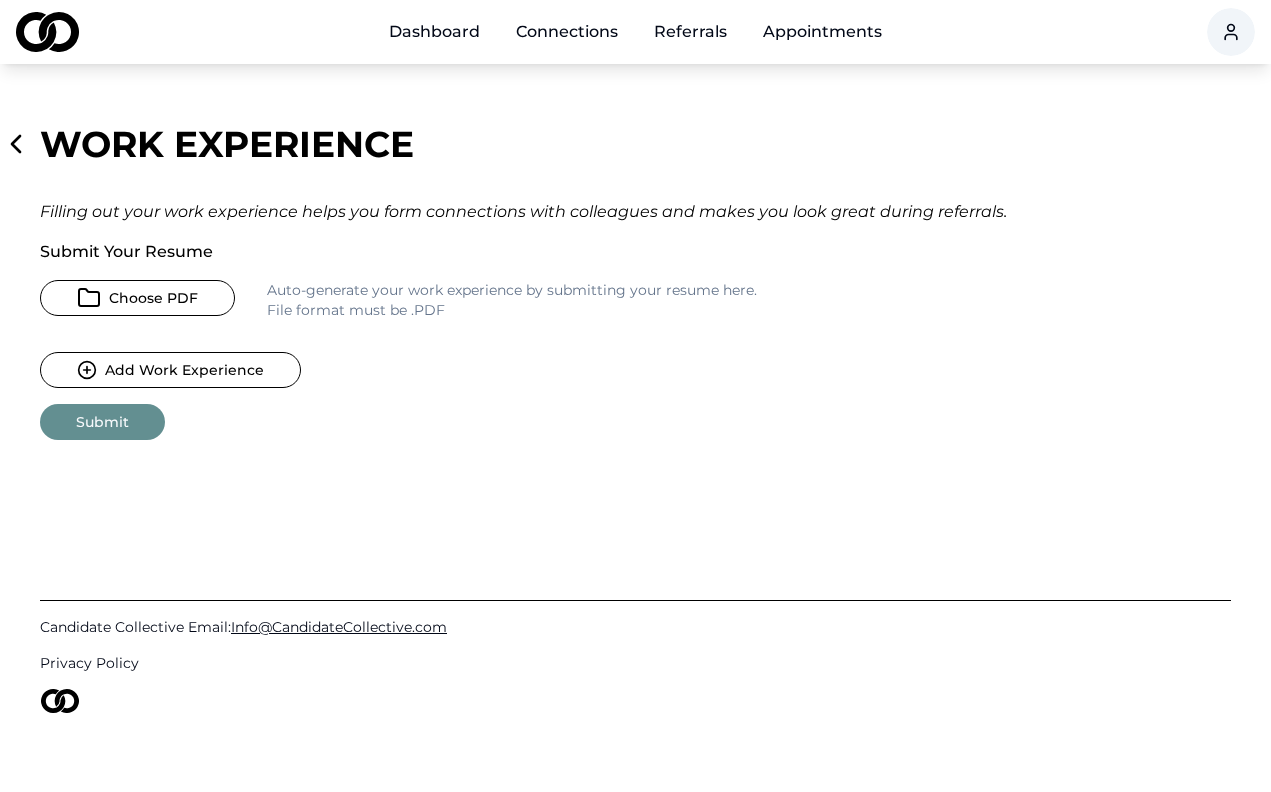 click on "Choose PDF" at bounding box center (137, 298) 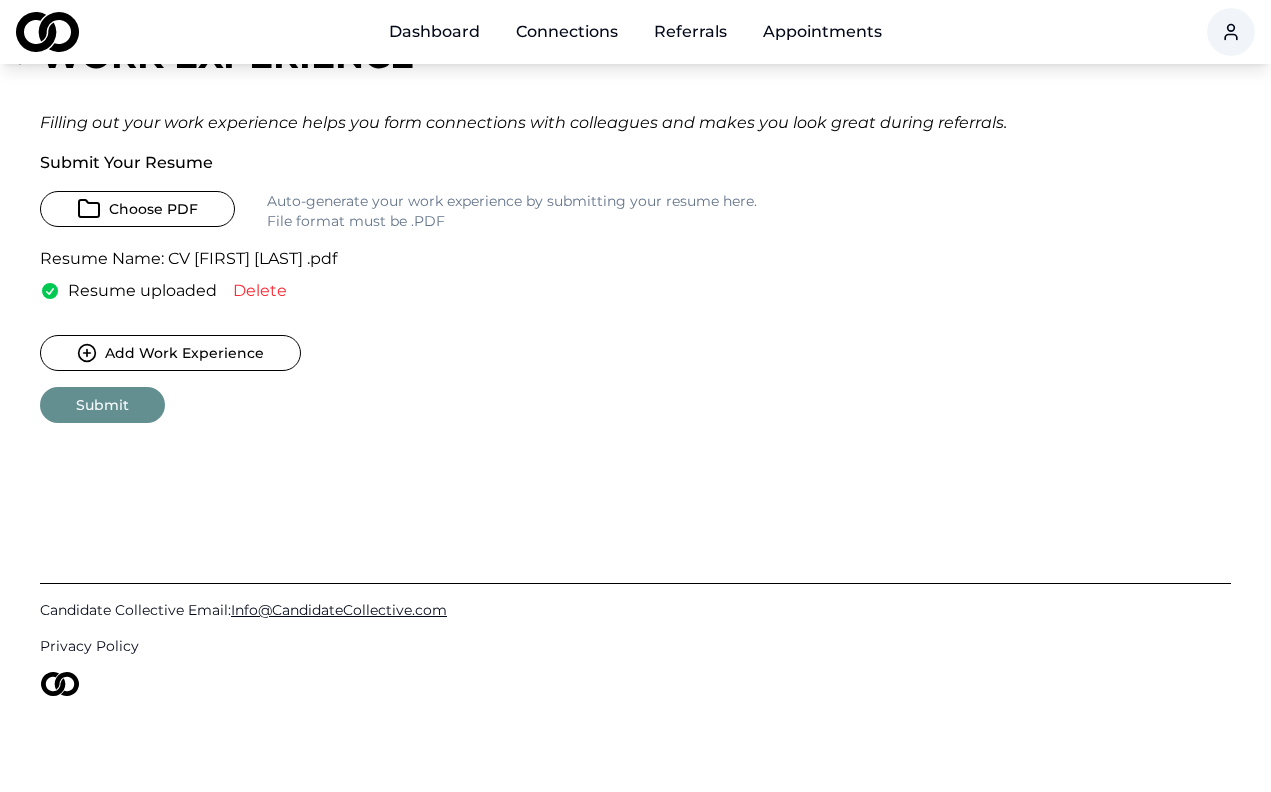 scroll, scrollTop: 89, scrollLeft: 0, axis: vertical 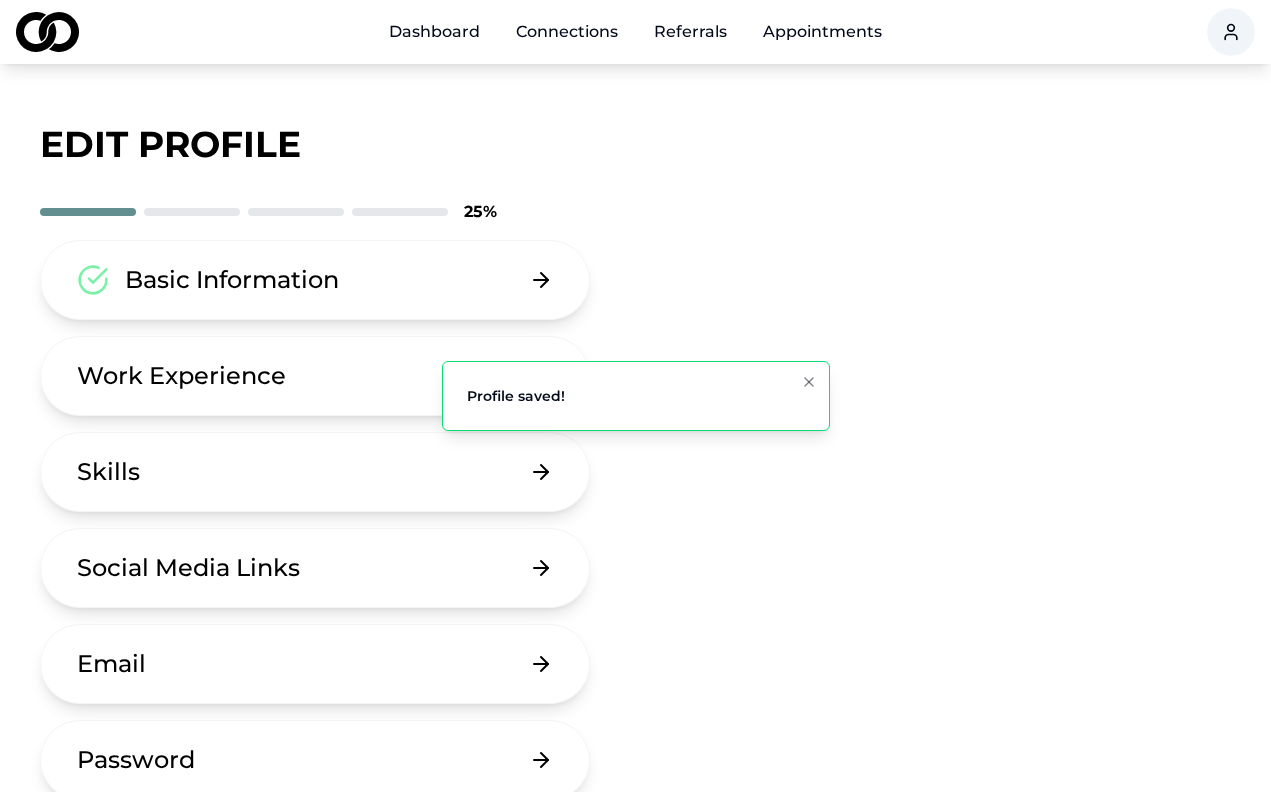 click 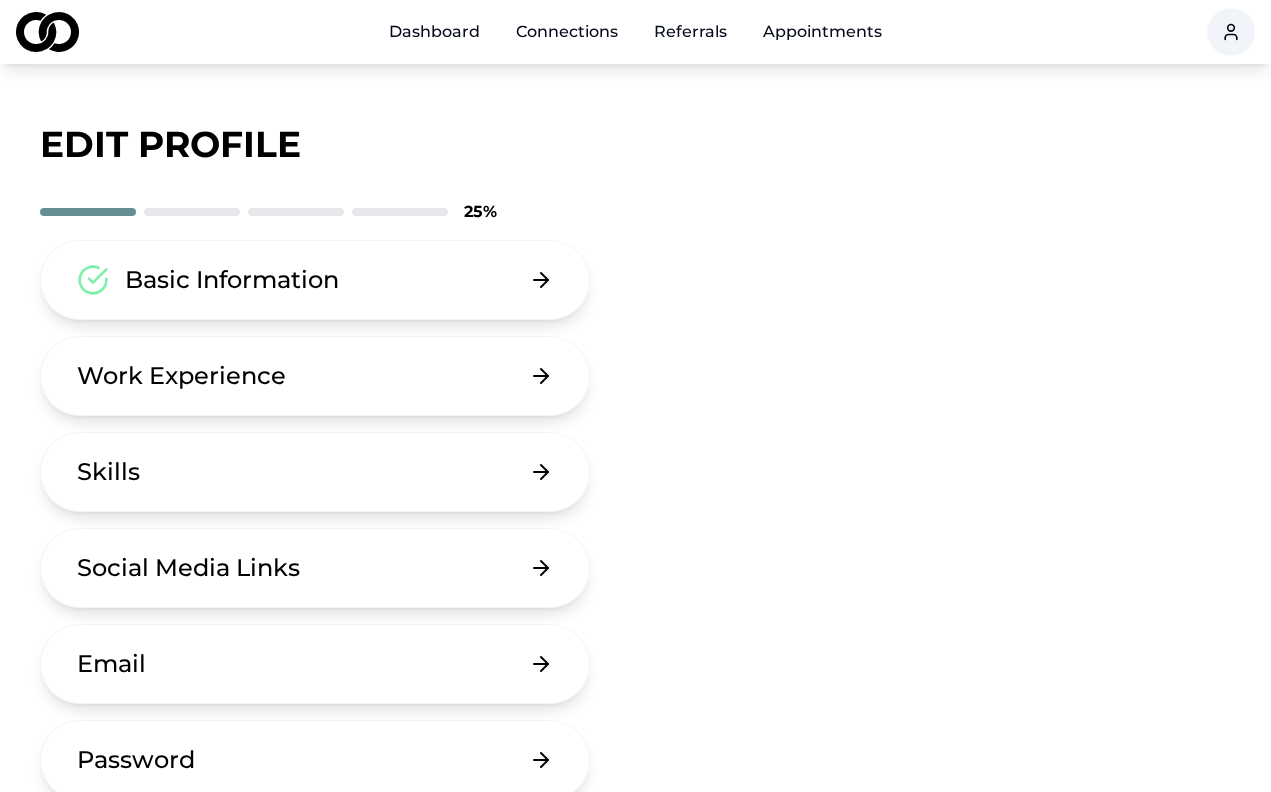 click on "Connections" at bounding box center (567, 32) 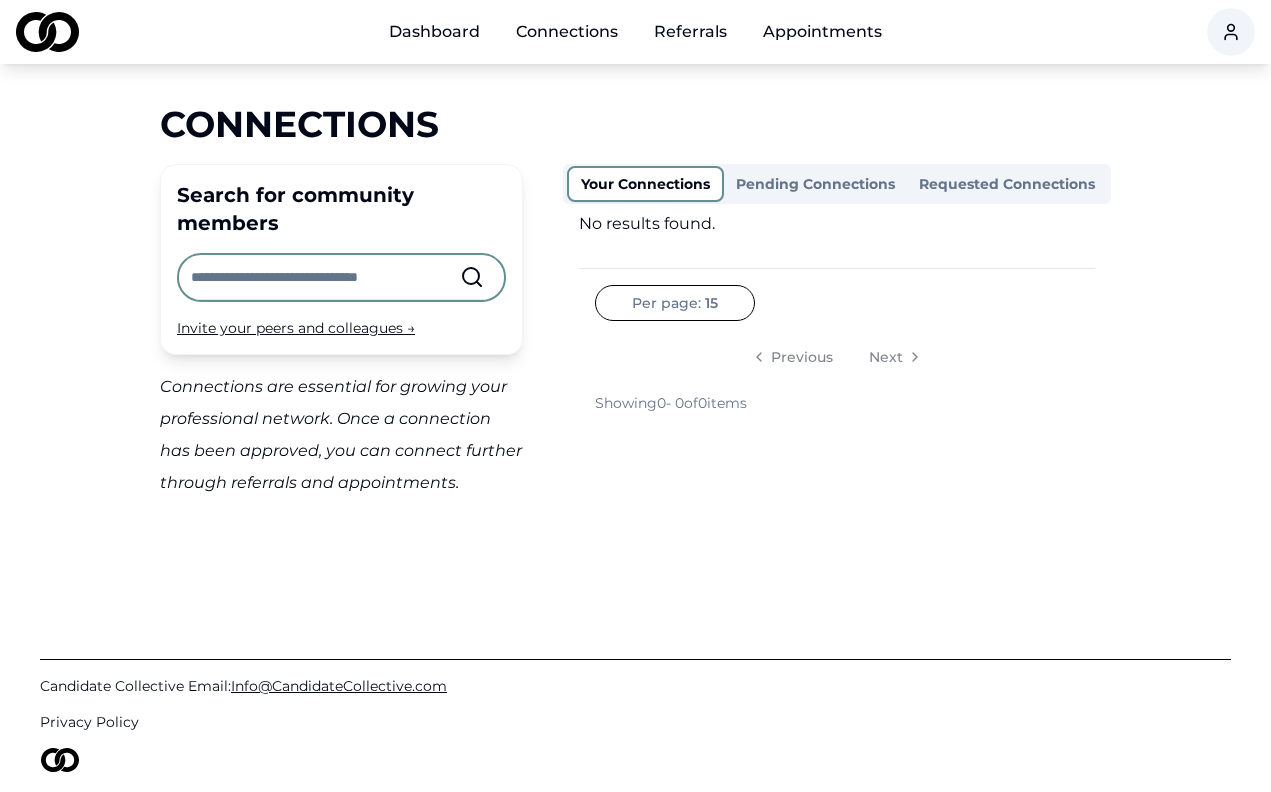 click at bounding box center (325, 277) 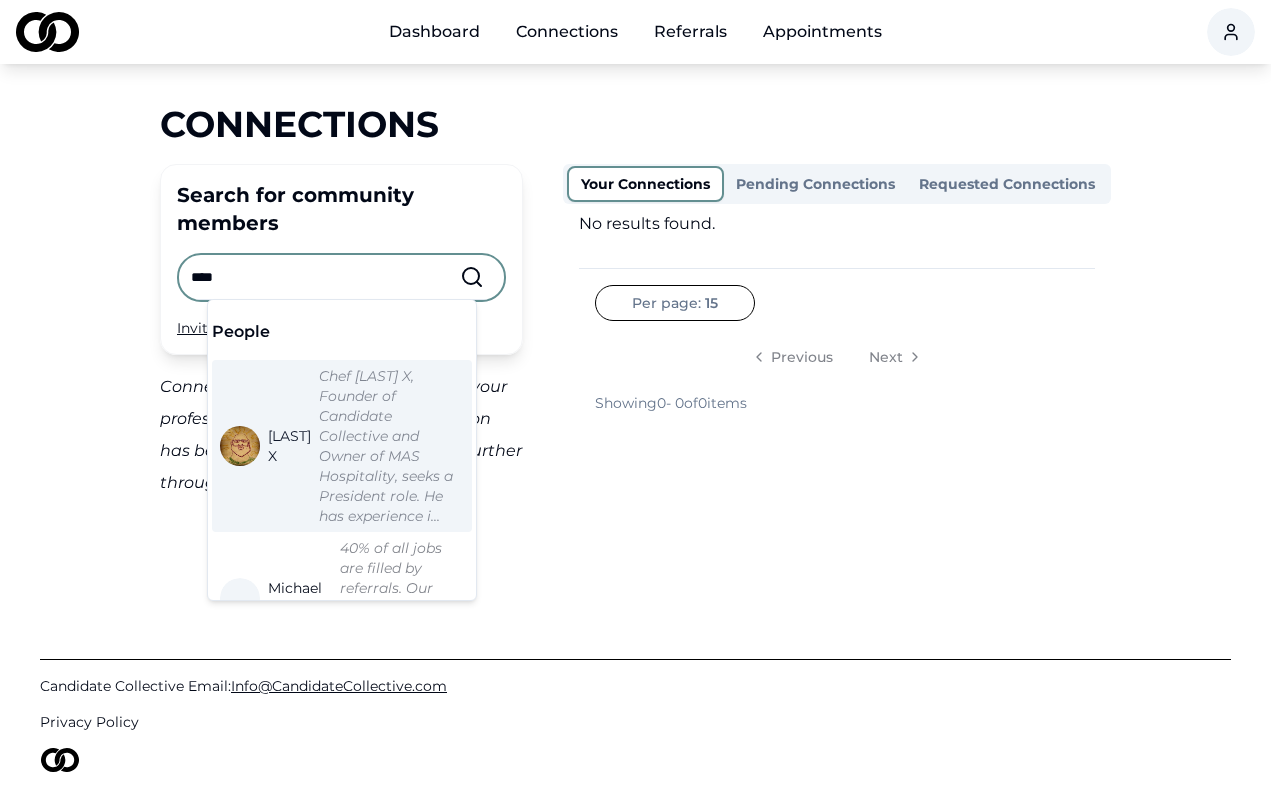 type on "*****" 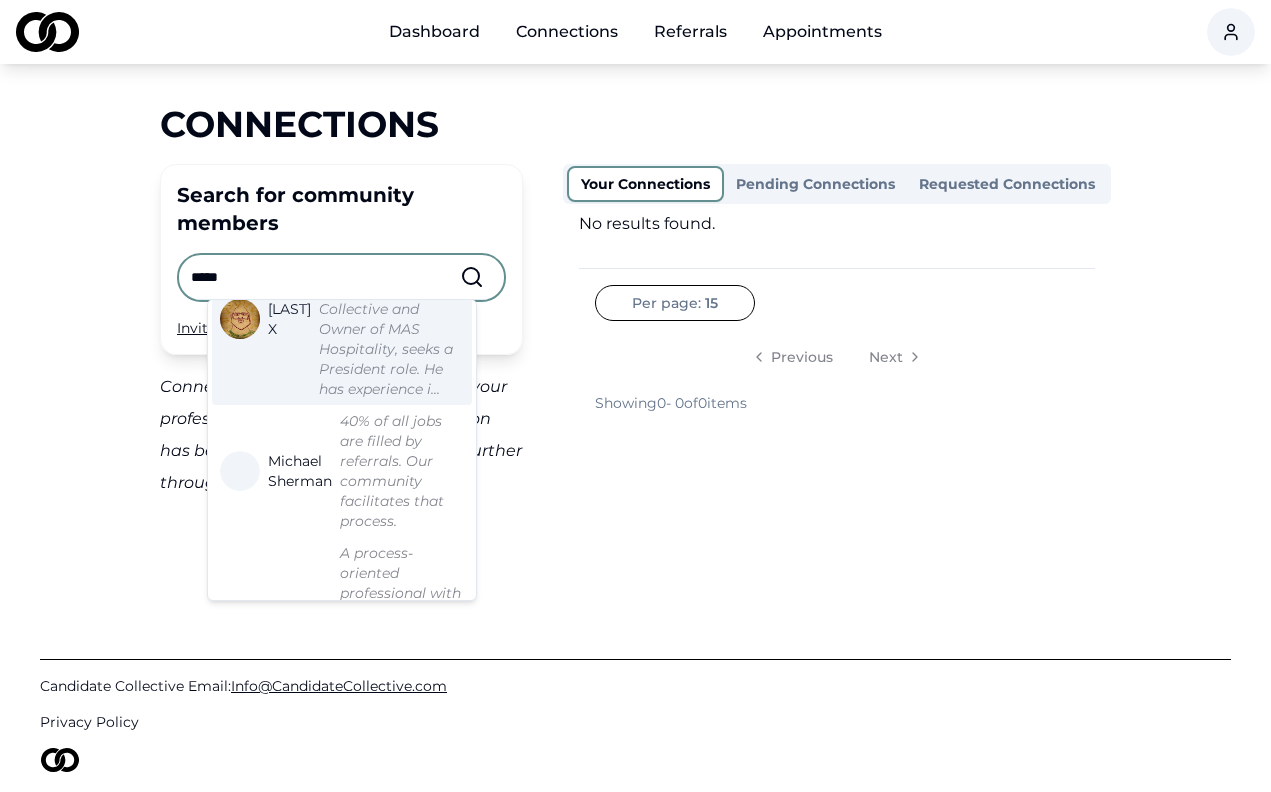 scroll, scrollTop: 136, scrollLeft: 0, axis: vertical 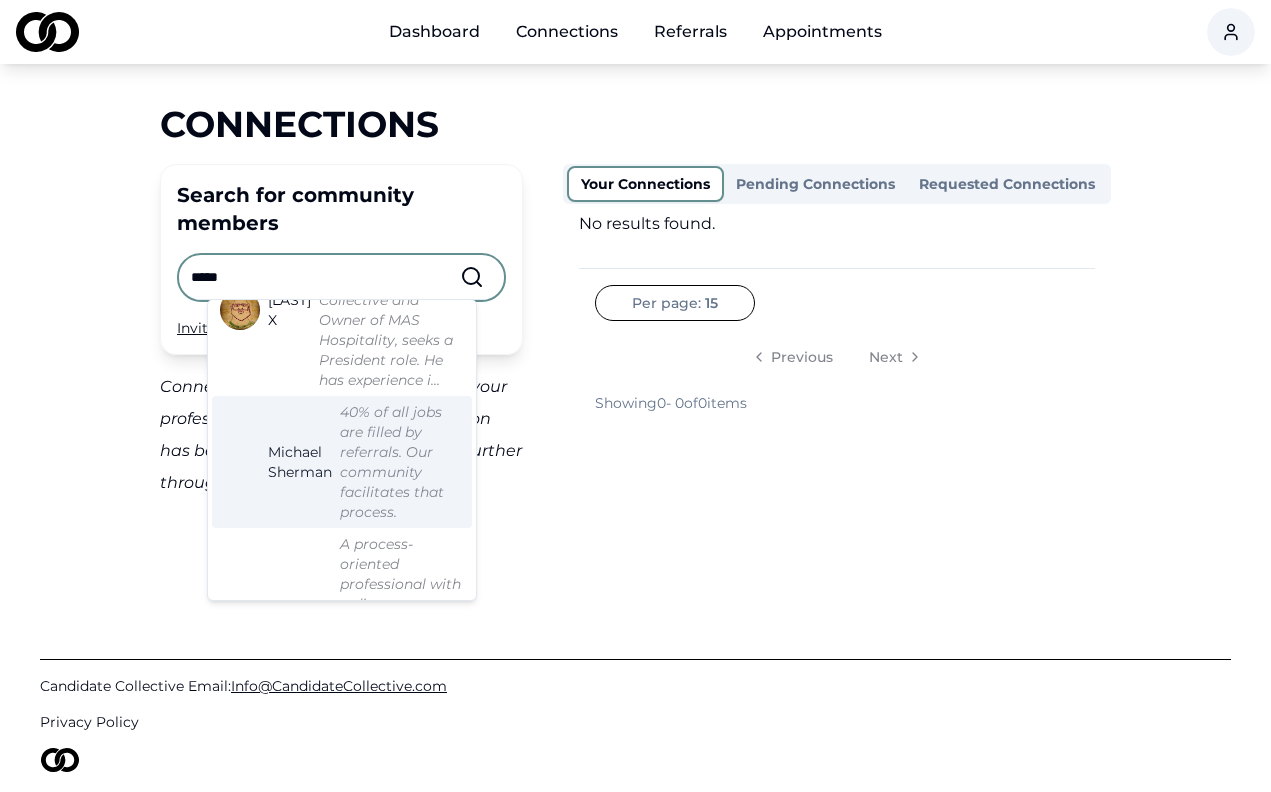 click at bounding box center (240, 462) 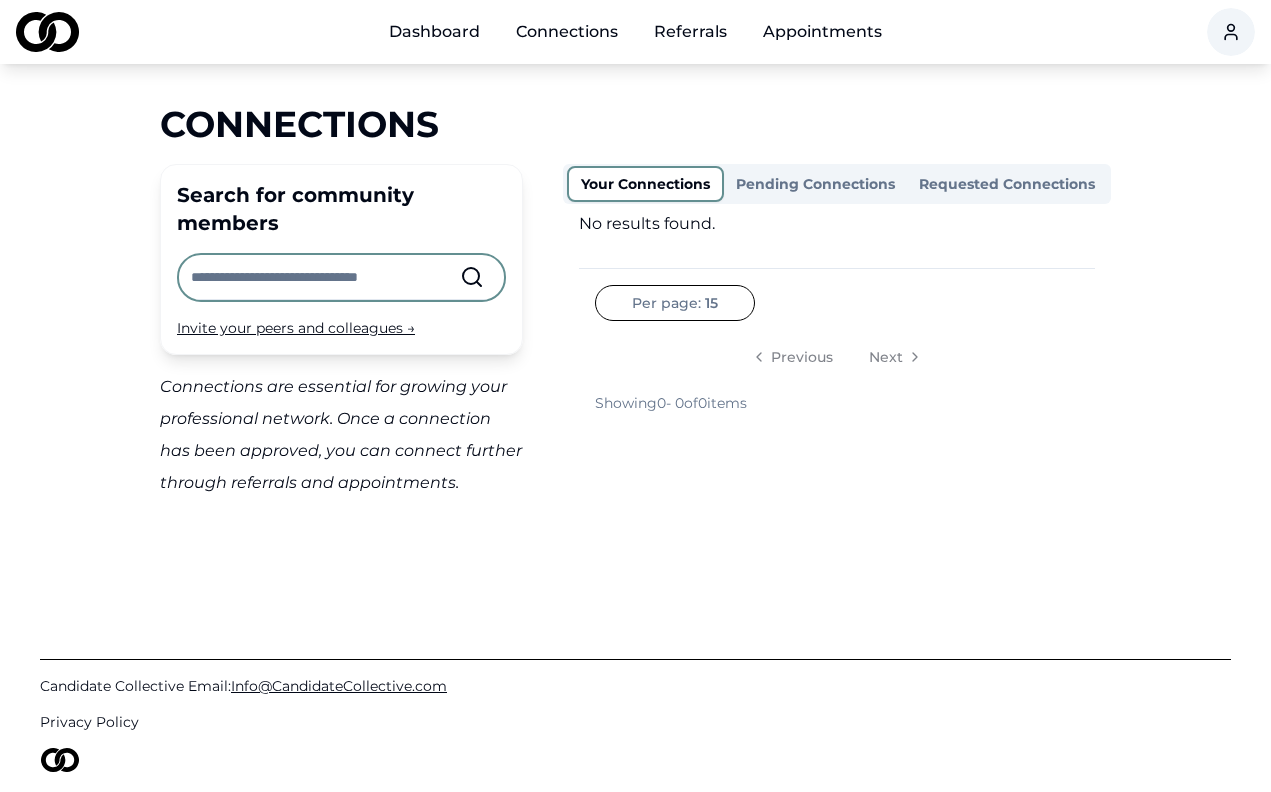 click at bounding box center (325, 277) 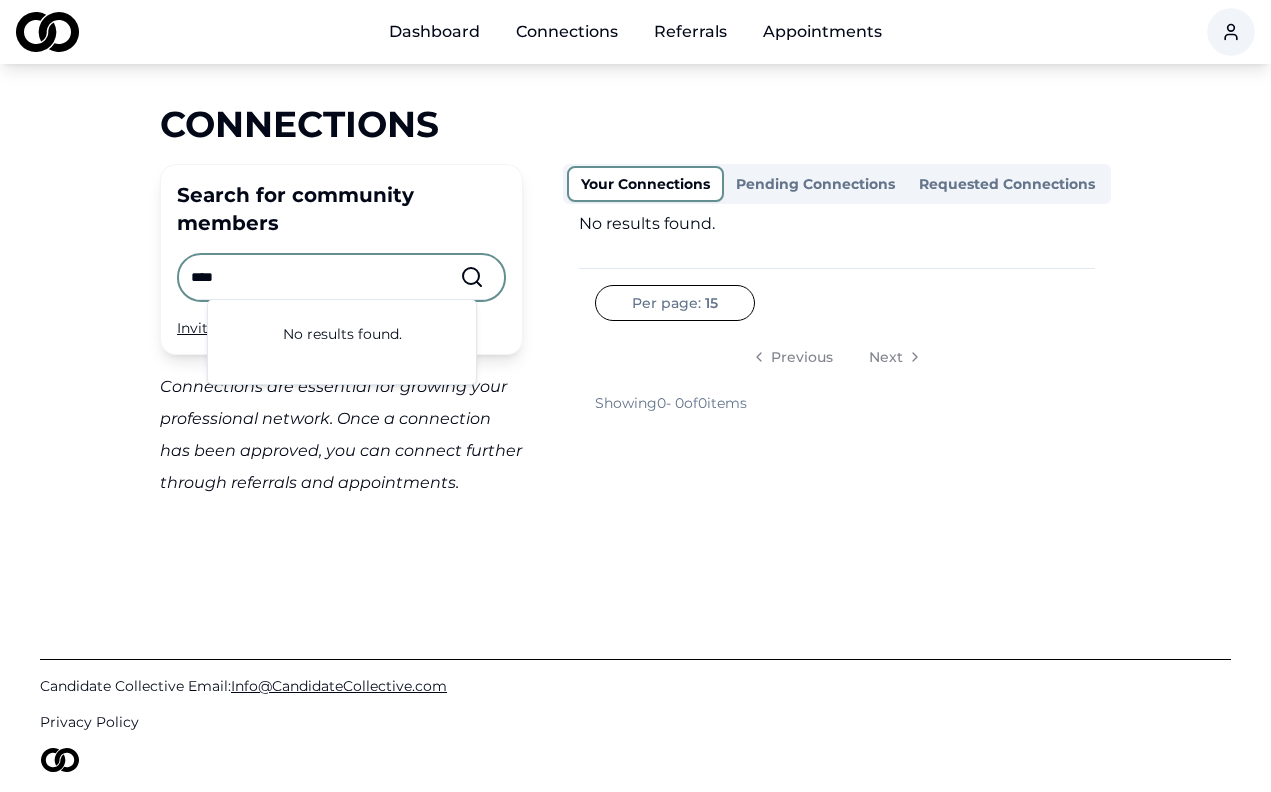 type on "*****" 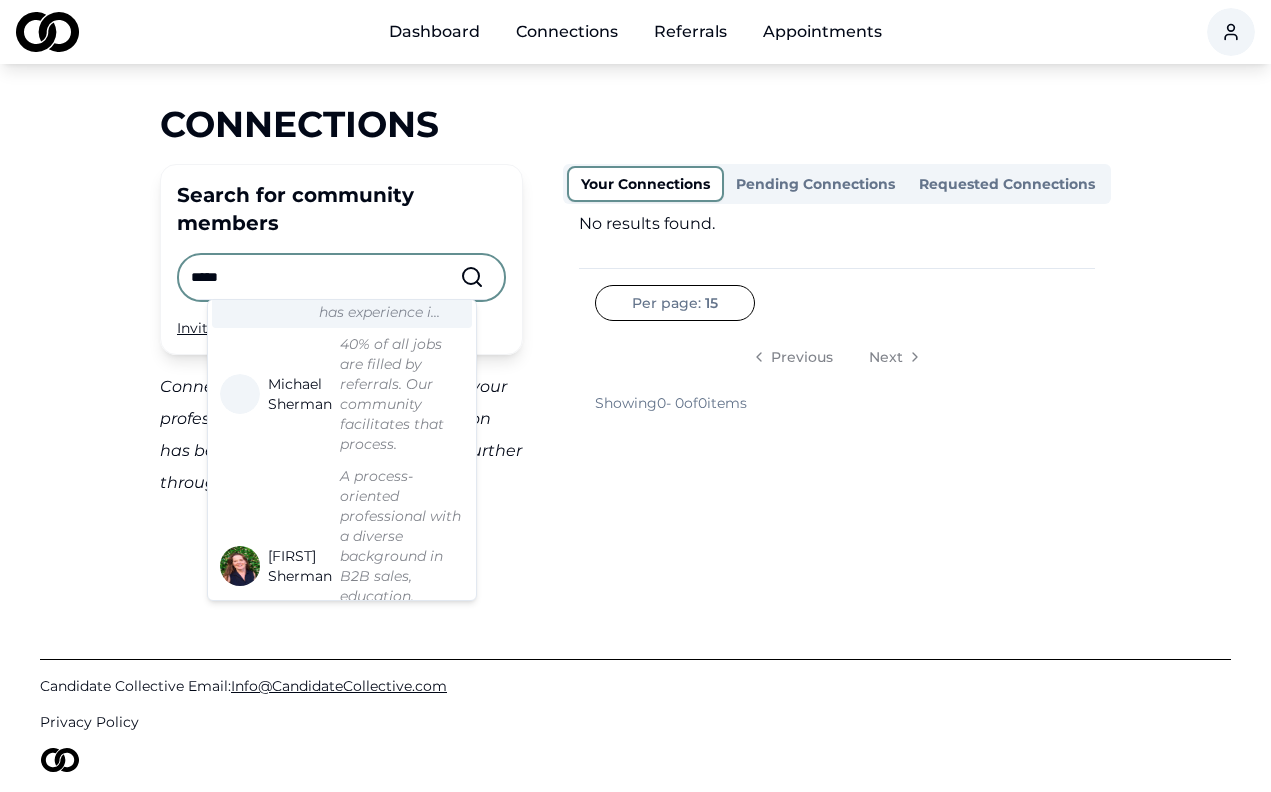 scroll, scrollTop: 230, scrollLeft: 0, axis: vertical 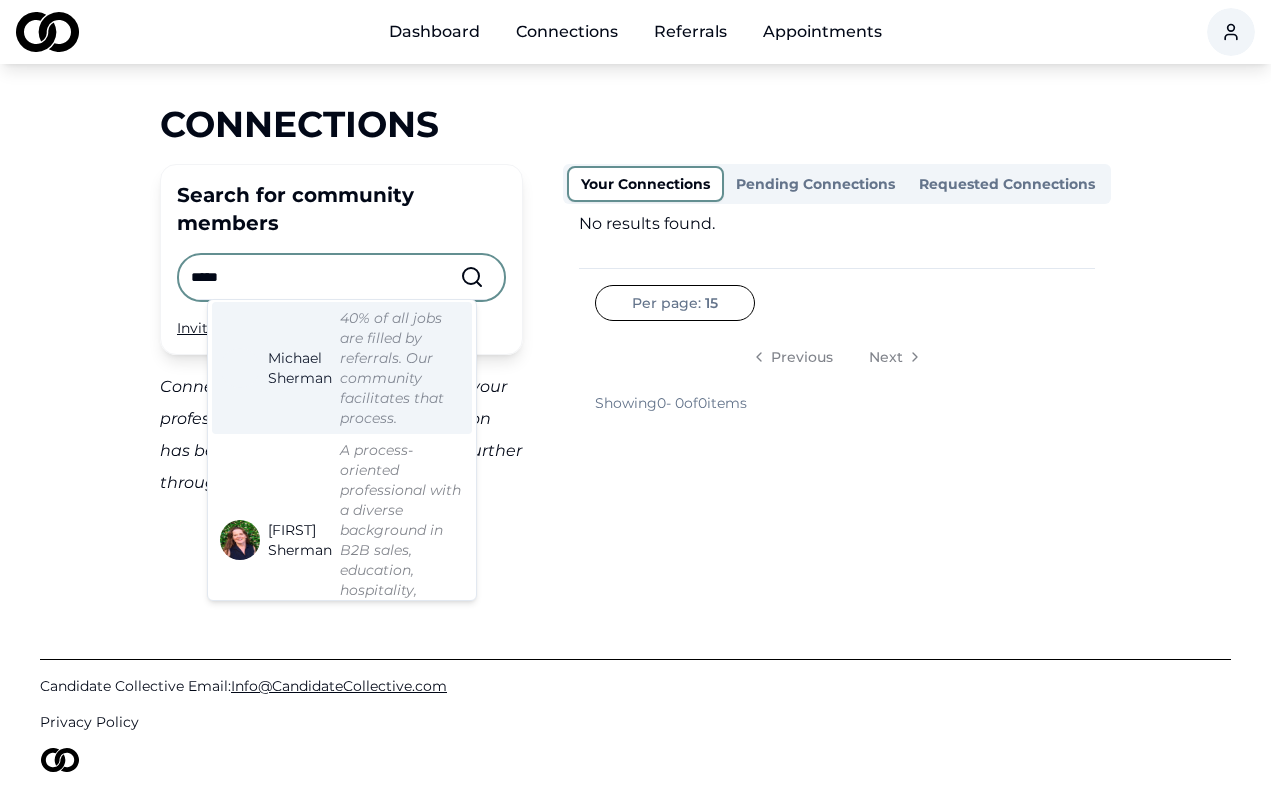 click on "40% of all jobs are filled by referrals.  Our community facilitates that process." at bounding box center [392, 368] 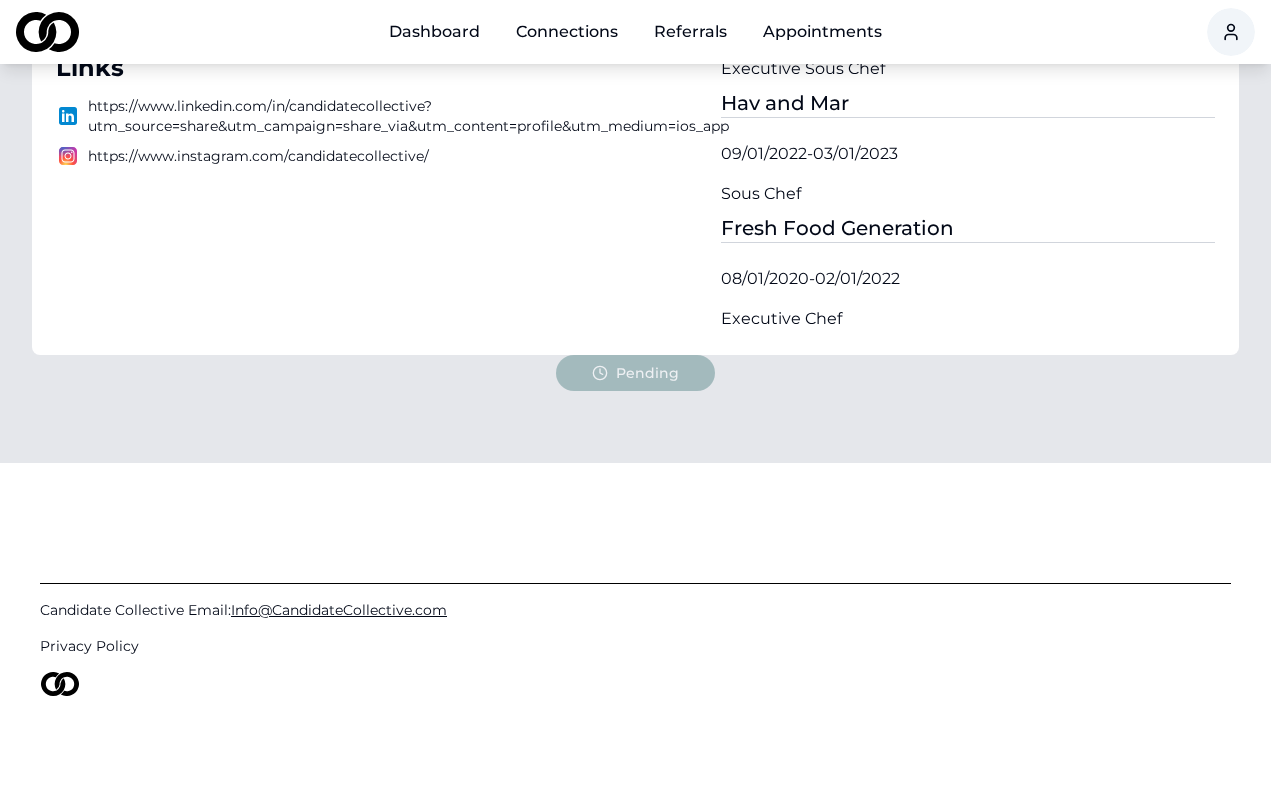 scroll, scrollTop: 444, scrollLeft: 0, axis: vertical 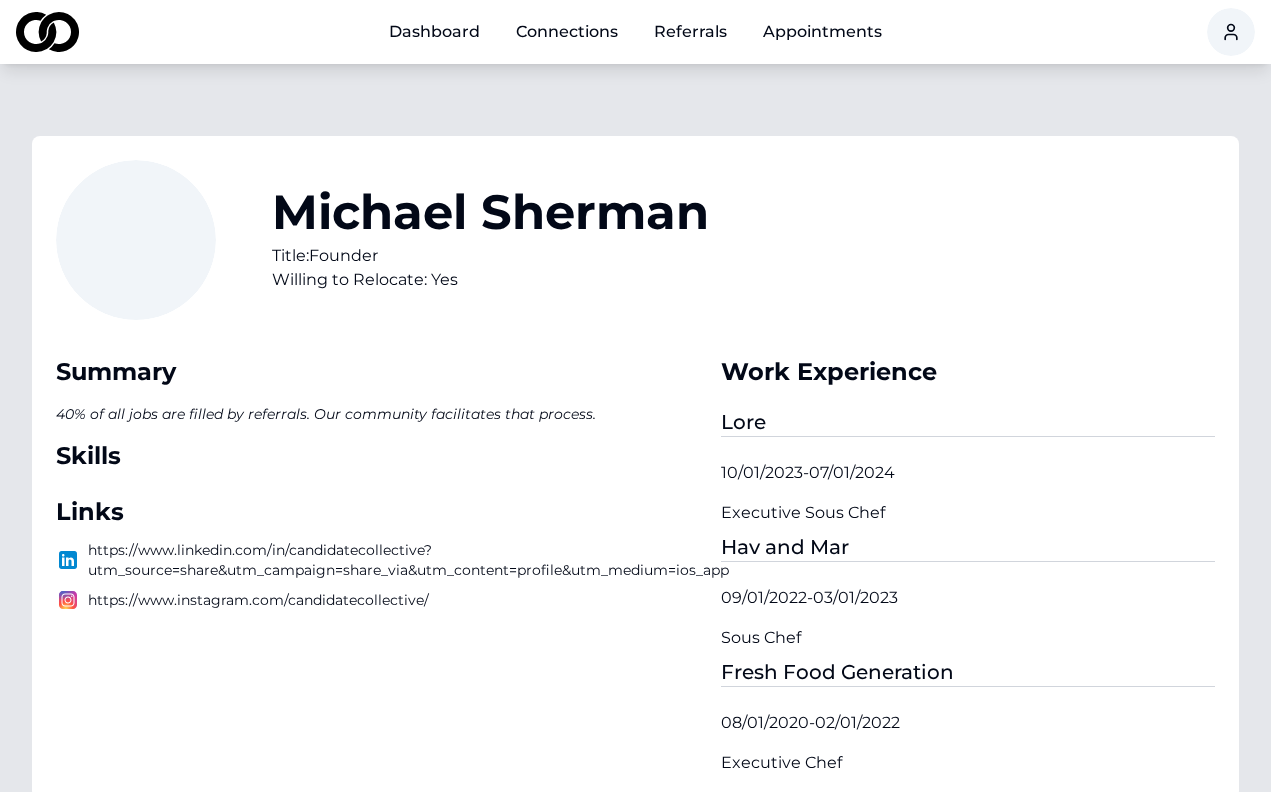 click on "Dashboard" at bounding box center [434, 32] 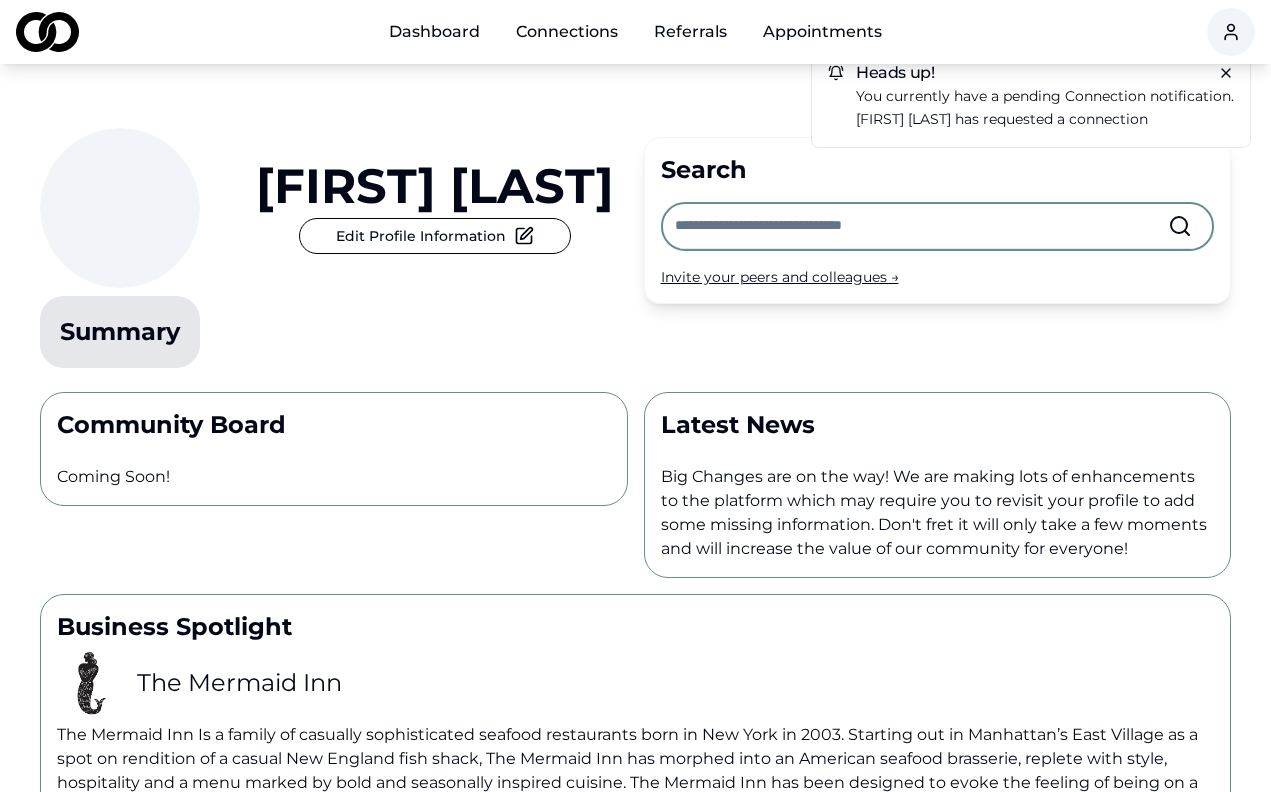 scroll, scrollTop: 0, scrollLeft: 0, axis: both 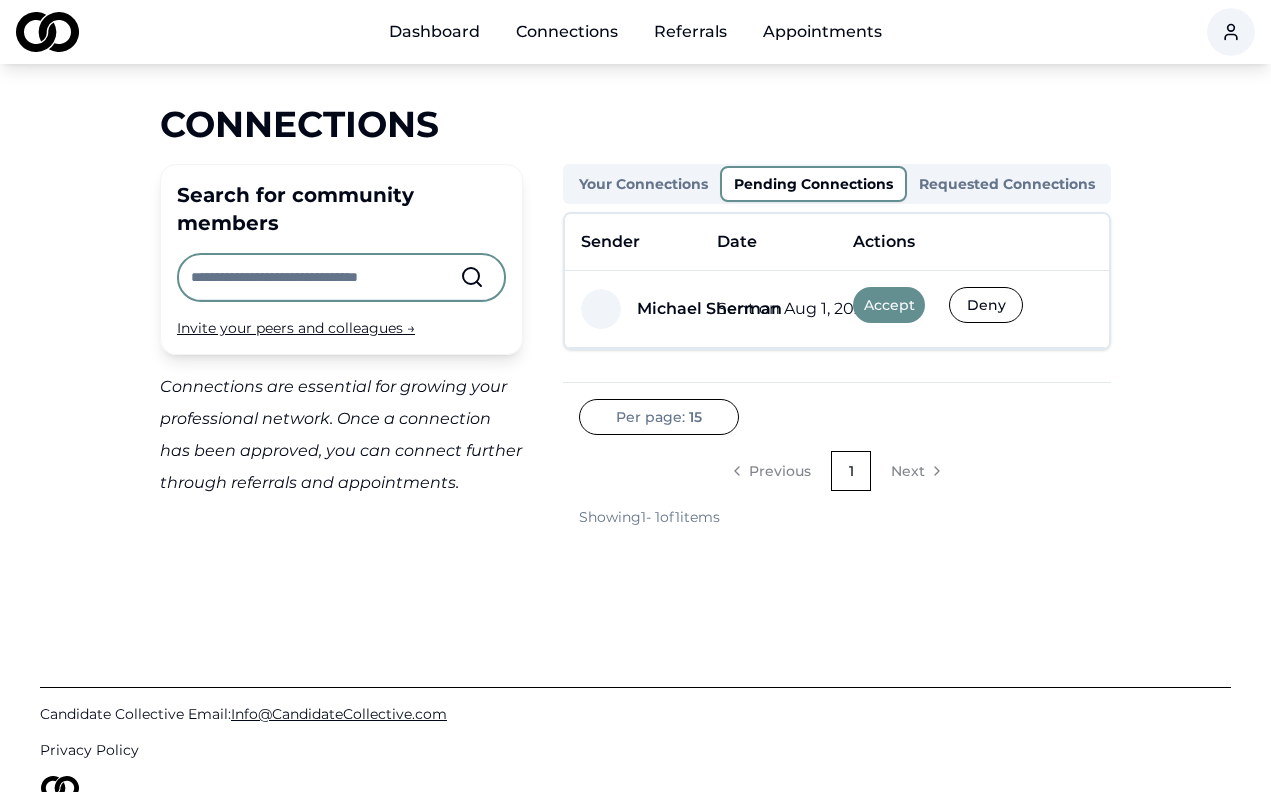 click on "Accept" at bounding box center [889, 305] 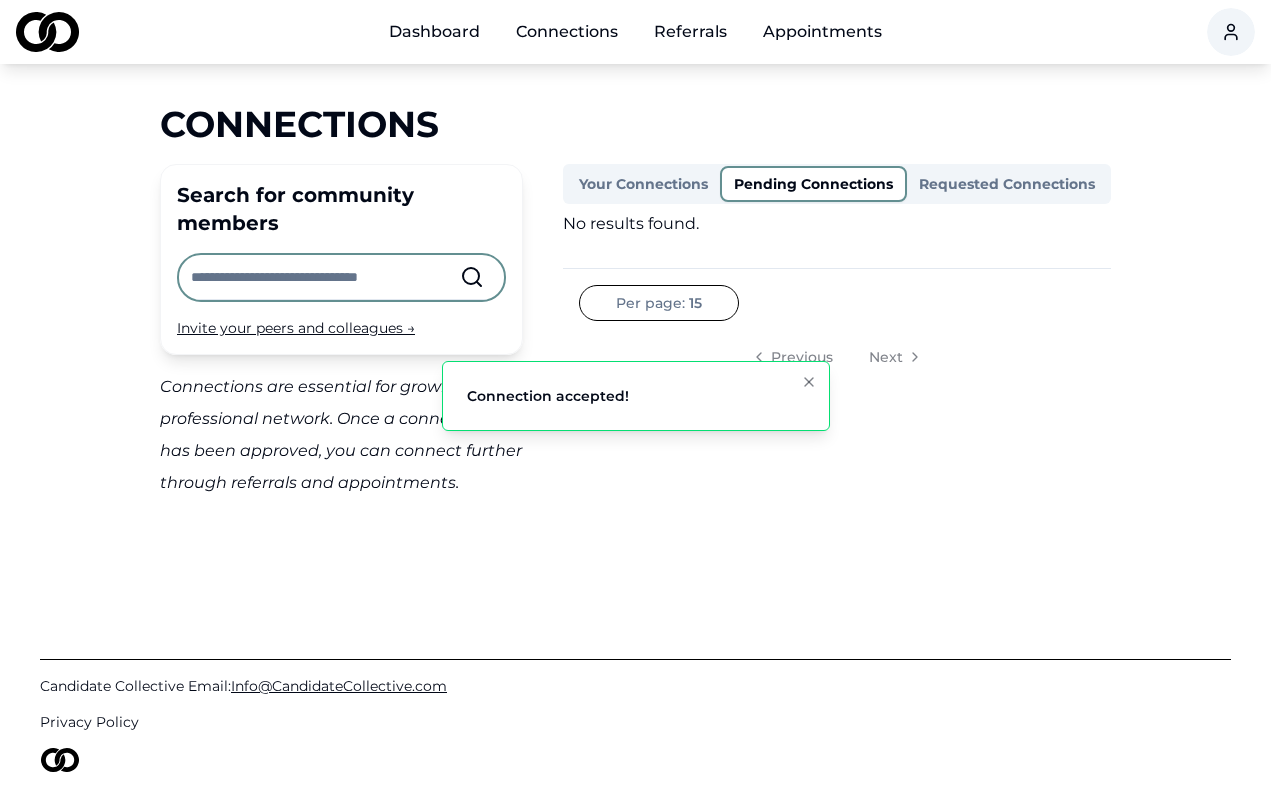 click on "Dashboard" at bounding box center (434, 32) 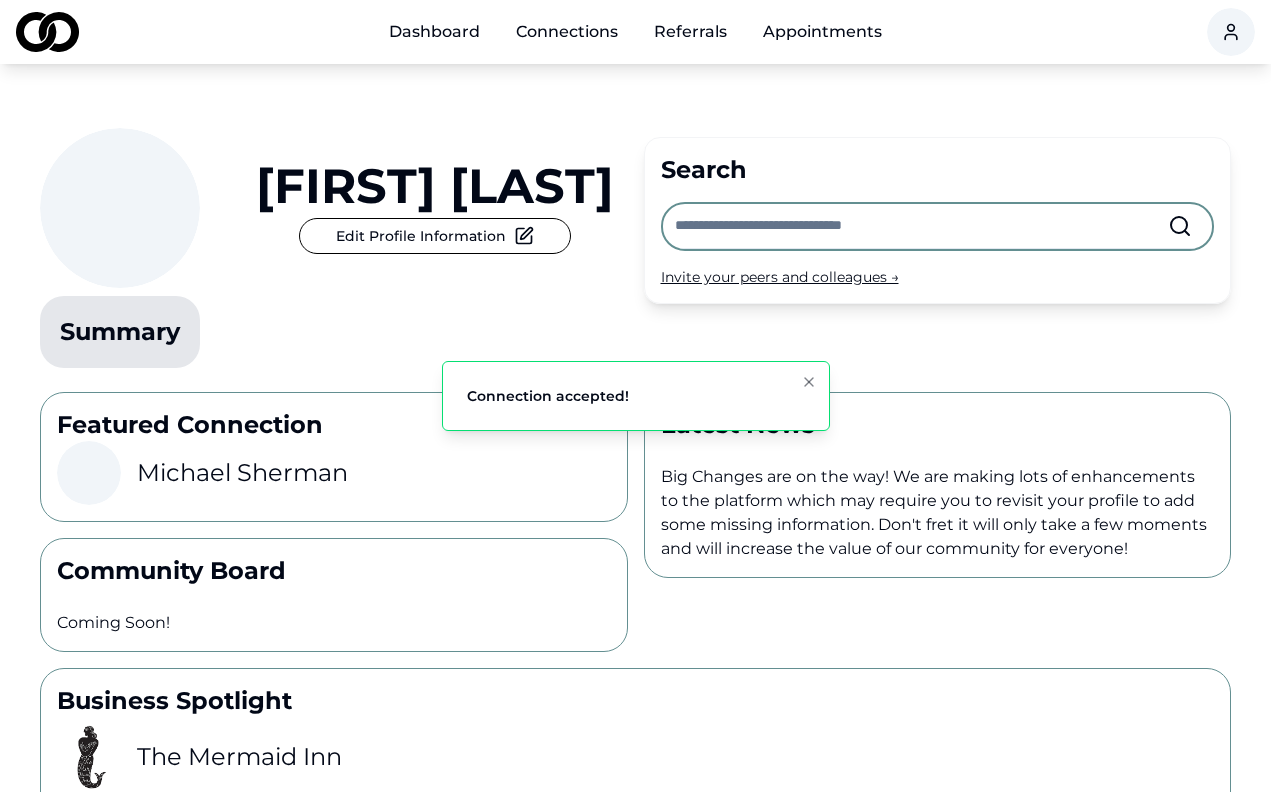 click 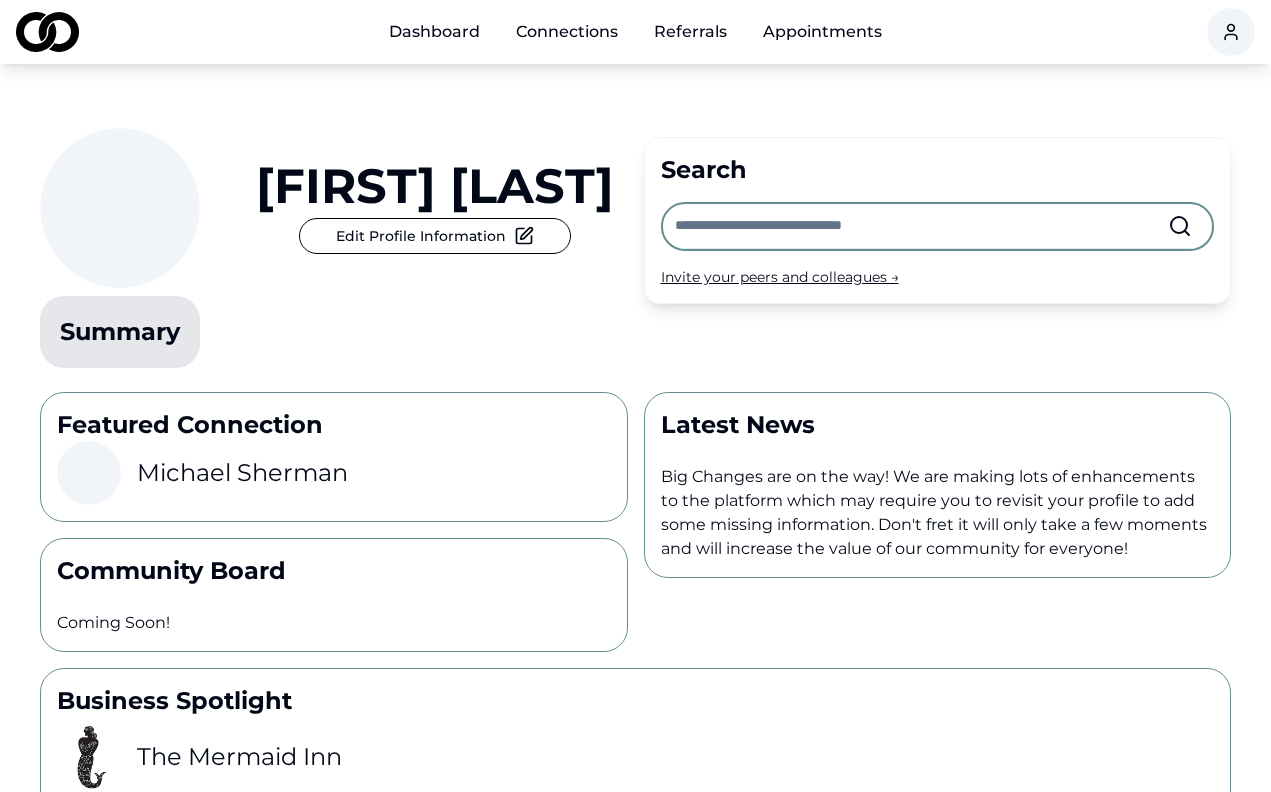 click on "Edit Profile Information" at bounding box center (435, 236) 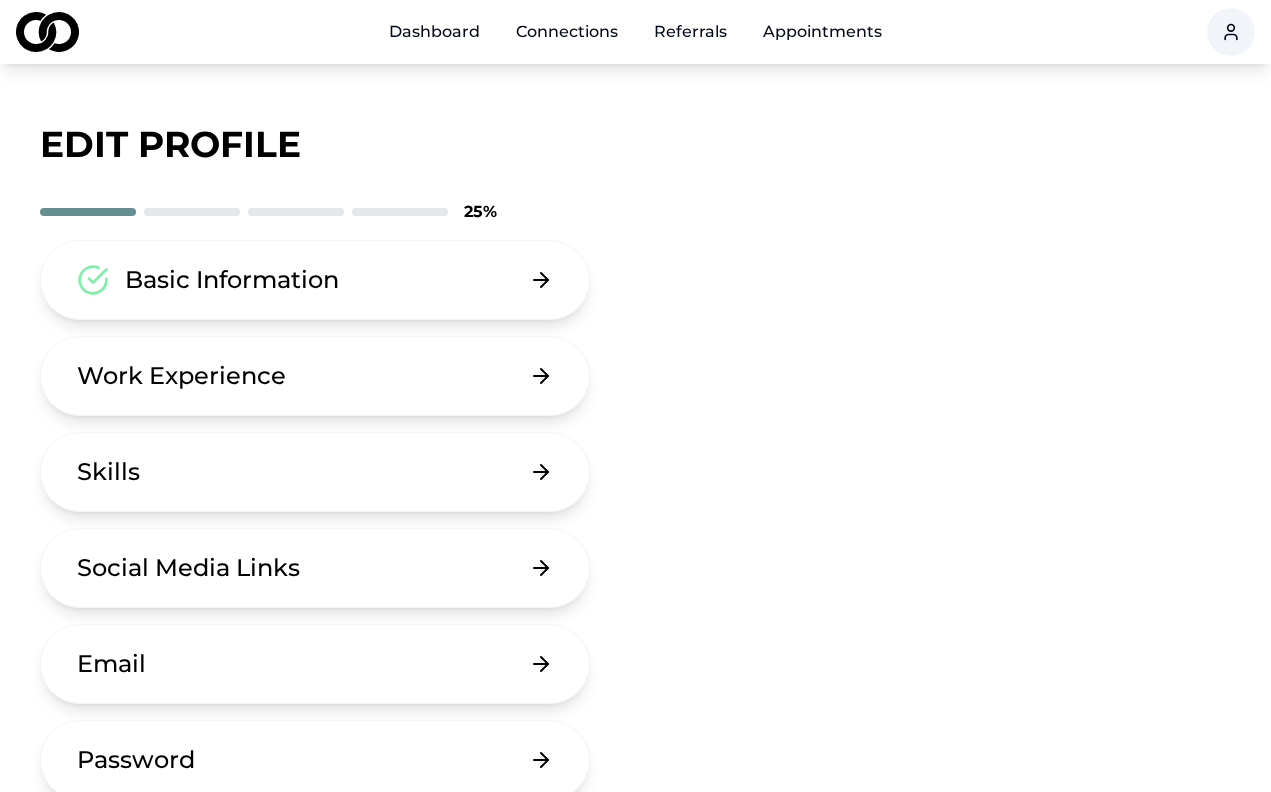 click on "Skills" at bounding box center (315, 472) 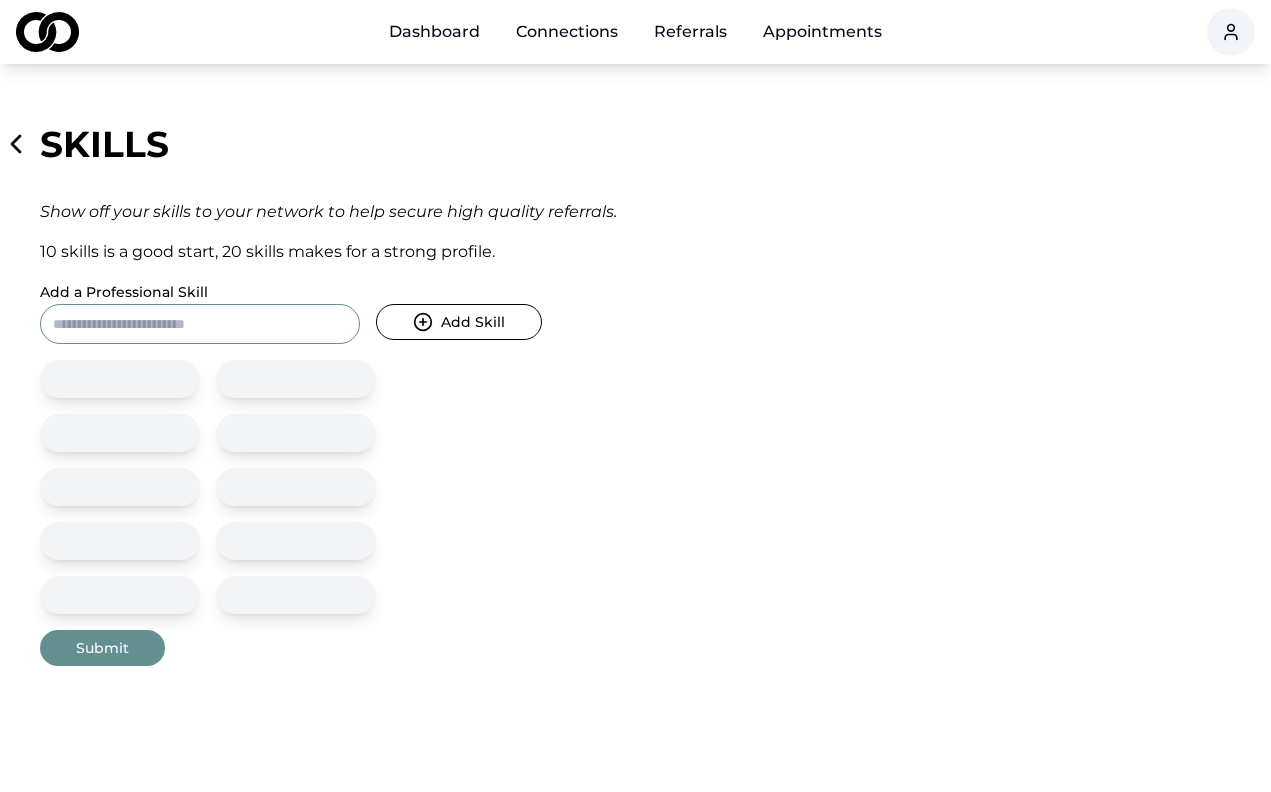 click on "Add a Professional Skill" at bounding box center [200, 324] 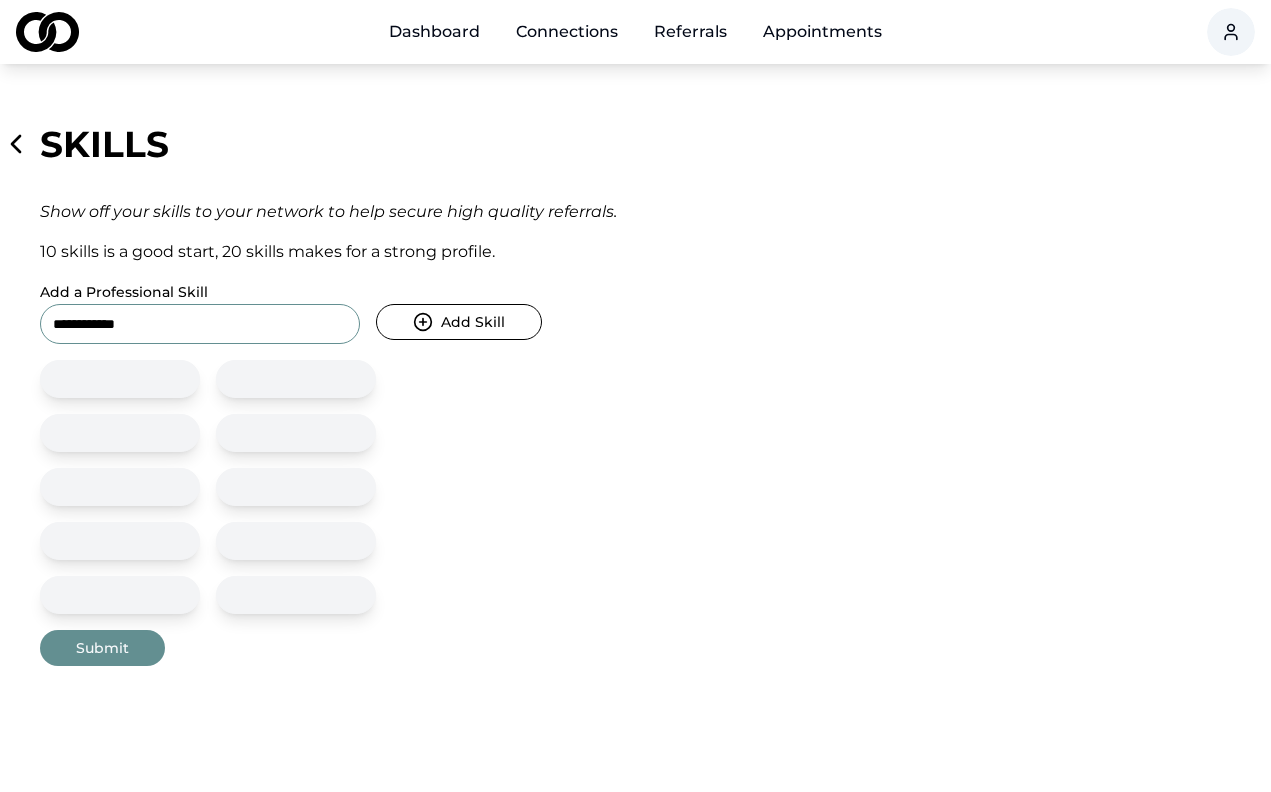 type on "**********" 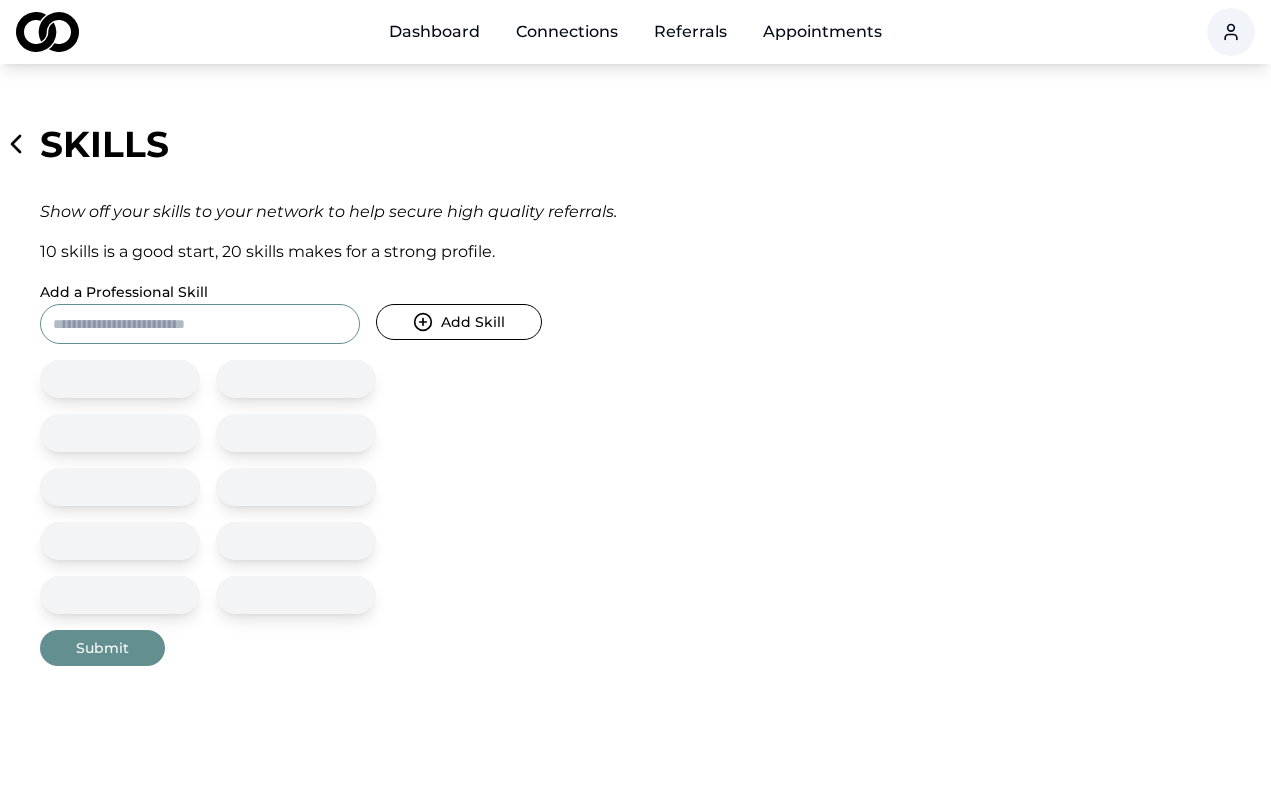 click on "Add a Professional Skill" at bounding box center [200, 324] 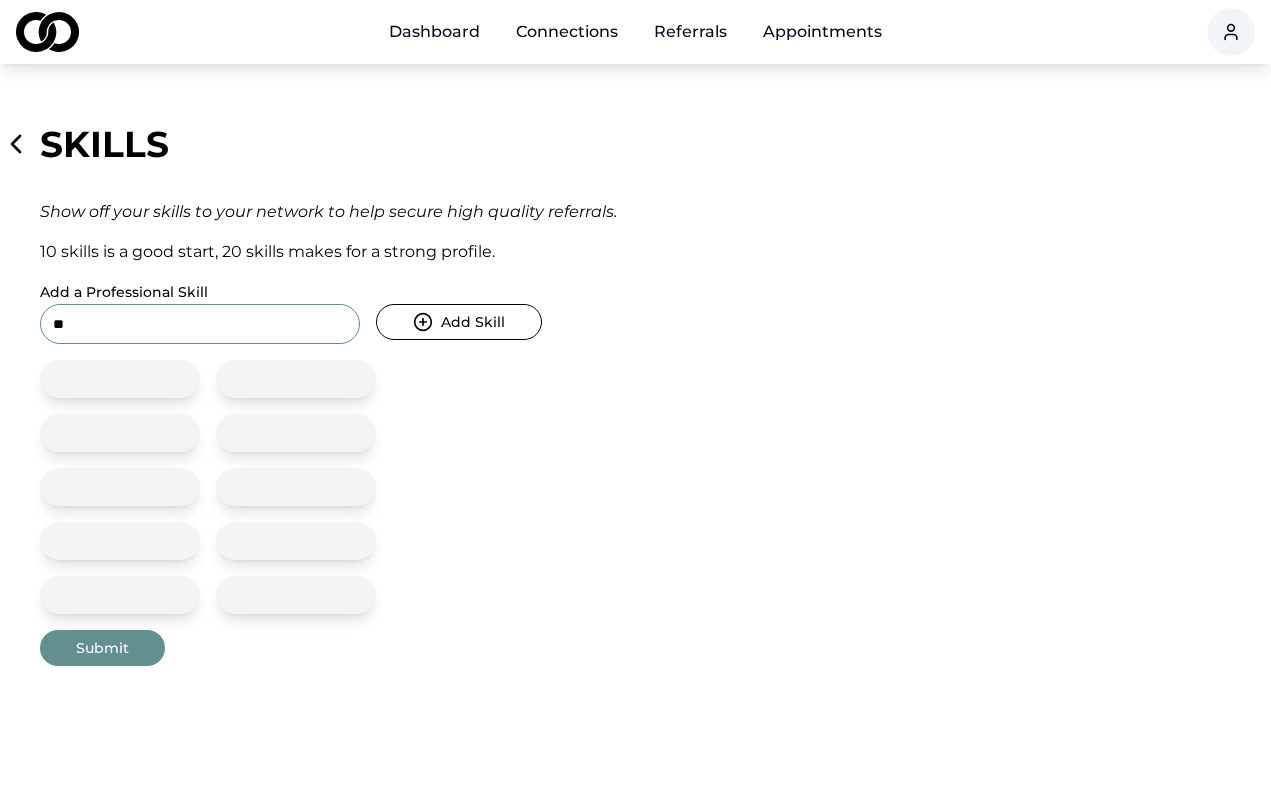 type on "*" 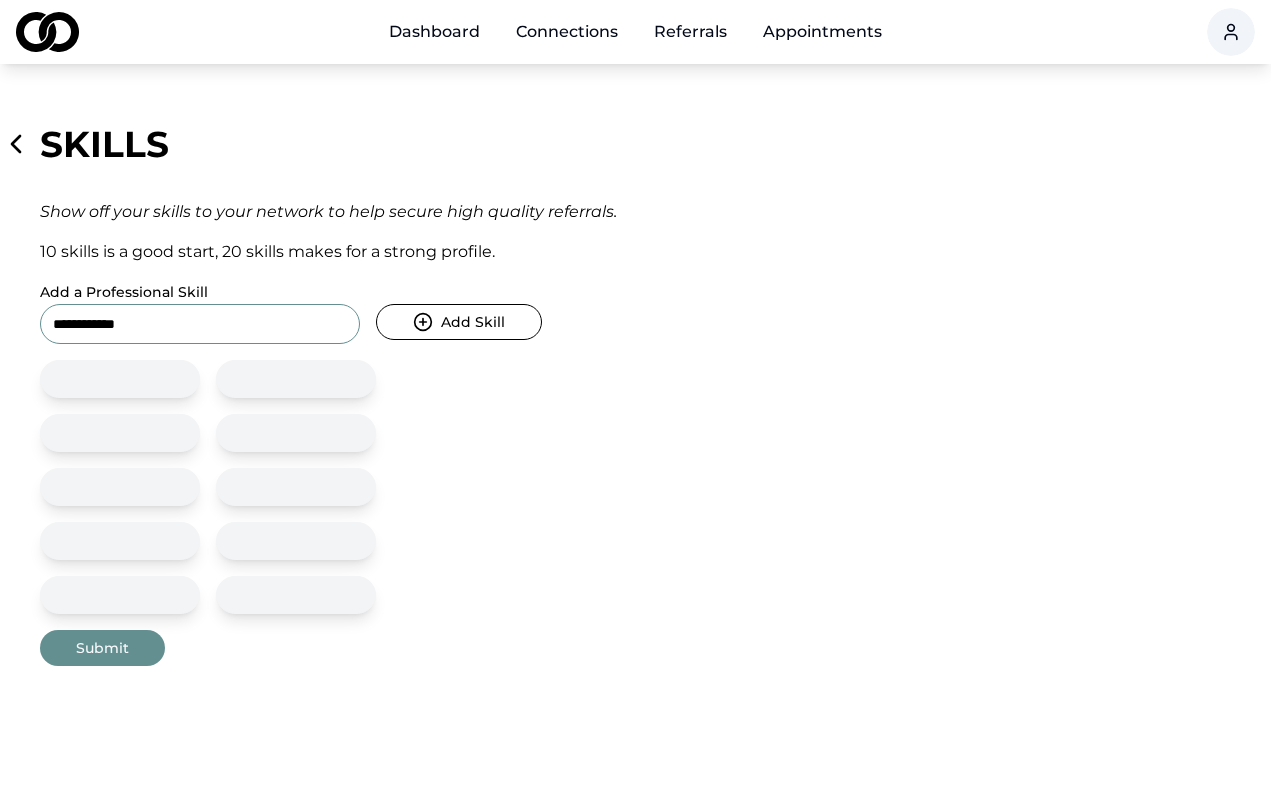 type on "**********" 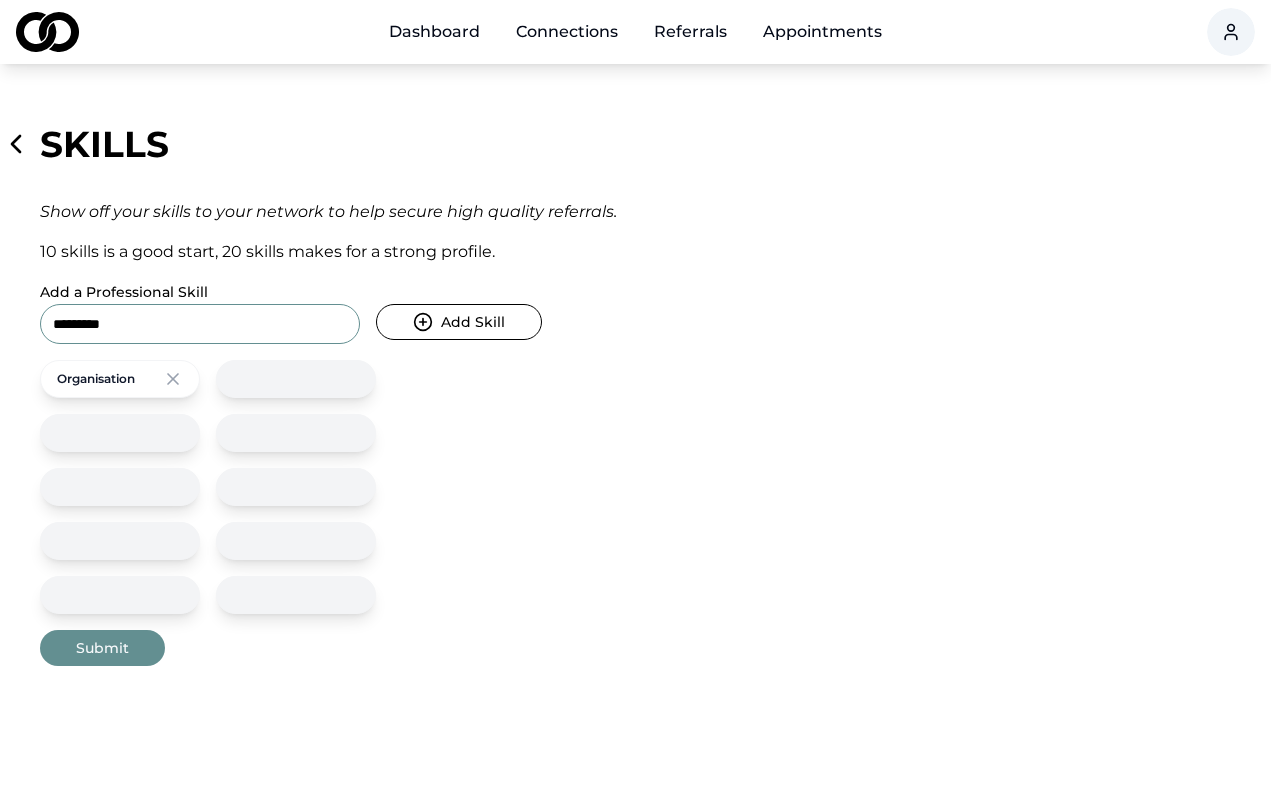 type on "**********" 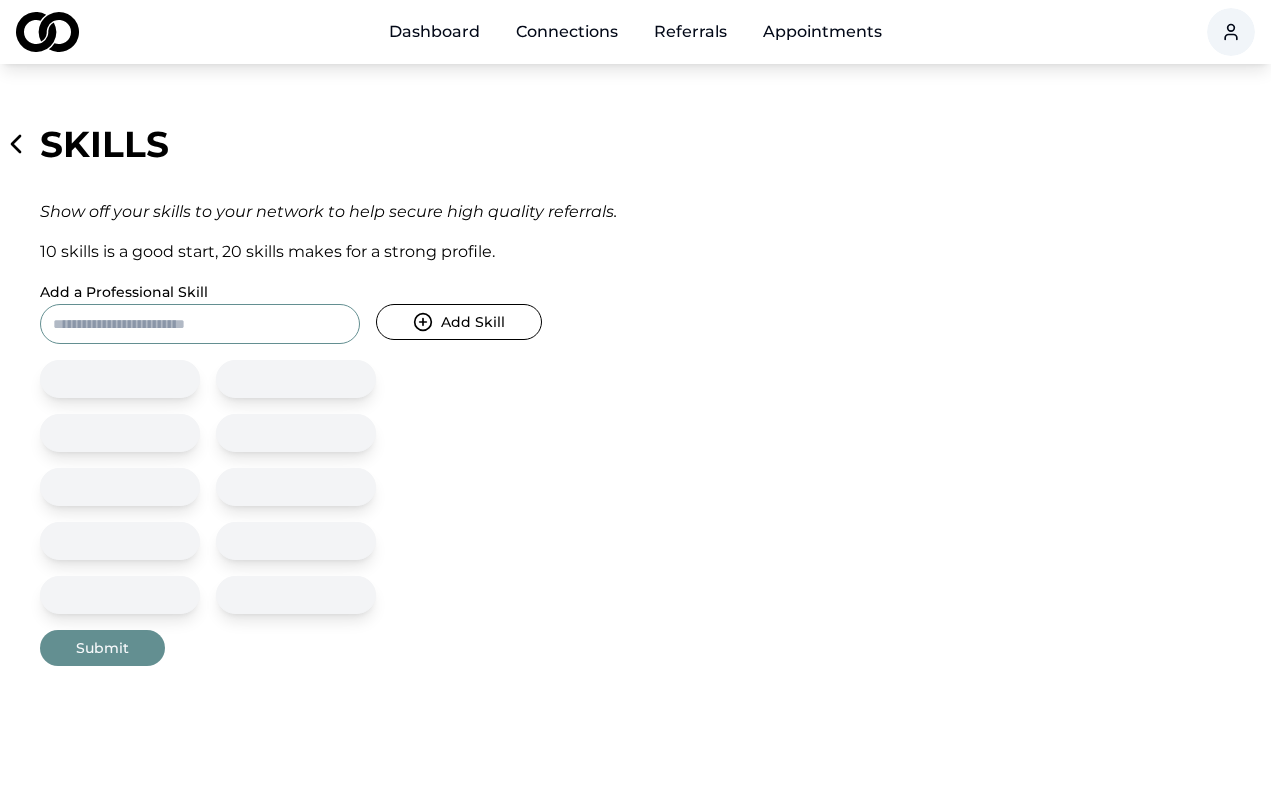 click on "Add a Professional Skill" at bounding box center [200, 324] 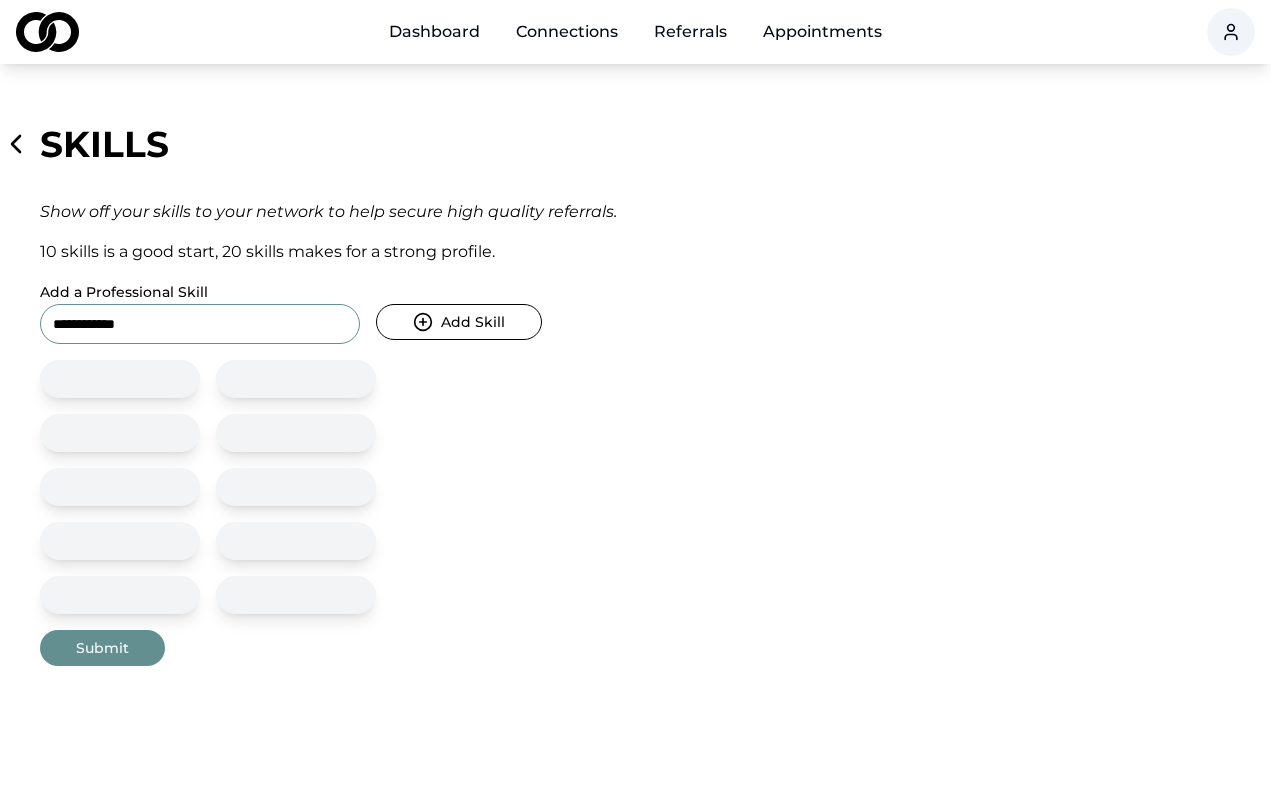 type on "**********" 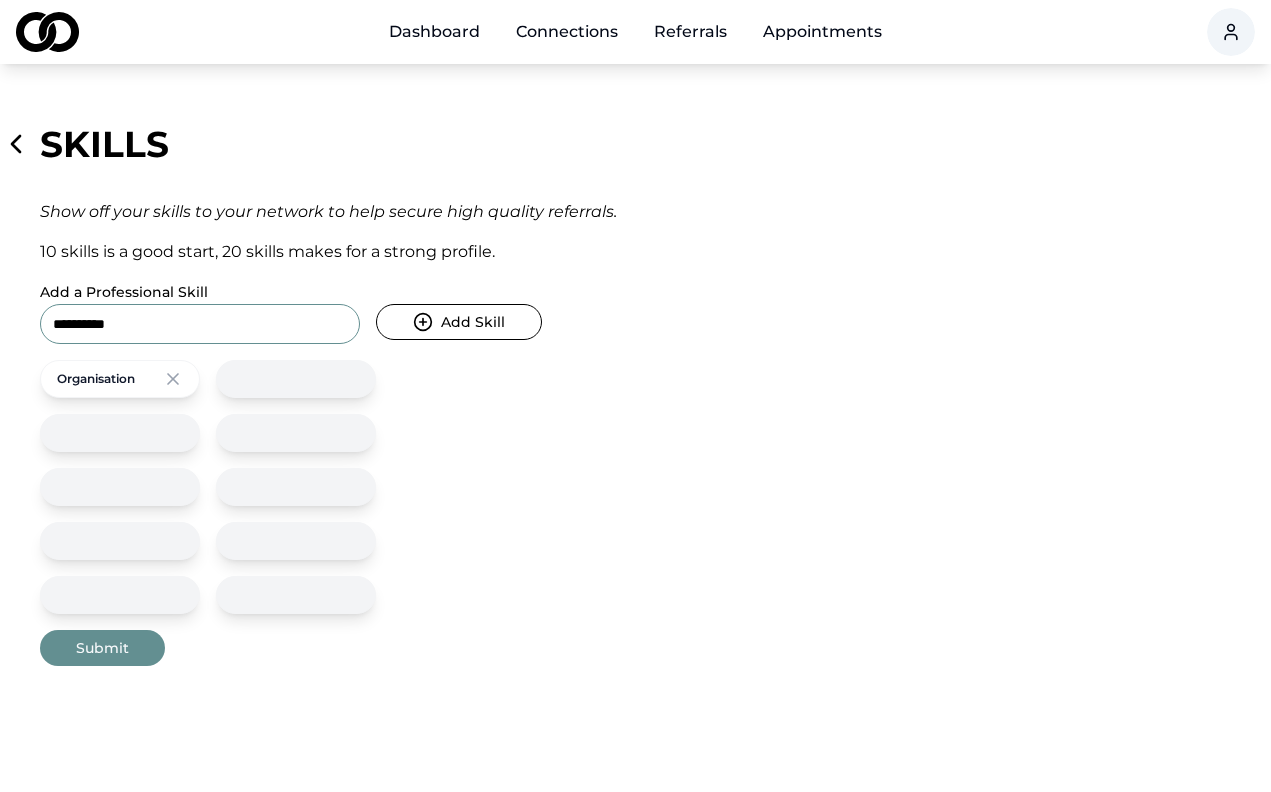 type on "**********" 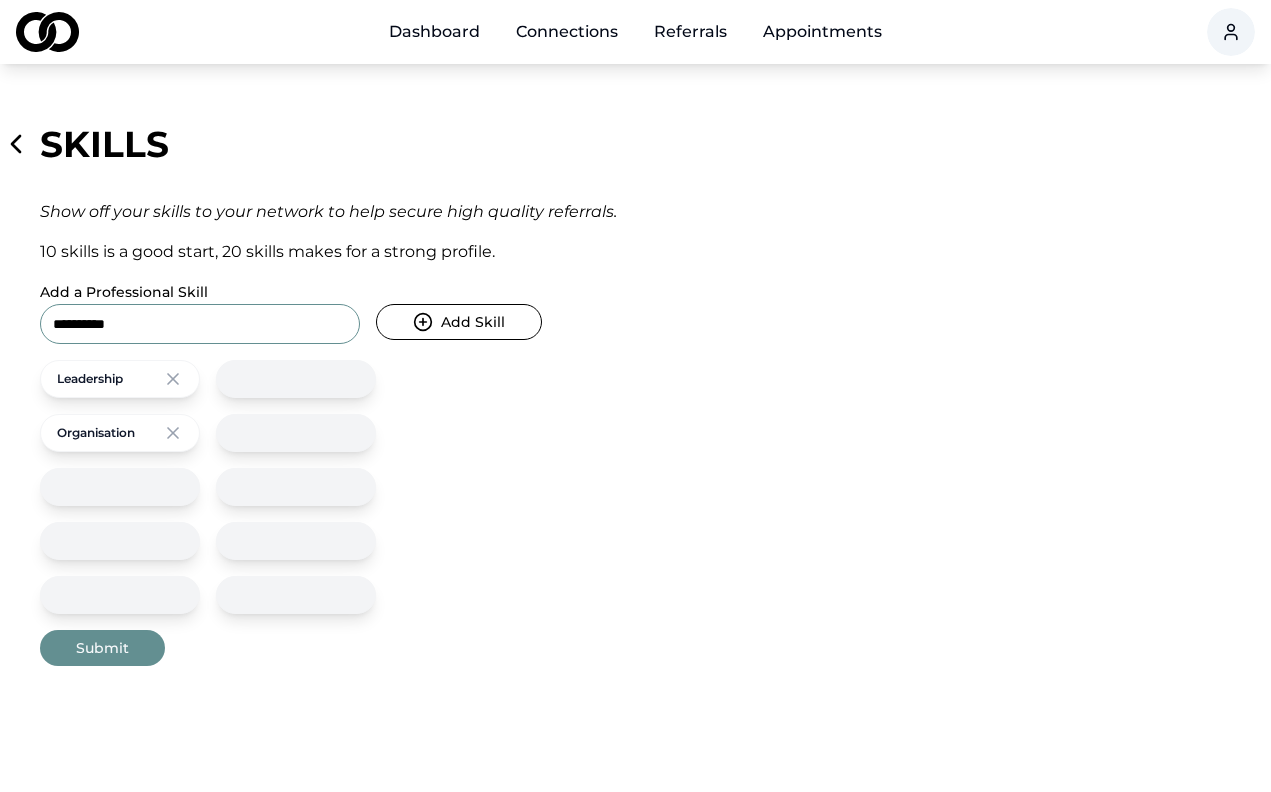 type 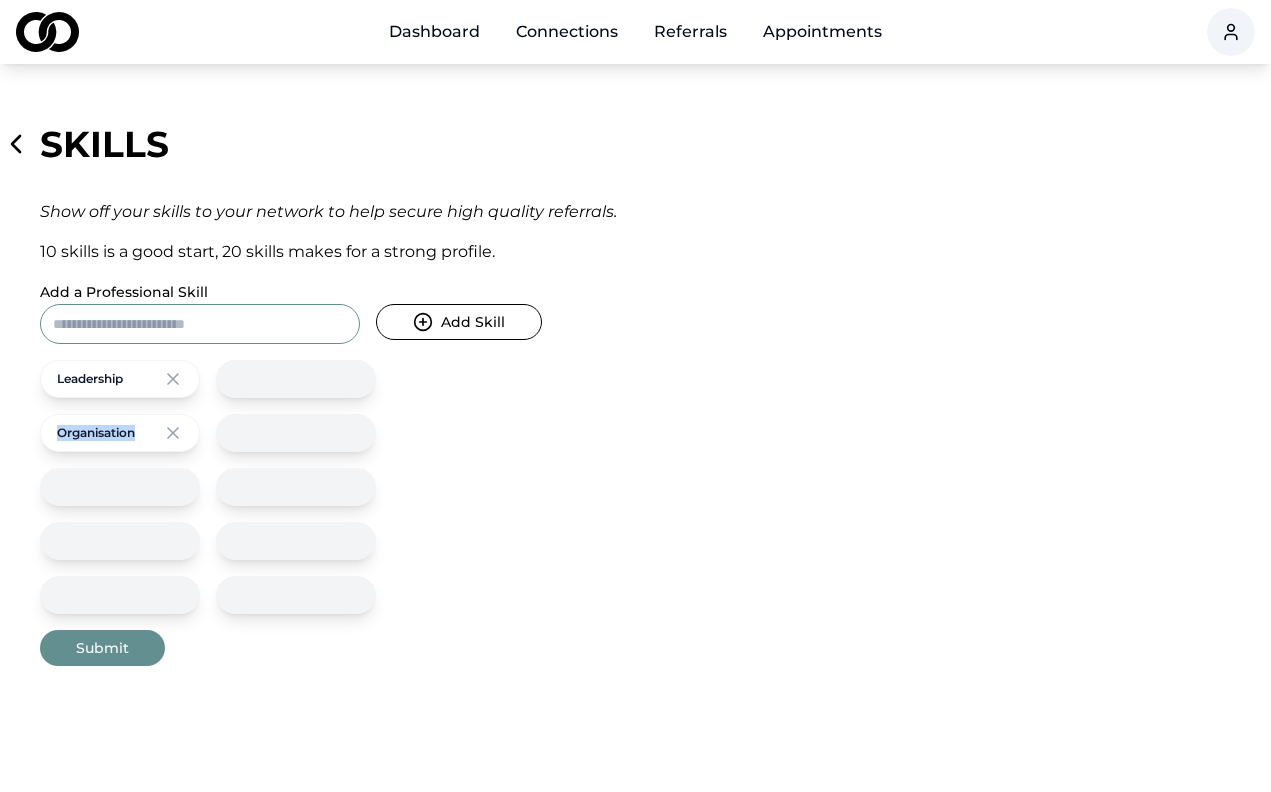 drag, startPoint x: 158, startPoint y: 377, endPoint x: 120, endPoint y: 442, distance: 75.29276 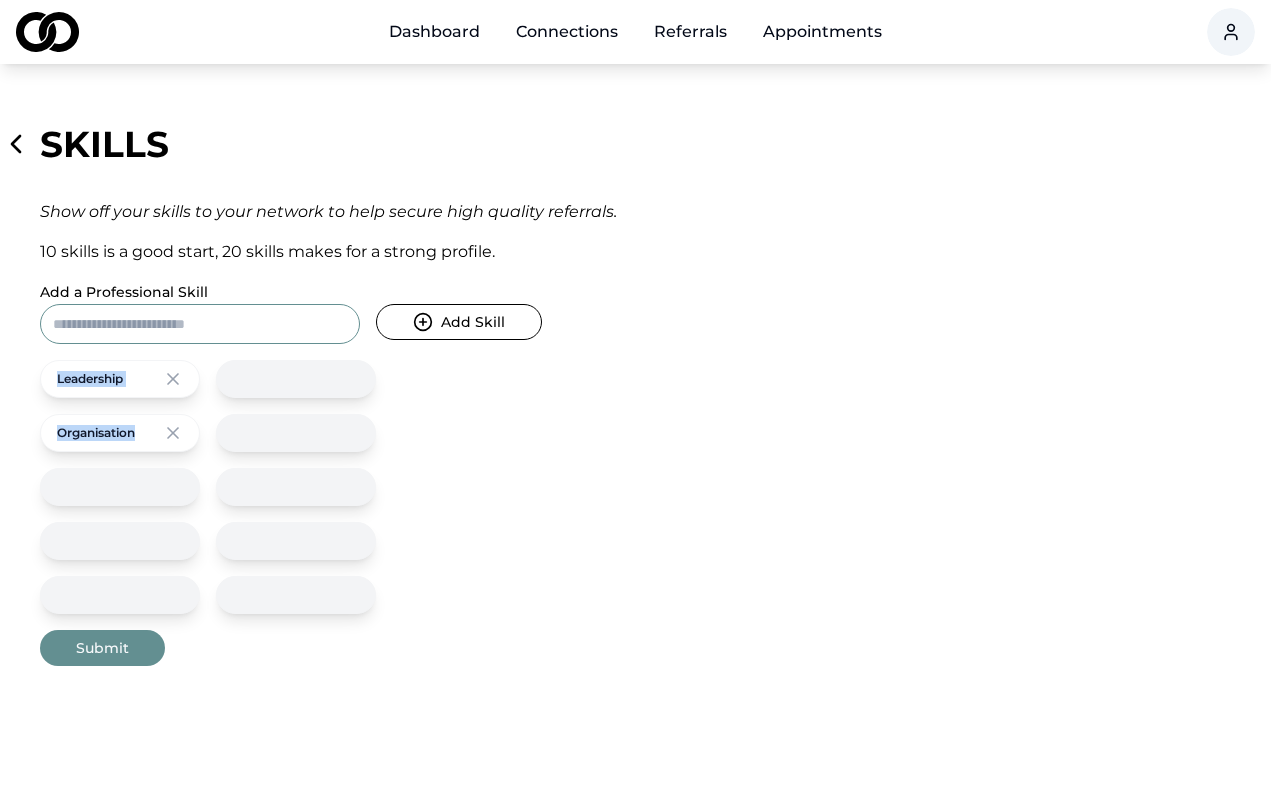 drag, startPoint x: 160, startPoint y: 438, endPoint x: 51, endPoint y: 365, distance: 131.18689 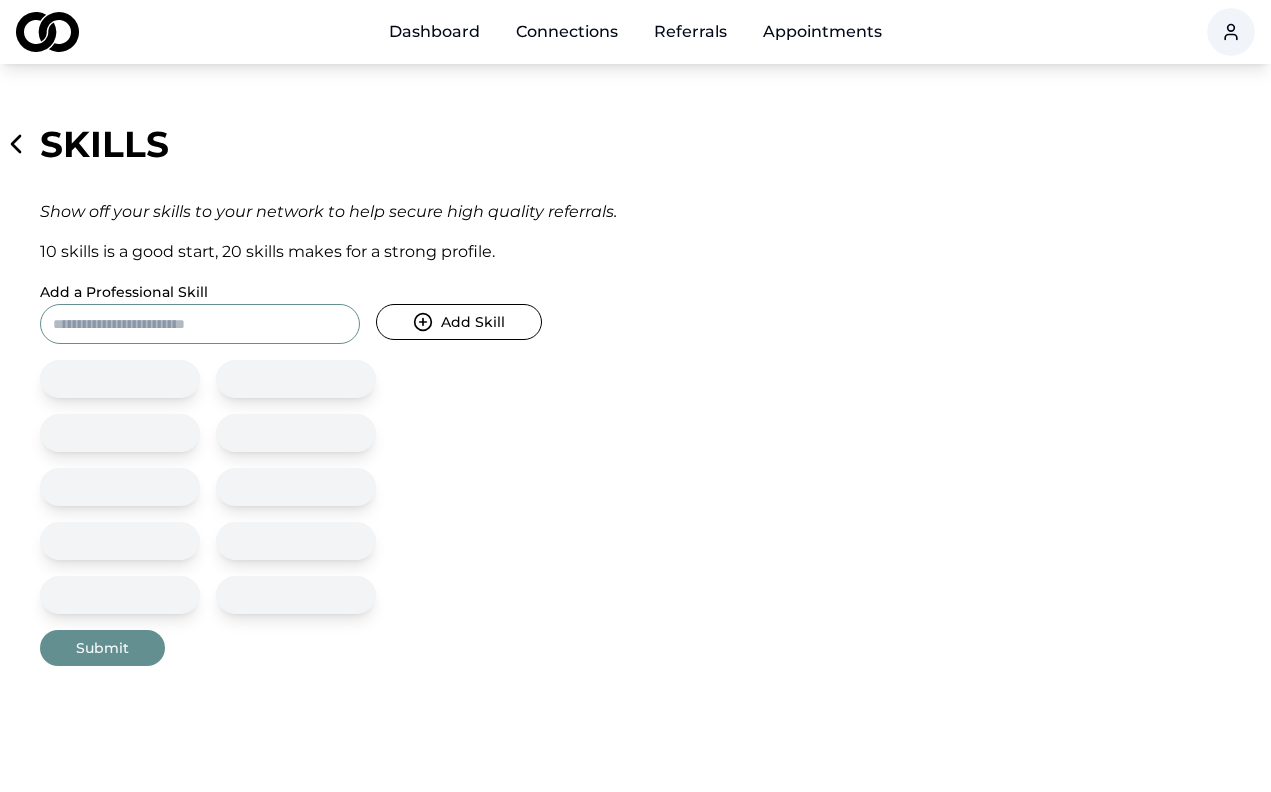 click on "Add a Professional Skill" at bounding box center [200, 324] 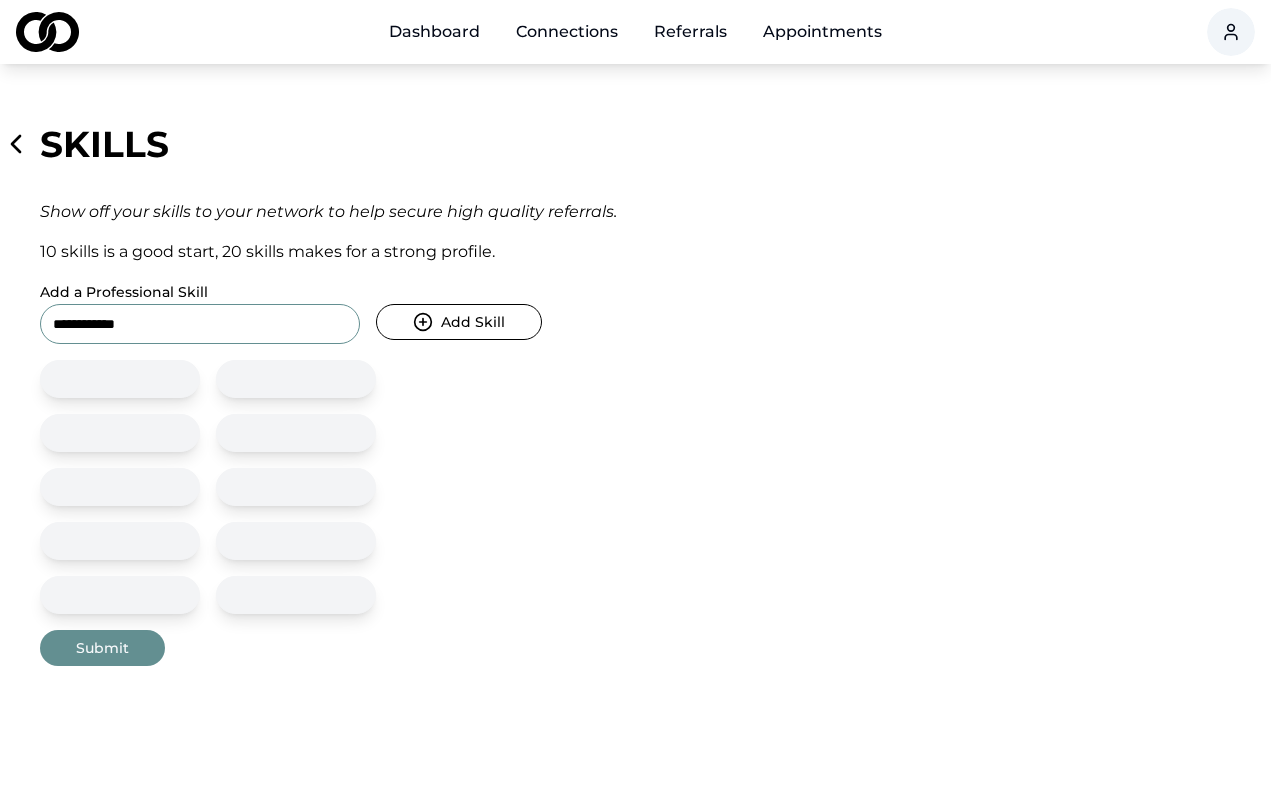 type on "**********" 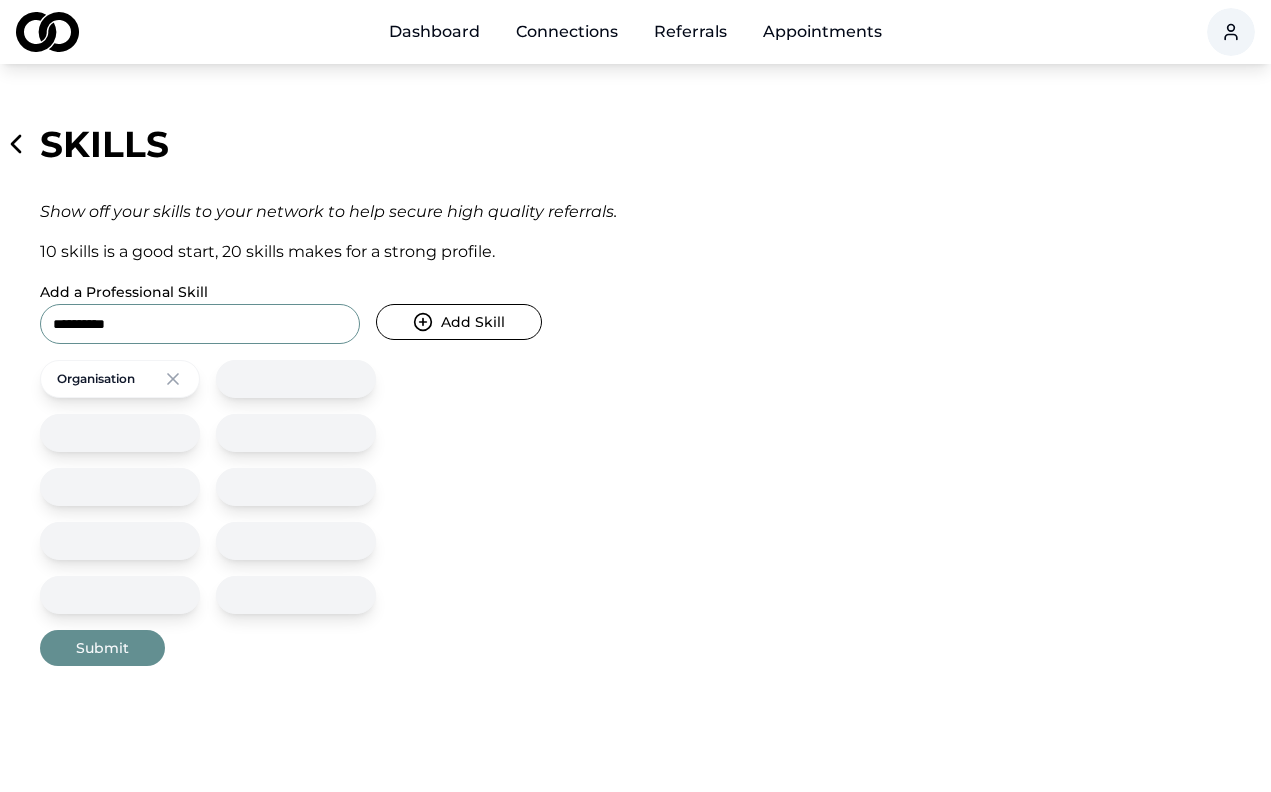 type on "**********" 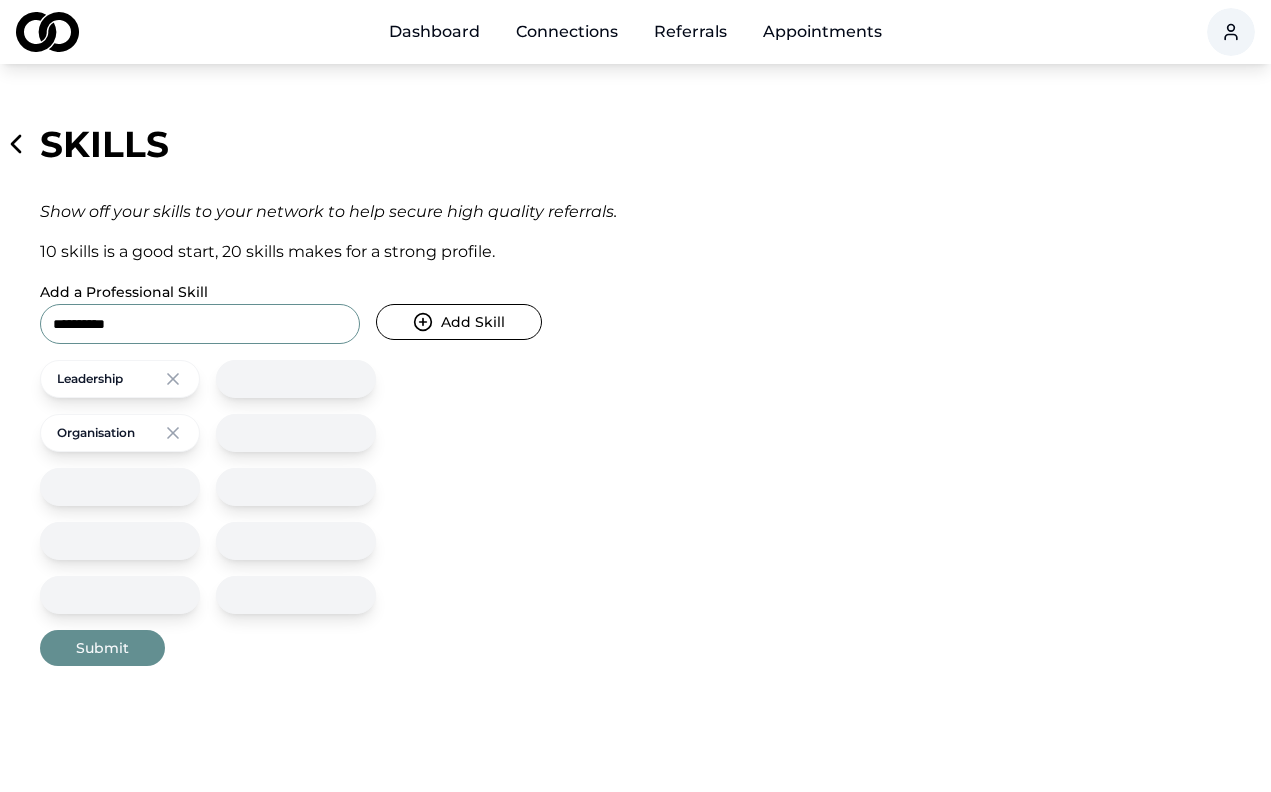 type on "**********" 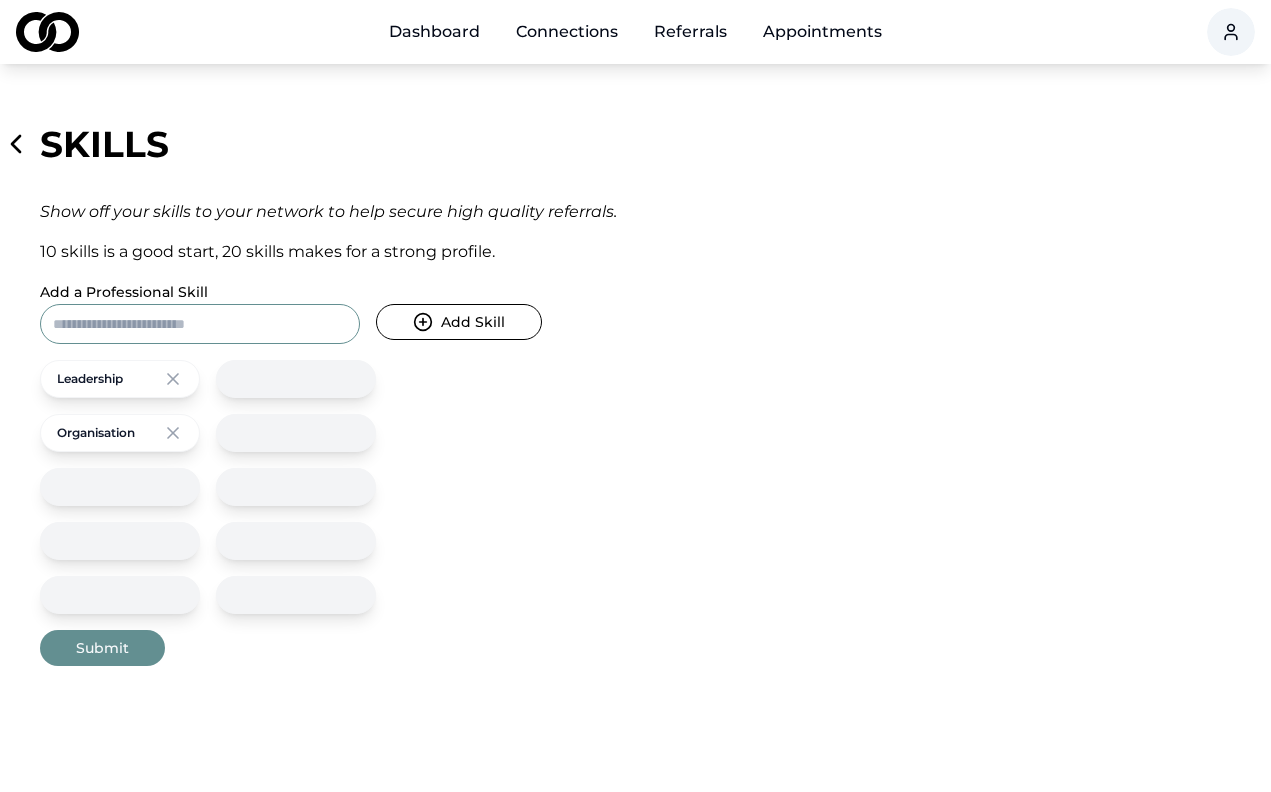 type on "*" 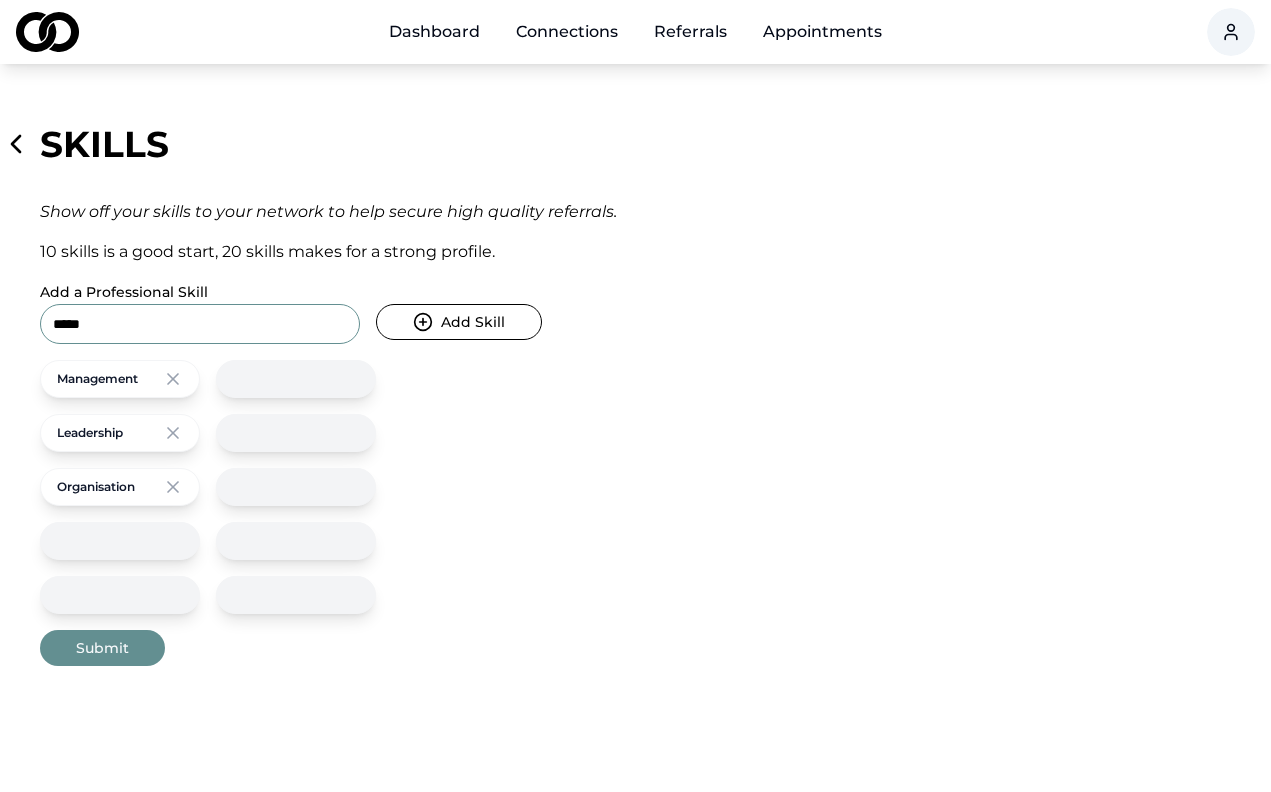 type on "*****" 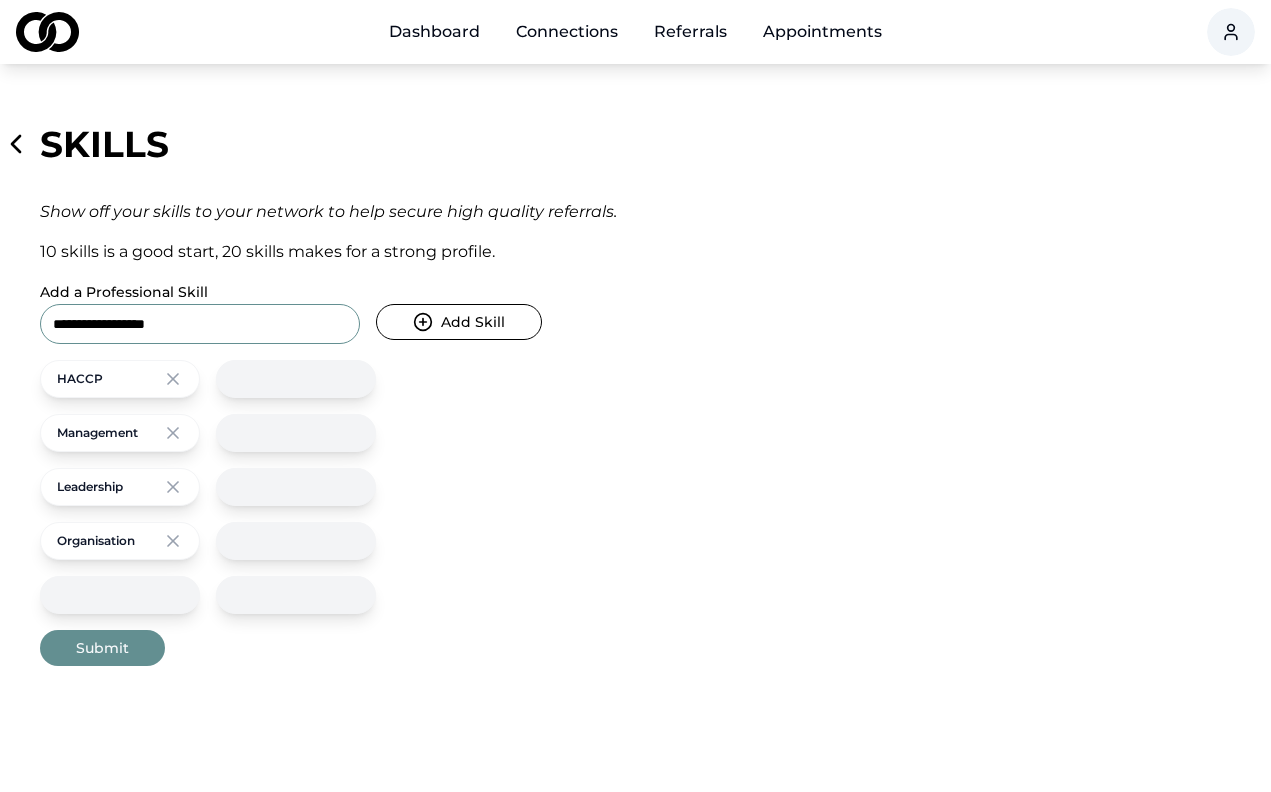 type on "**********" 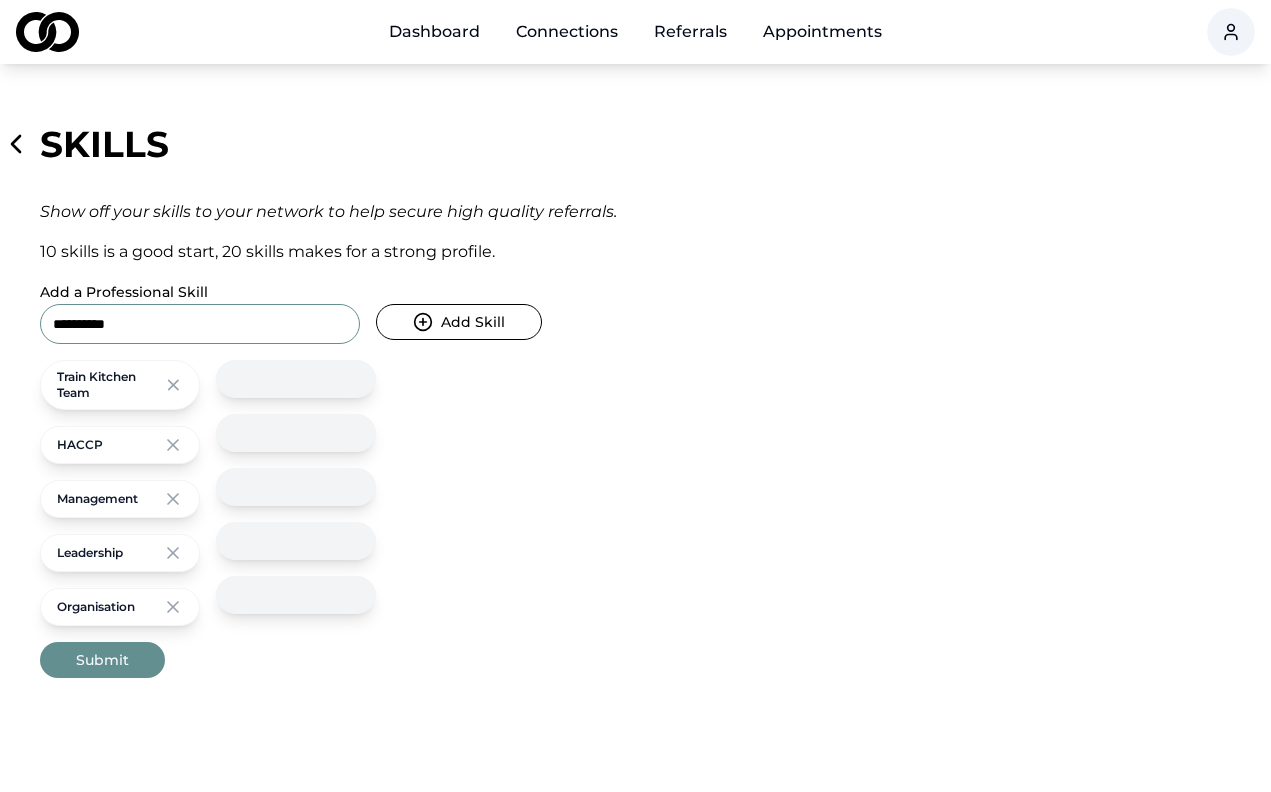 type on "**********" 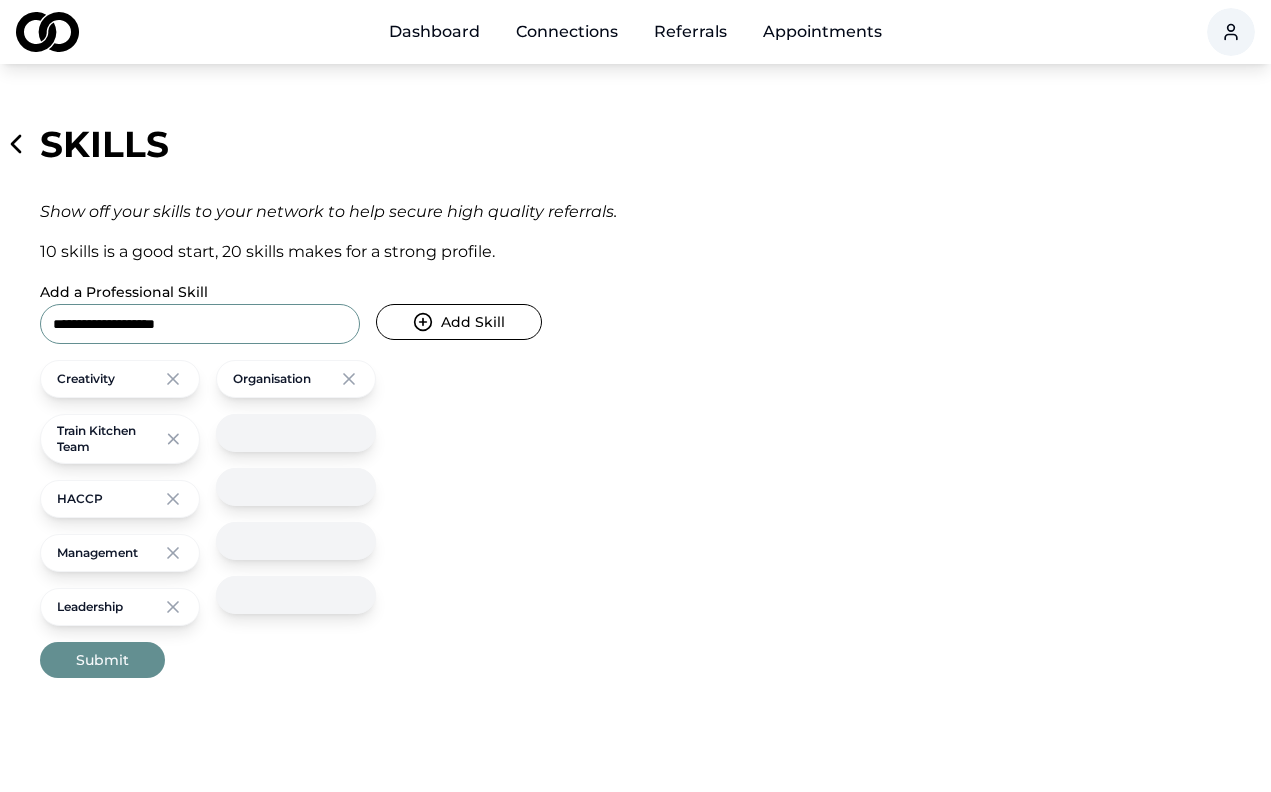 type on "**********" 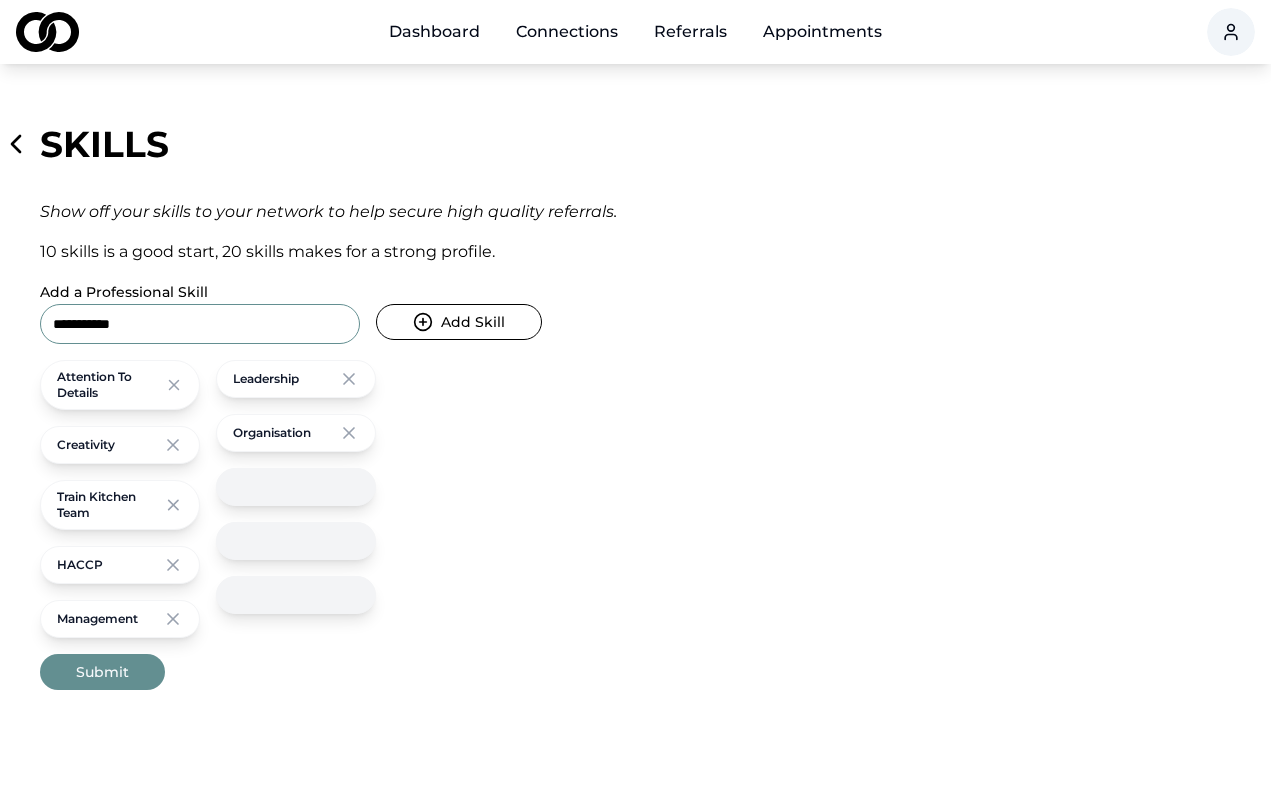 type on "**********" 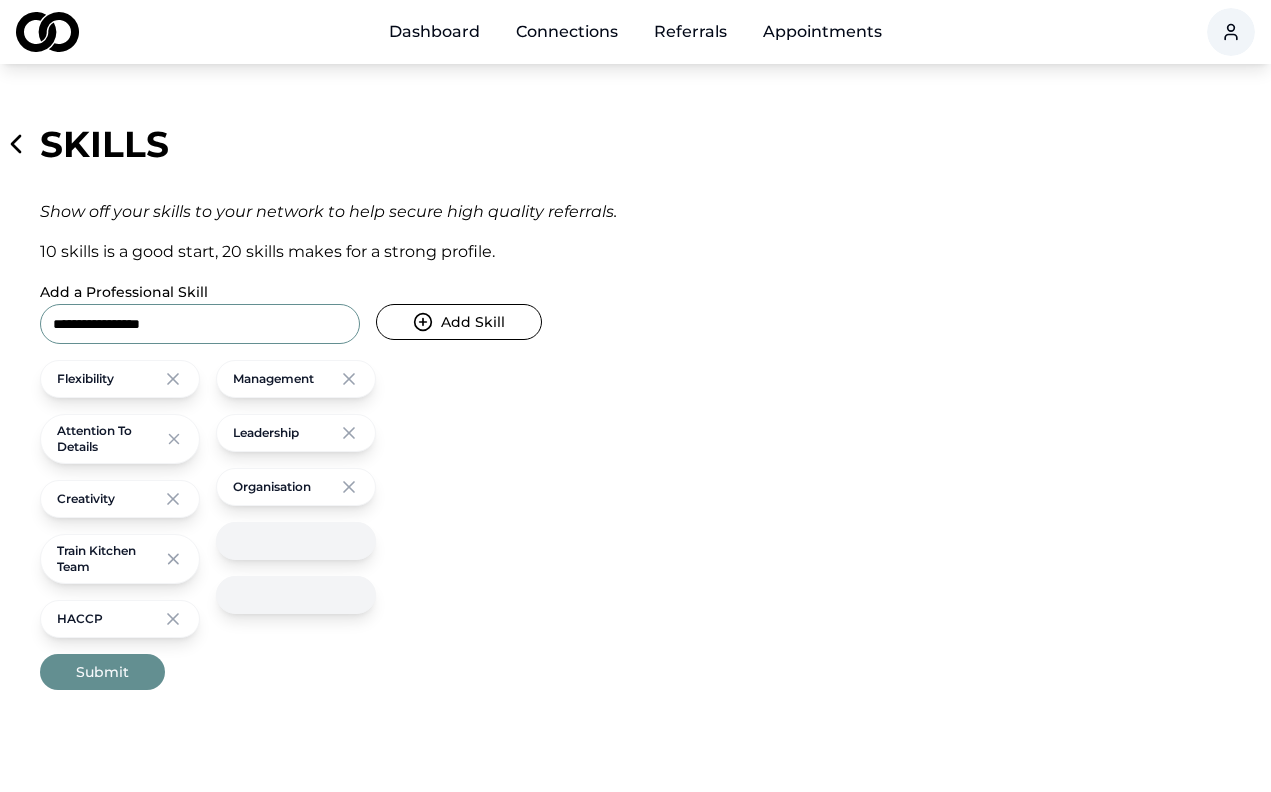 type on "**********" 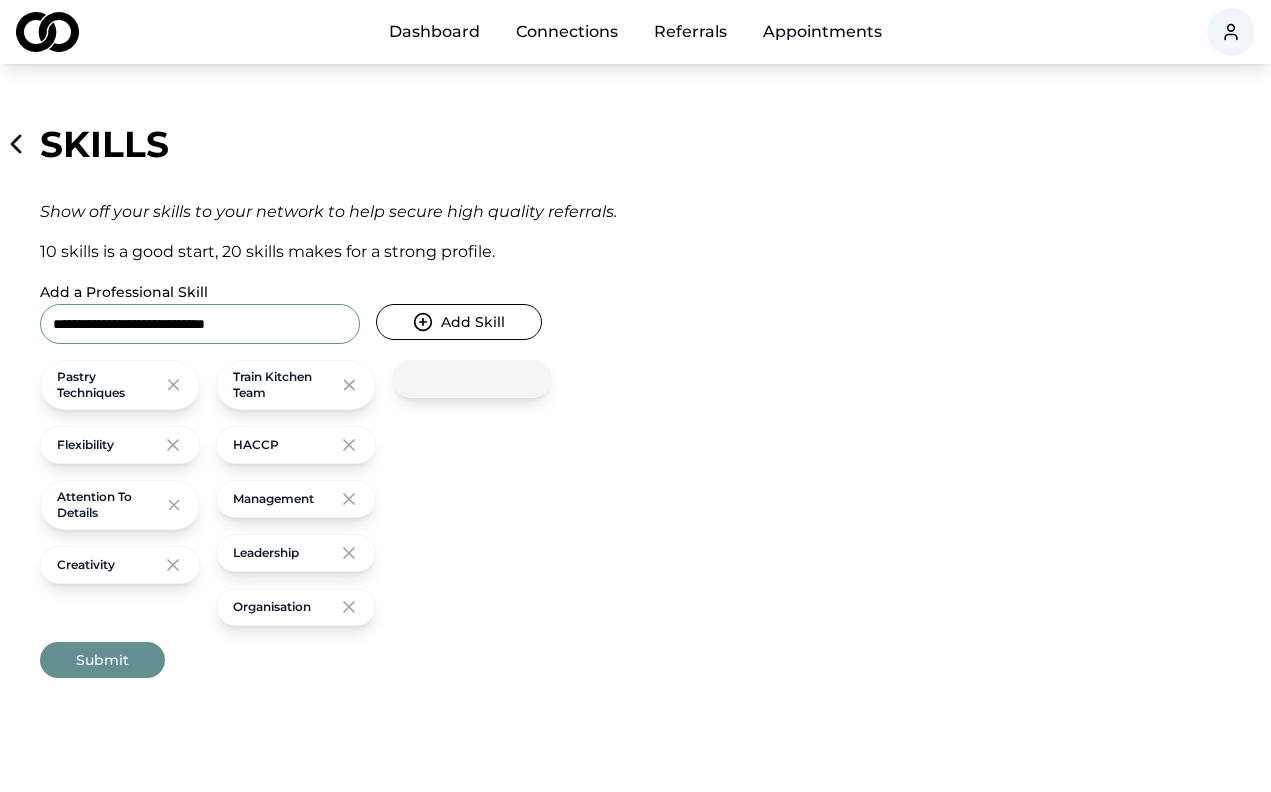 type on "**********" 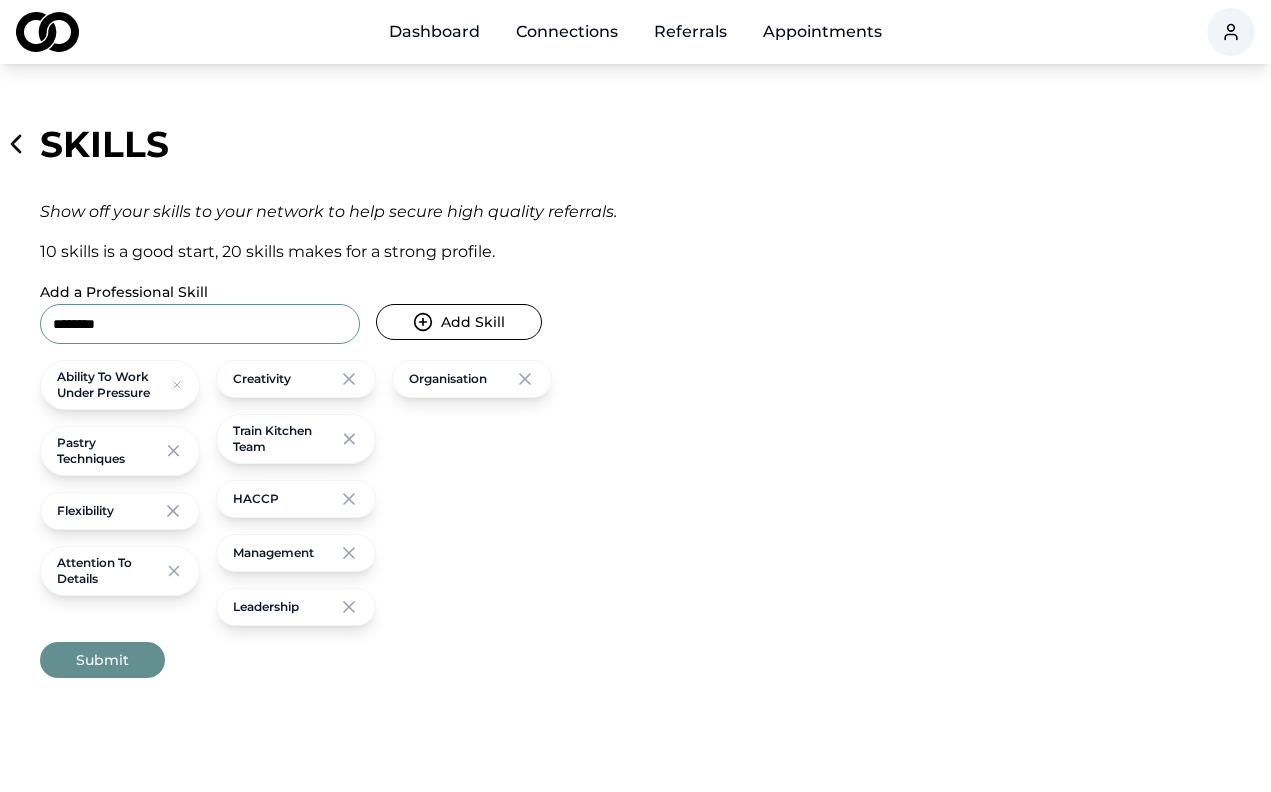 type on "********" 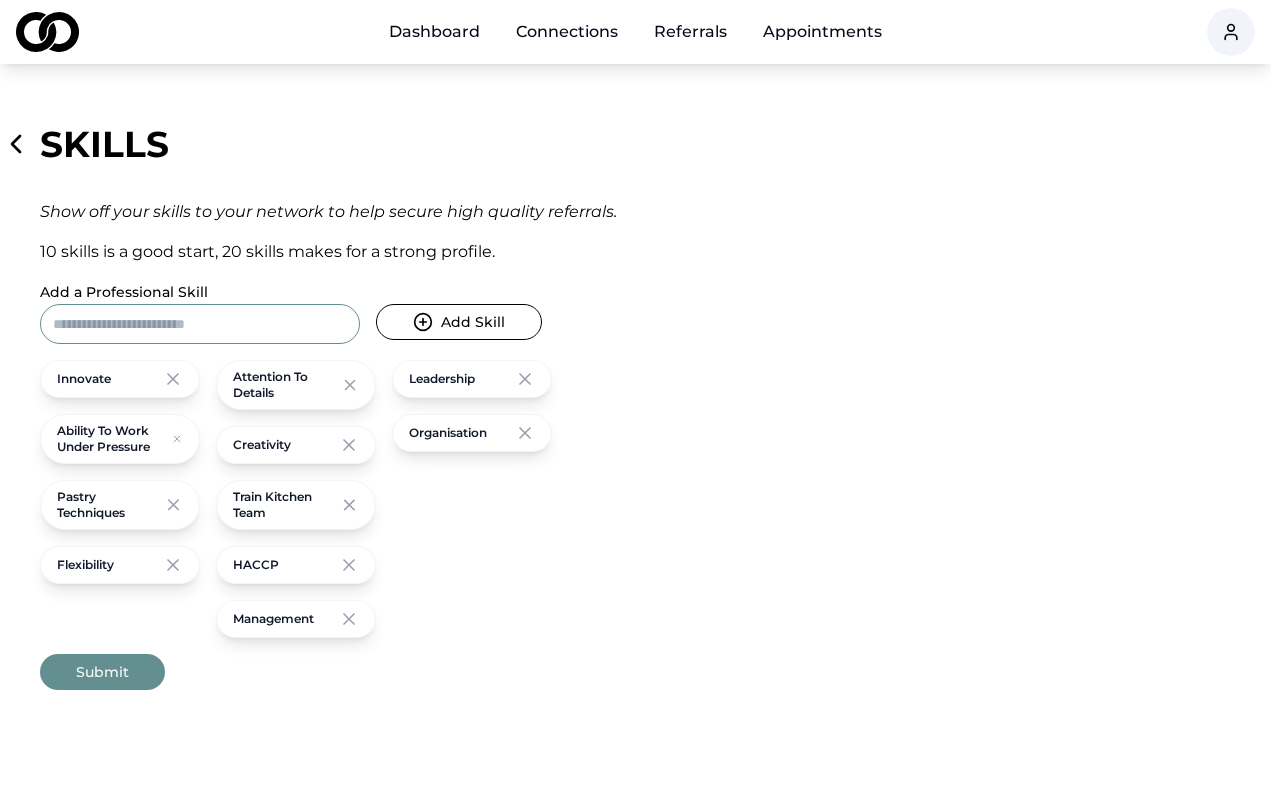 click on "Submit" at bounding box center [102, 672] 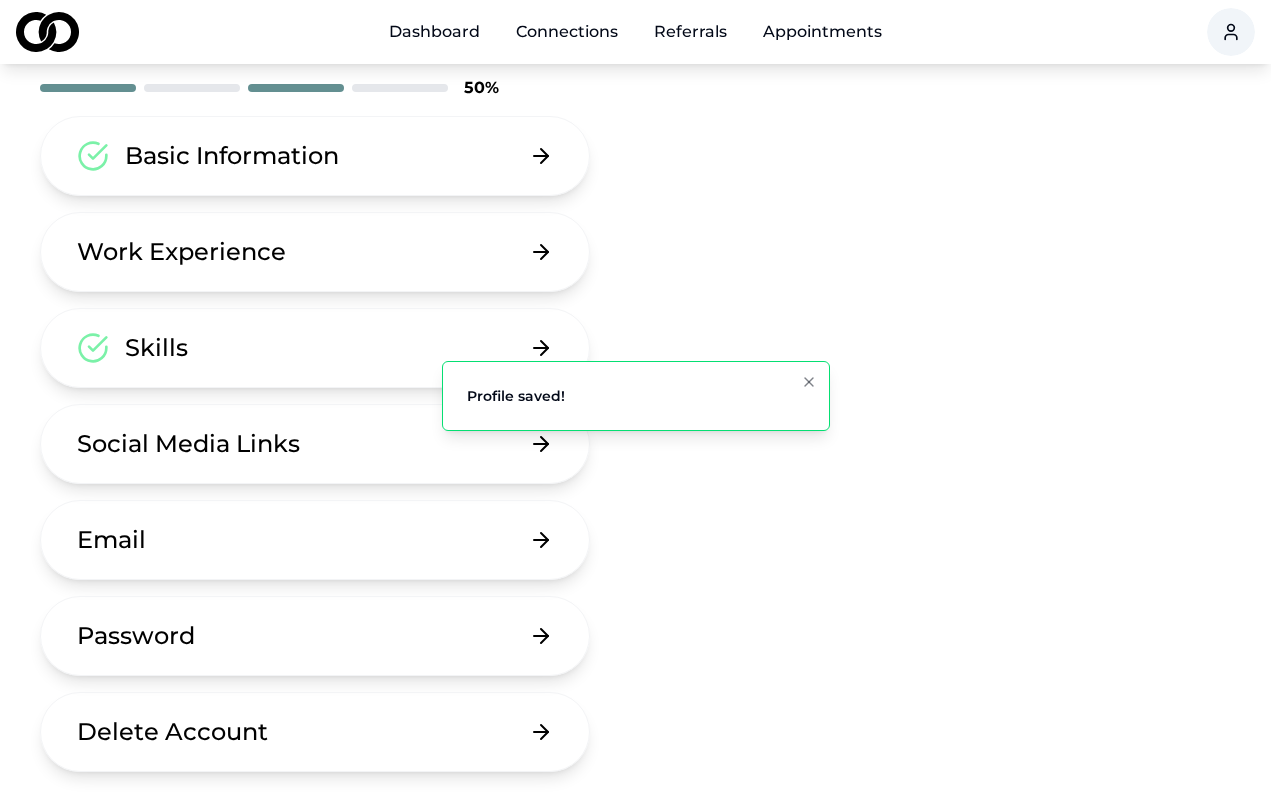 scroll, scrollTop: 124, scrollLeft: 0, axis: vertical 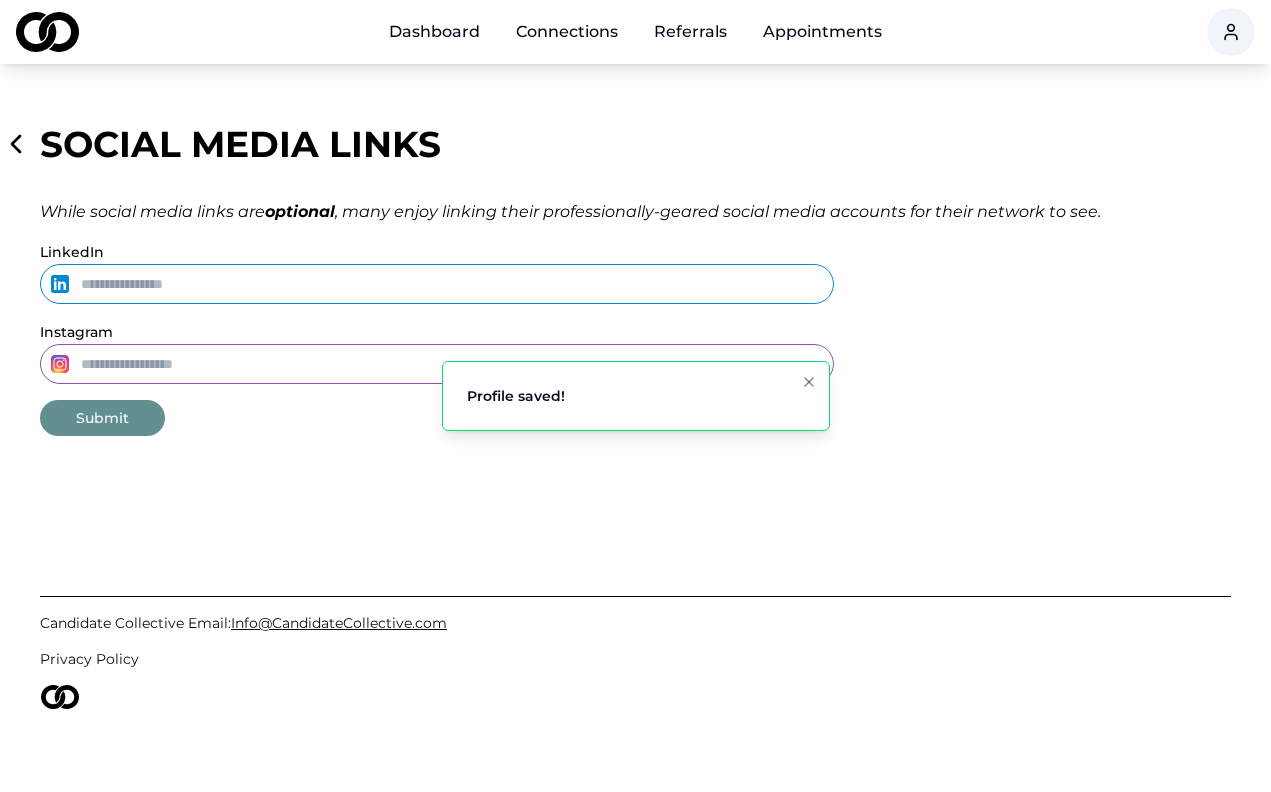 click on "Instagram" at bounding box center [437, 364] 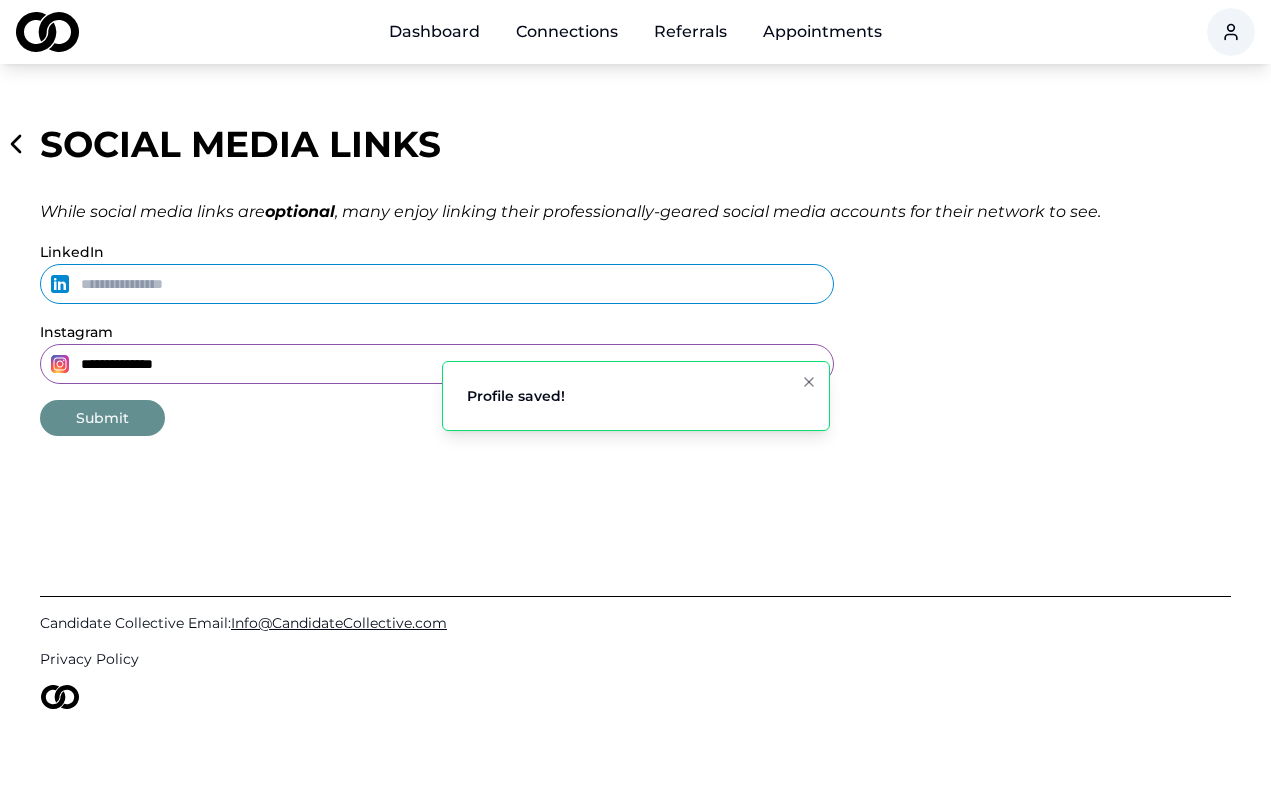 type on "**********" 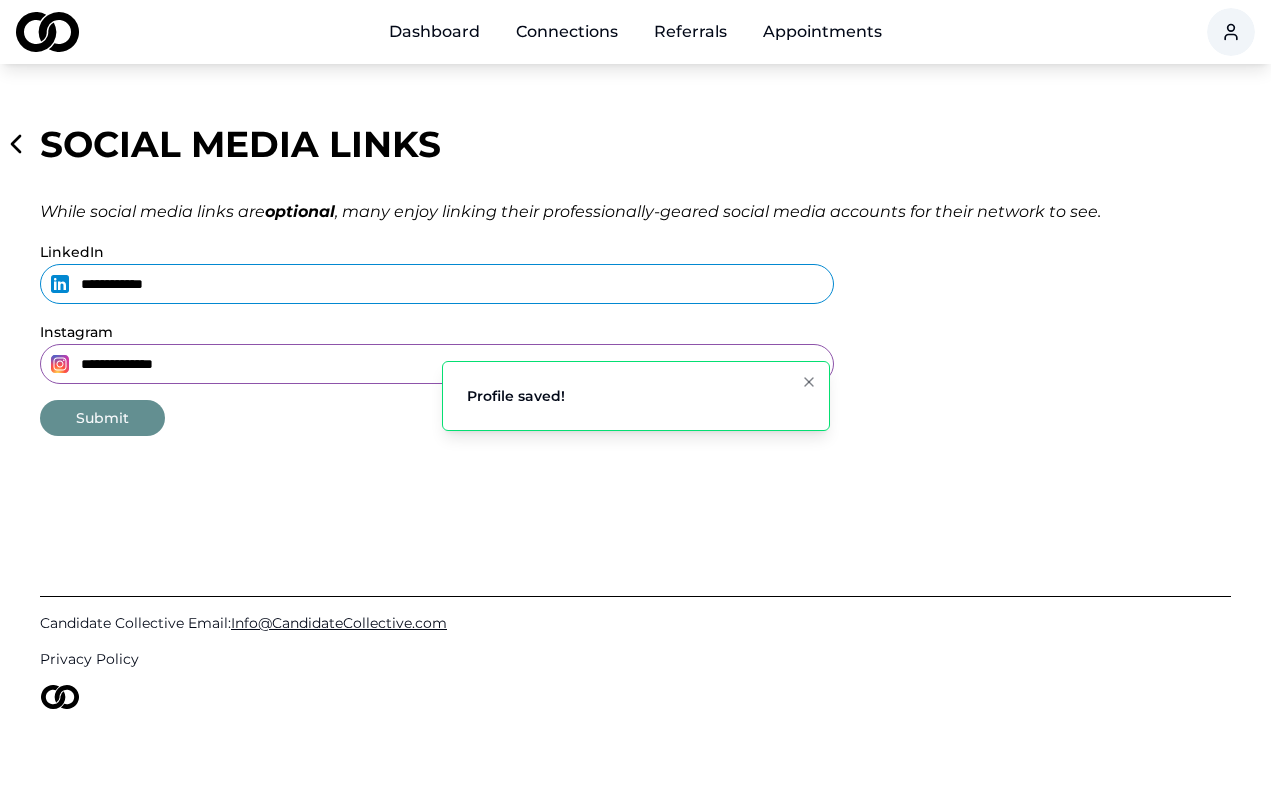 type on "**********" 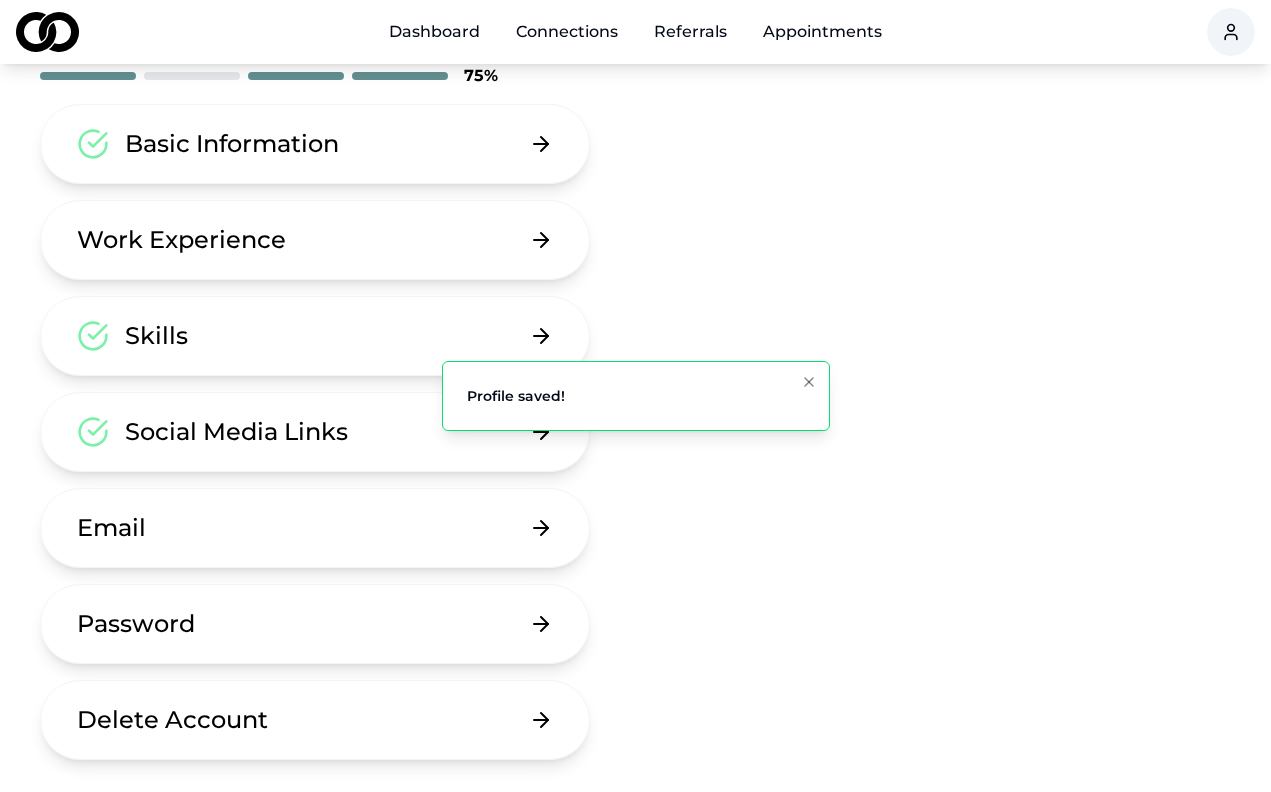 scroll, scrollTop: 142, scrollLeft: 0, axis: vertical 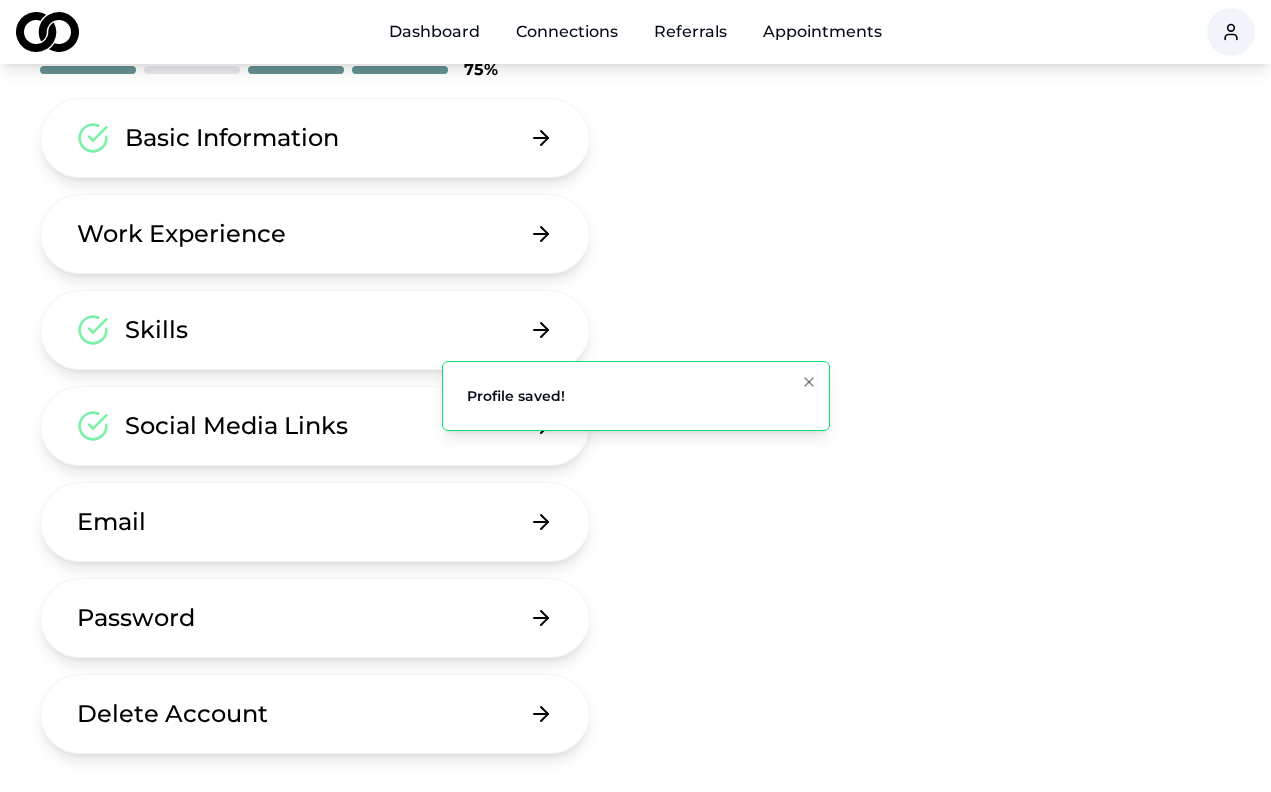 click on "Email" at bounding box center (315, 522) 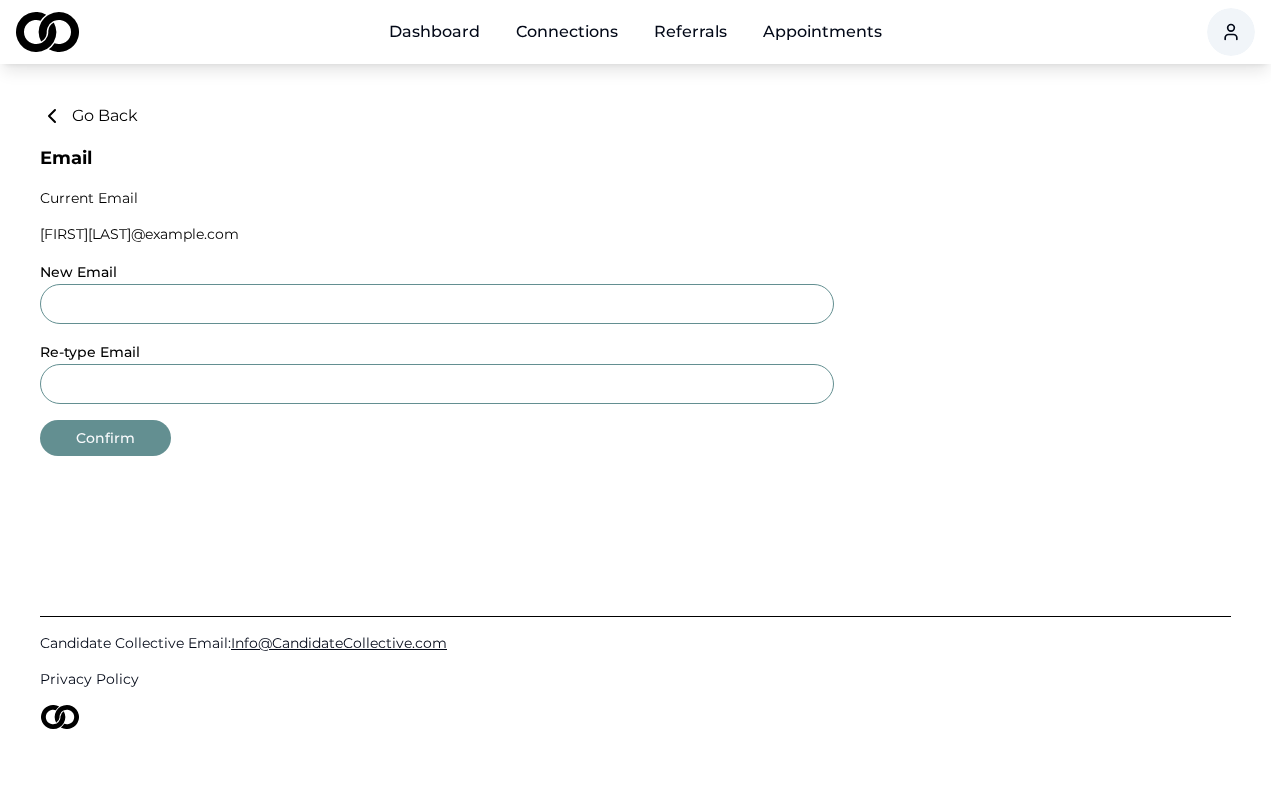 click on "Go Back" at bounding box center [89, 116] 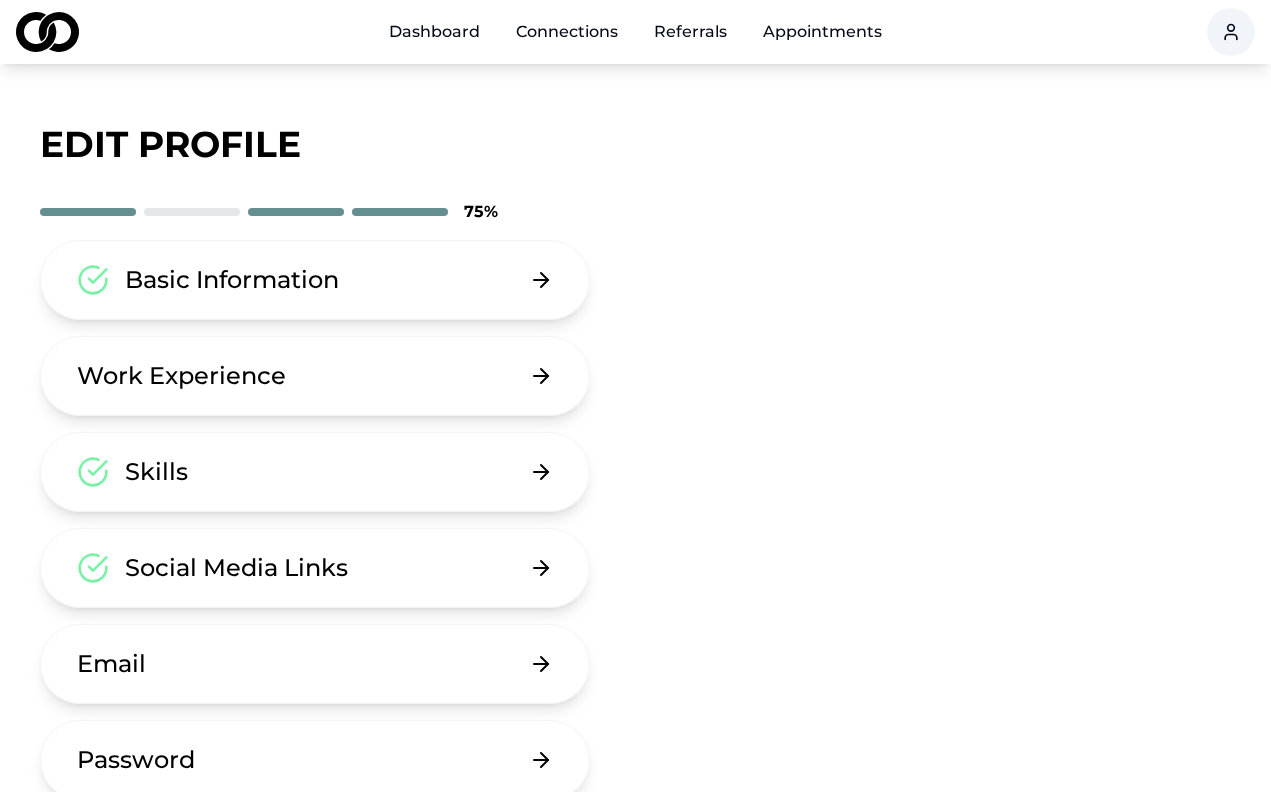 scroll, scrollTop: 0, scrollLeft: 0, axis: both 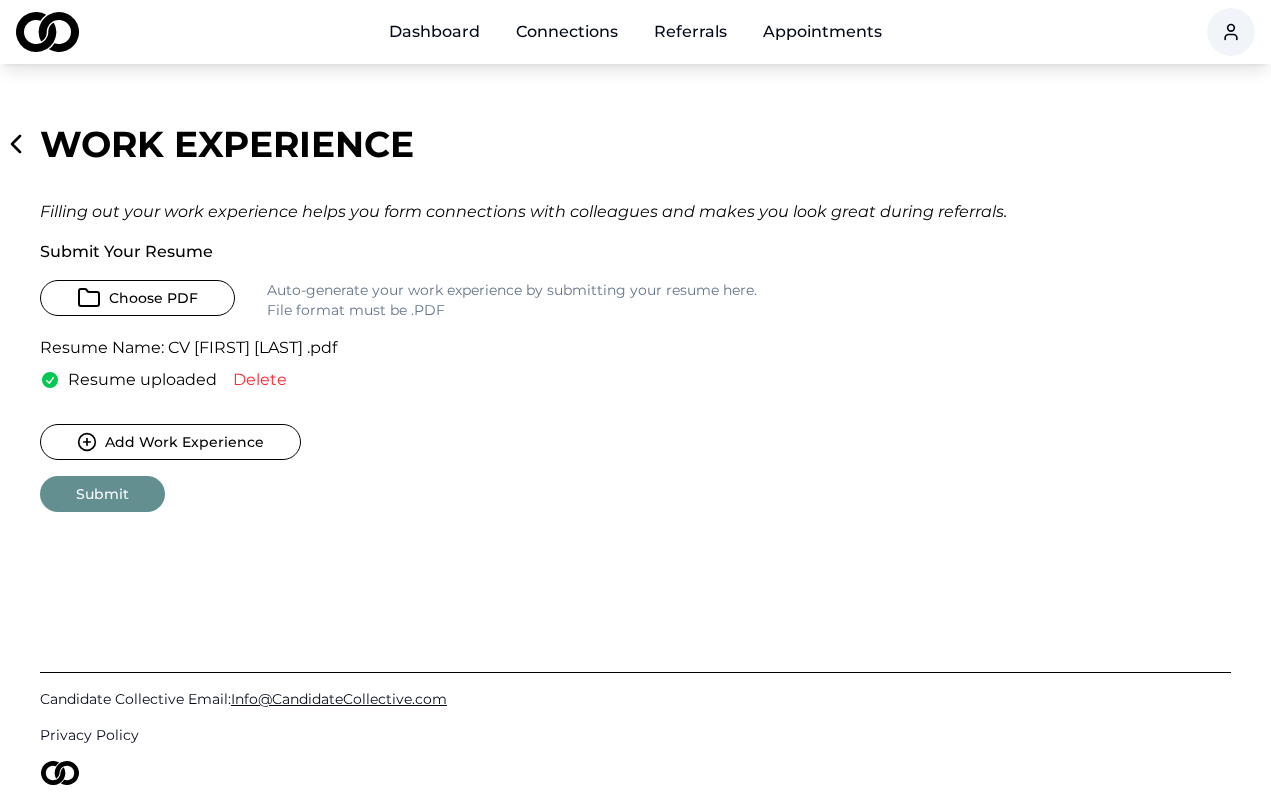 click 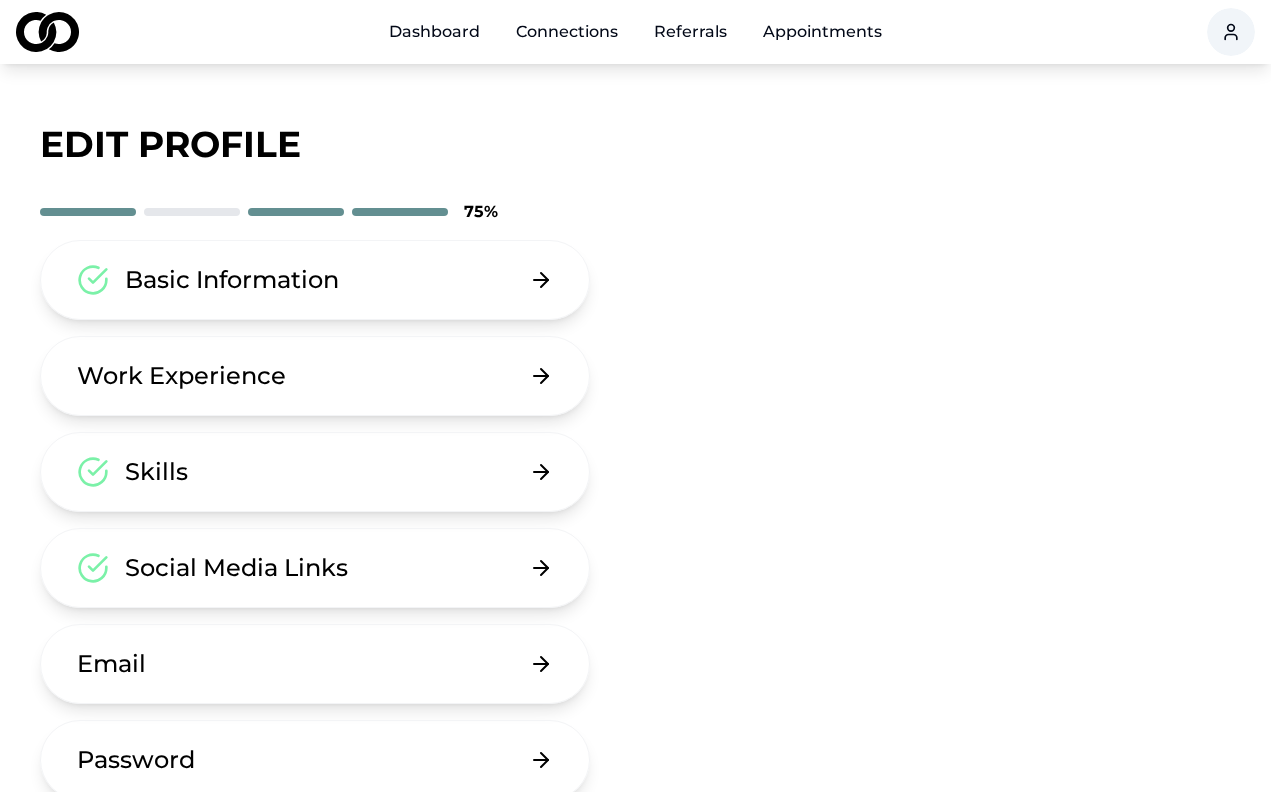 click on "Work Experience" at bounding box center [181, 376] 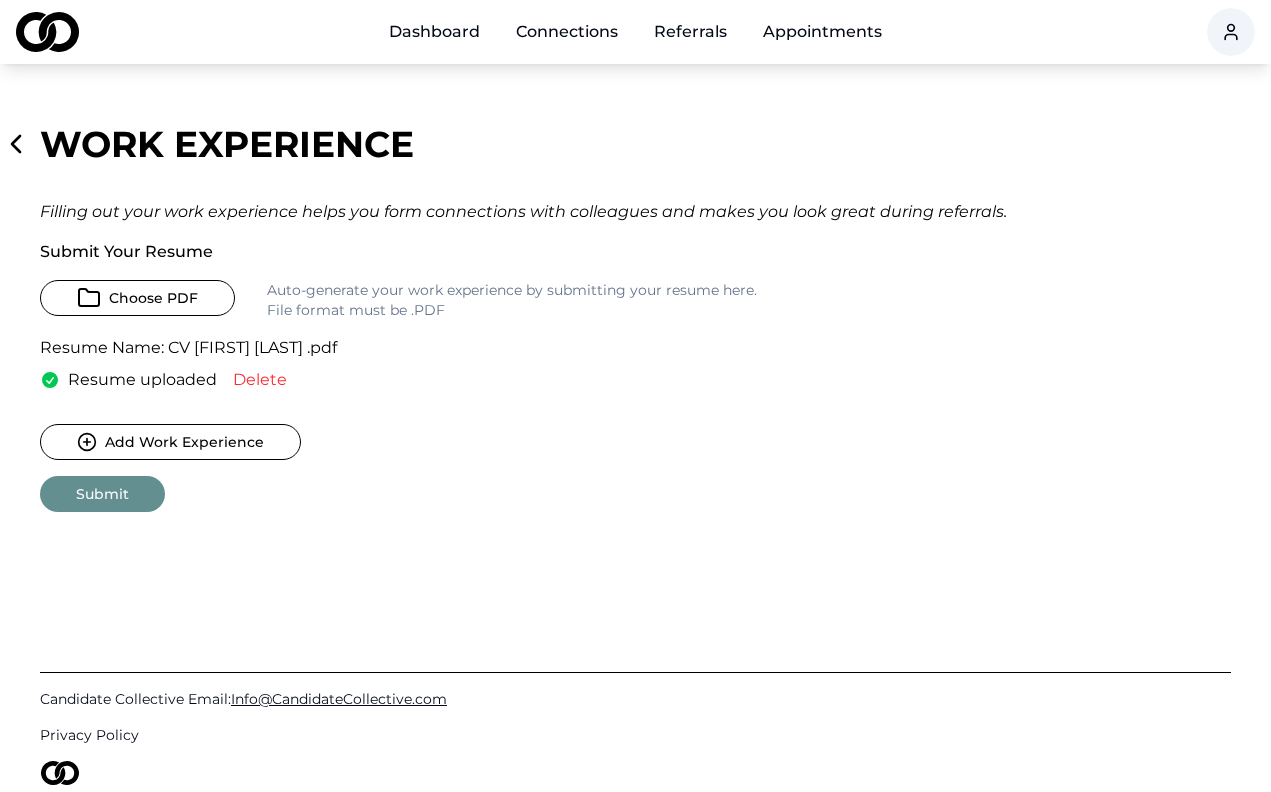 click on "Choose PDF" at bounding box center (137, 298) 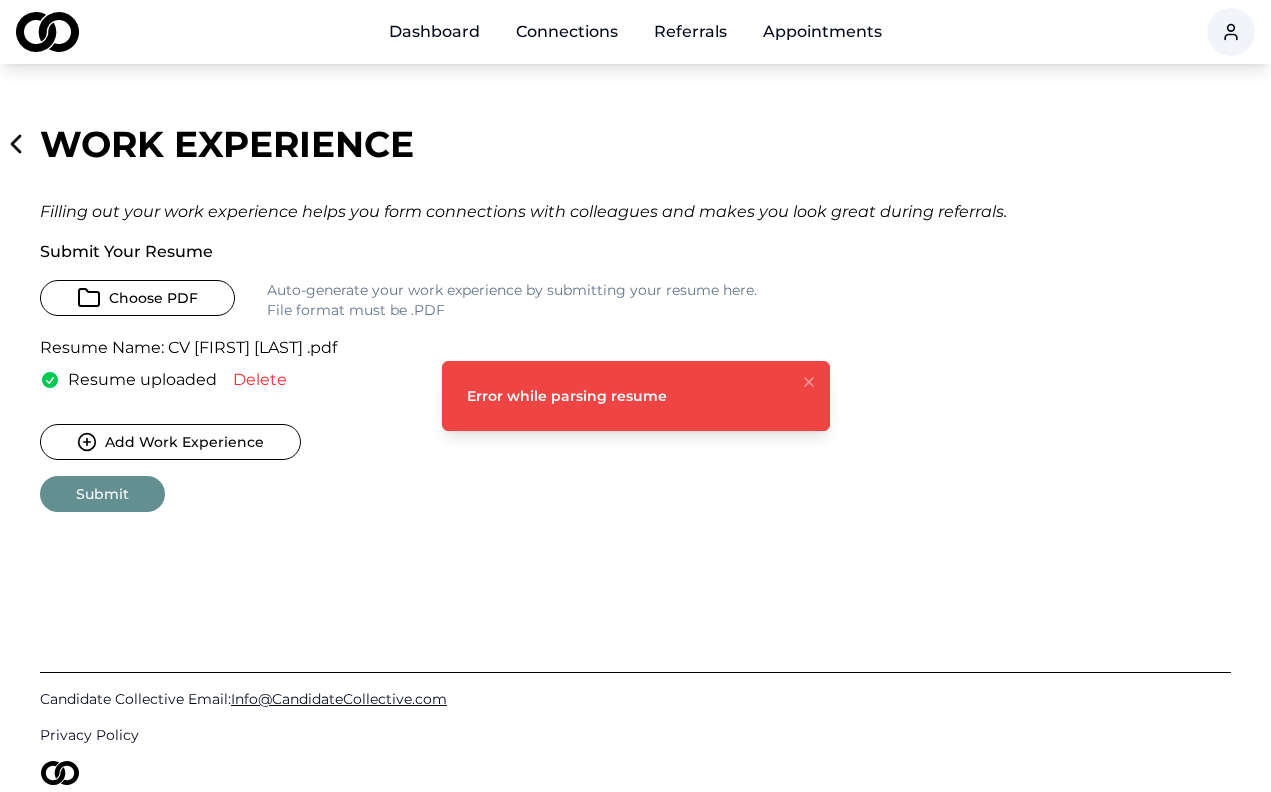 click 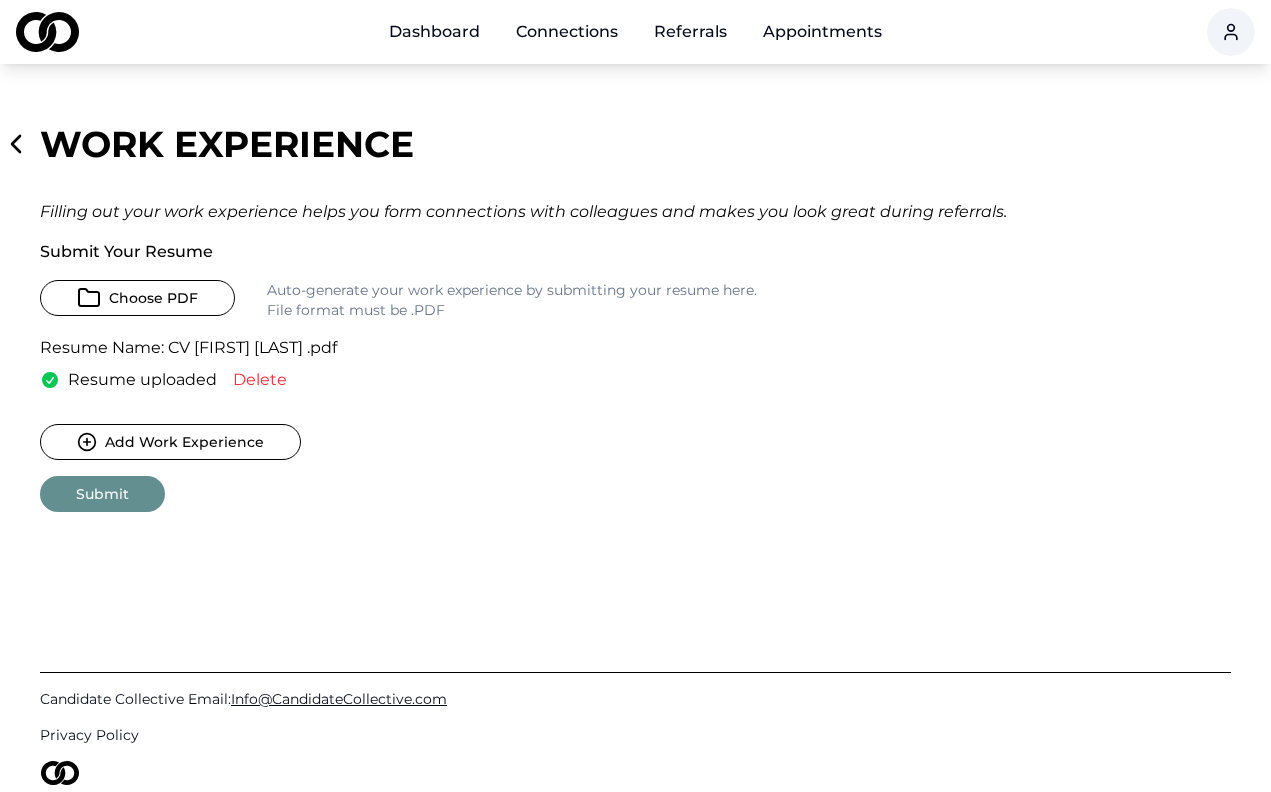 click 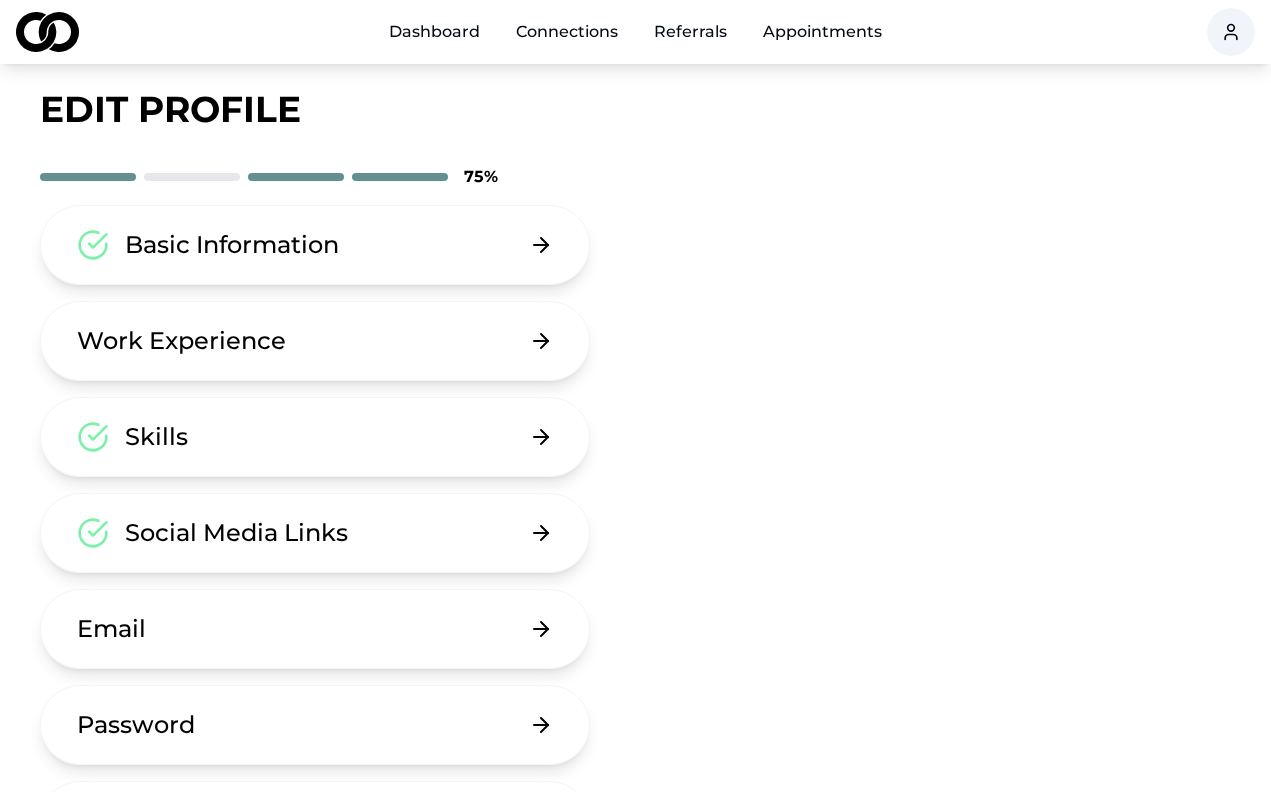 scroll, scrollTop: 36, scrollLeft: 0, axis: vertical 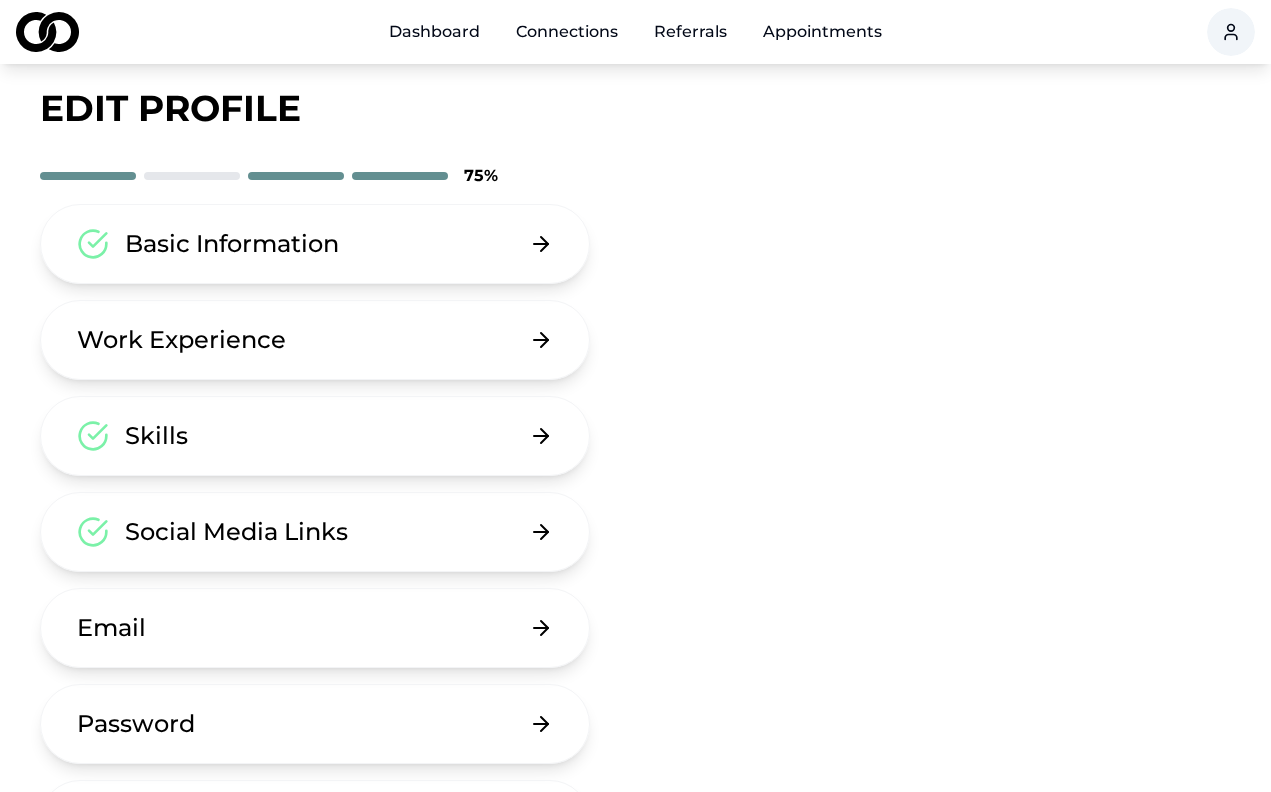 click on "Work Experience" at bounding box center (315, 340) 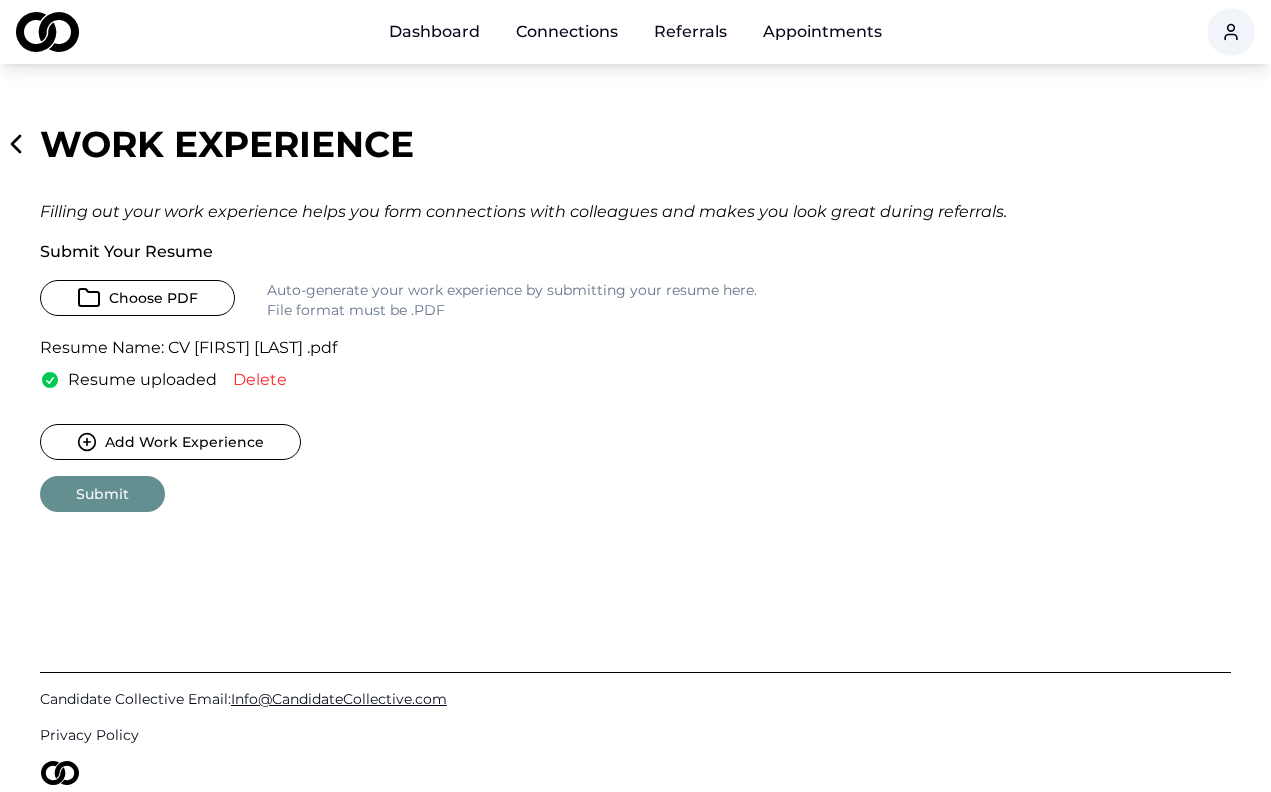 click on "Delete" at bounding box center (260, 380) 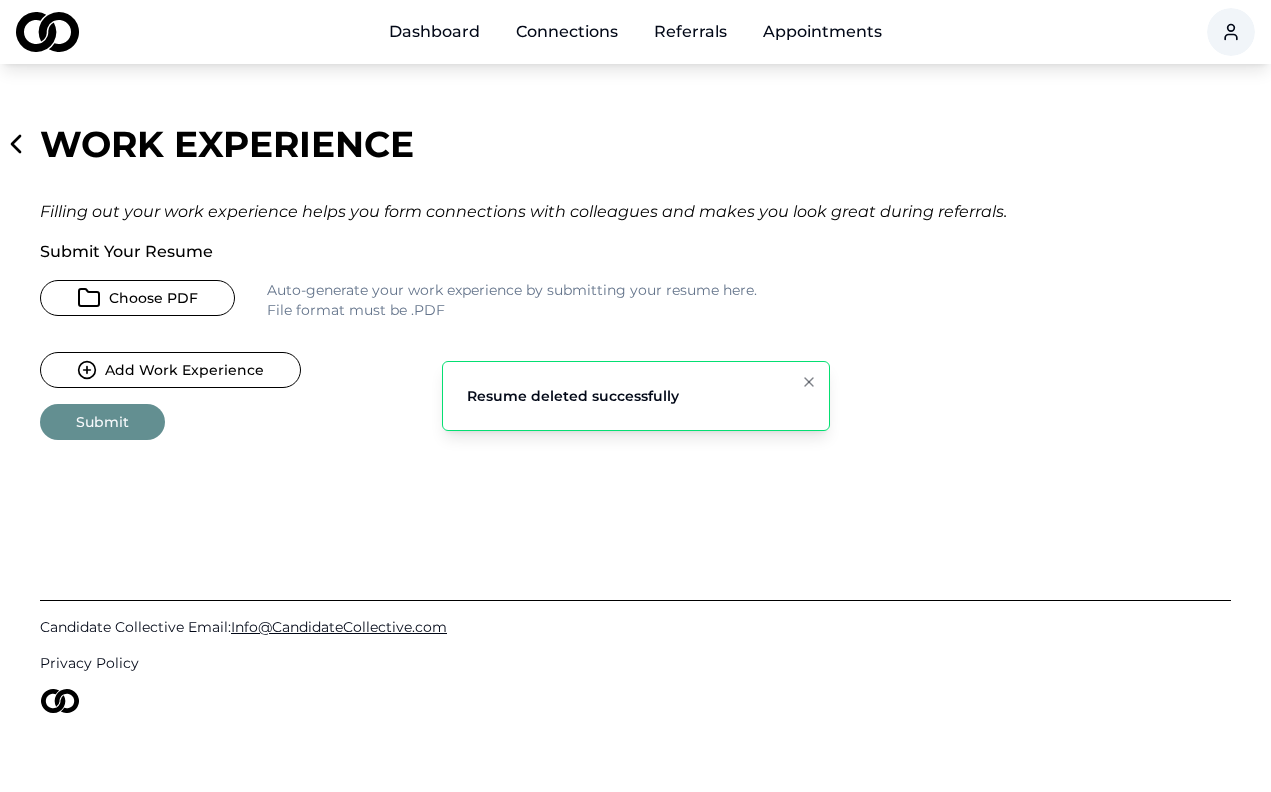 click on "Choose PDF" at bounding box center [137, 298] 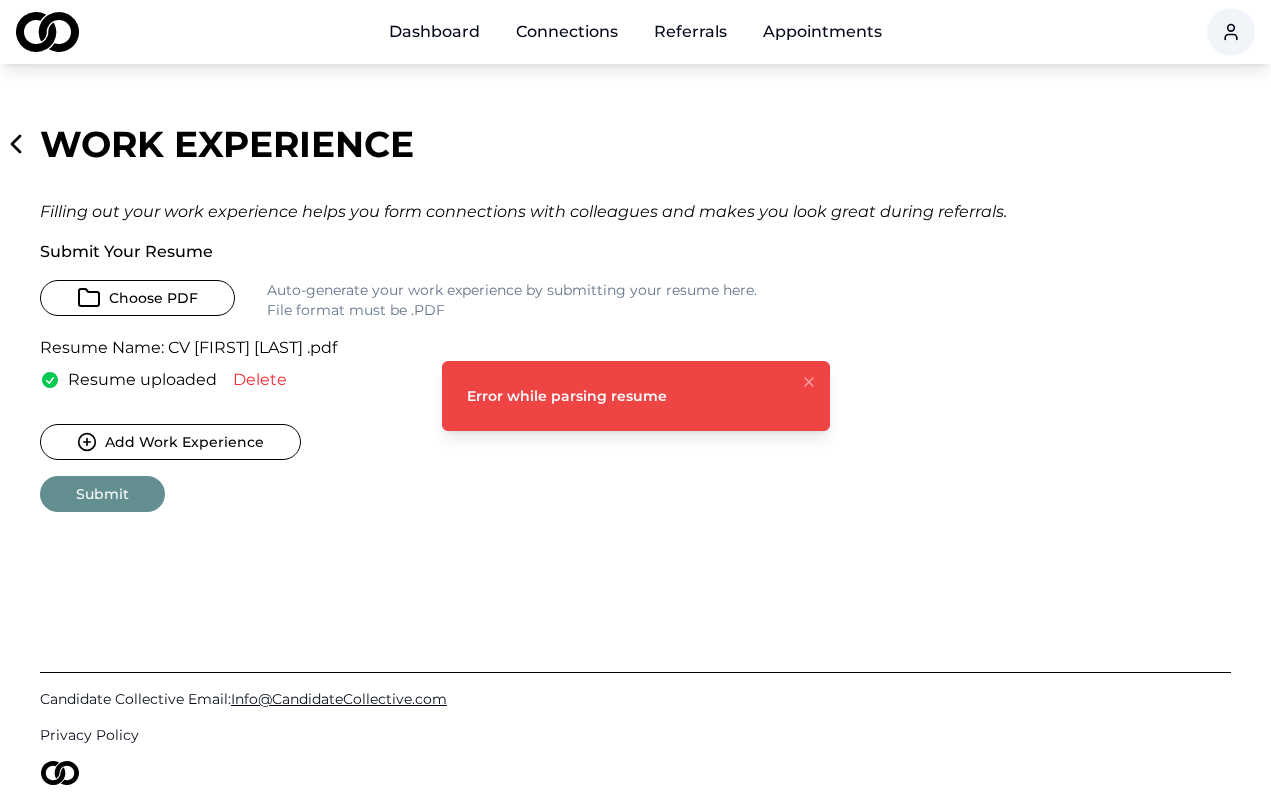 click 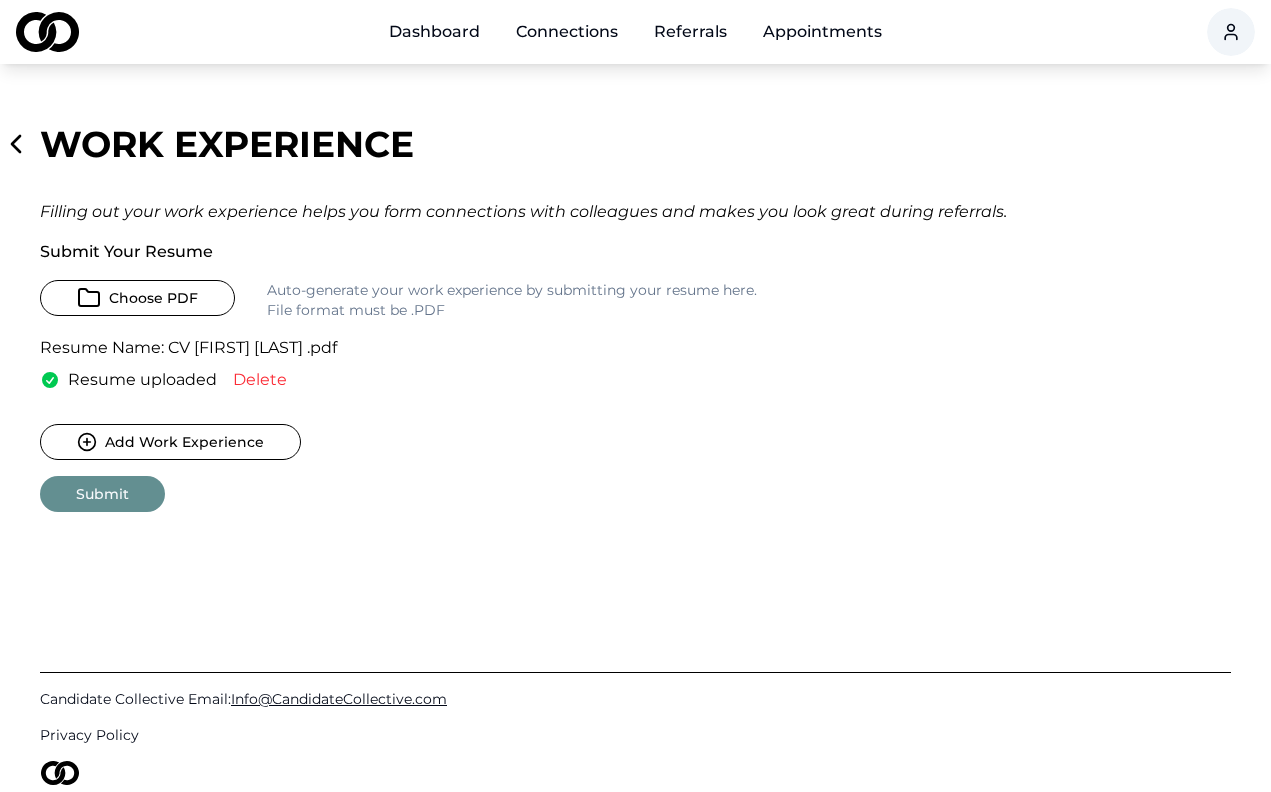 click on "Add Work Experience" at bounding box center [170, 442] 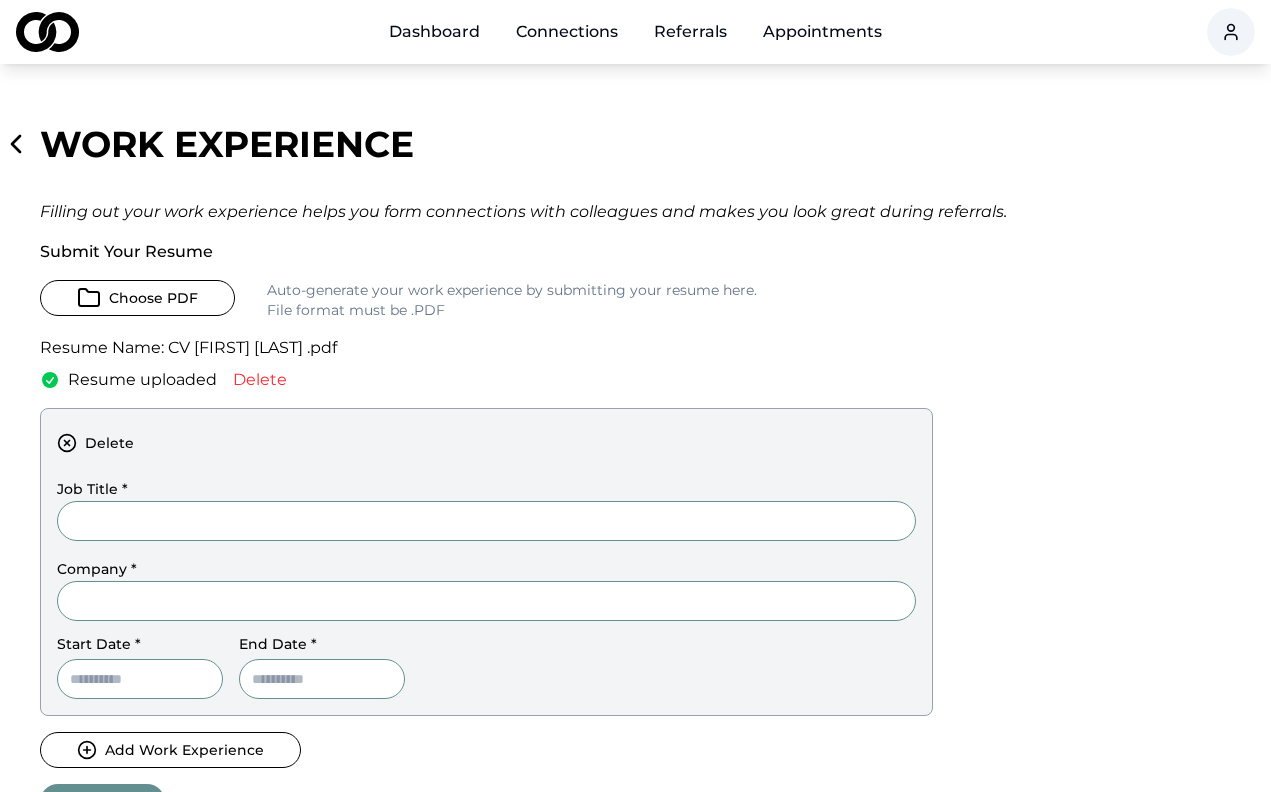 scroll, scrollTop: 0, scrollLeft: 0, axis: both 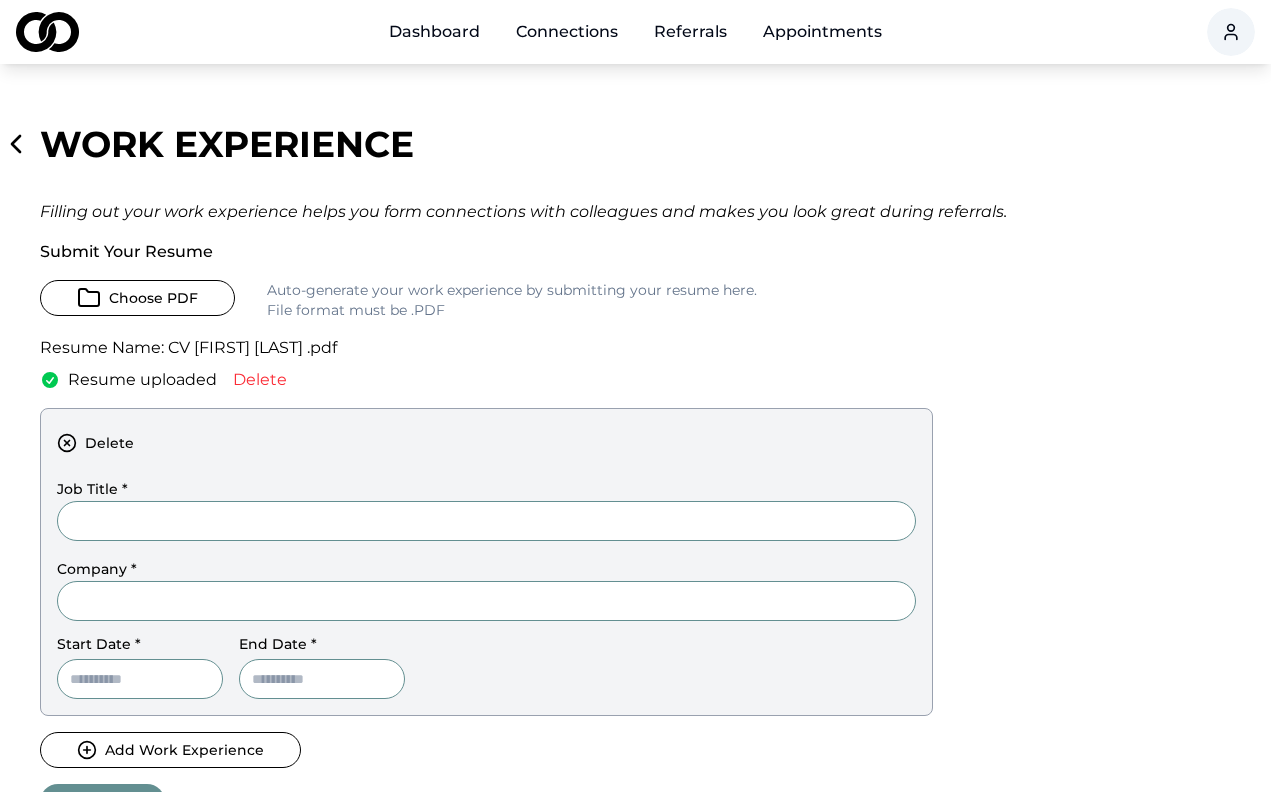 click on "Choose PDF" at bounding box center [137, 298] 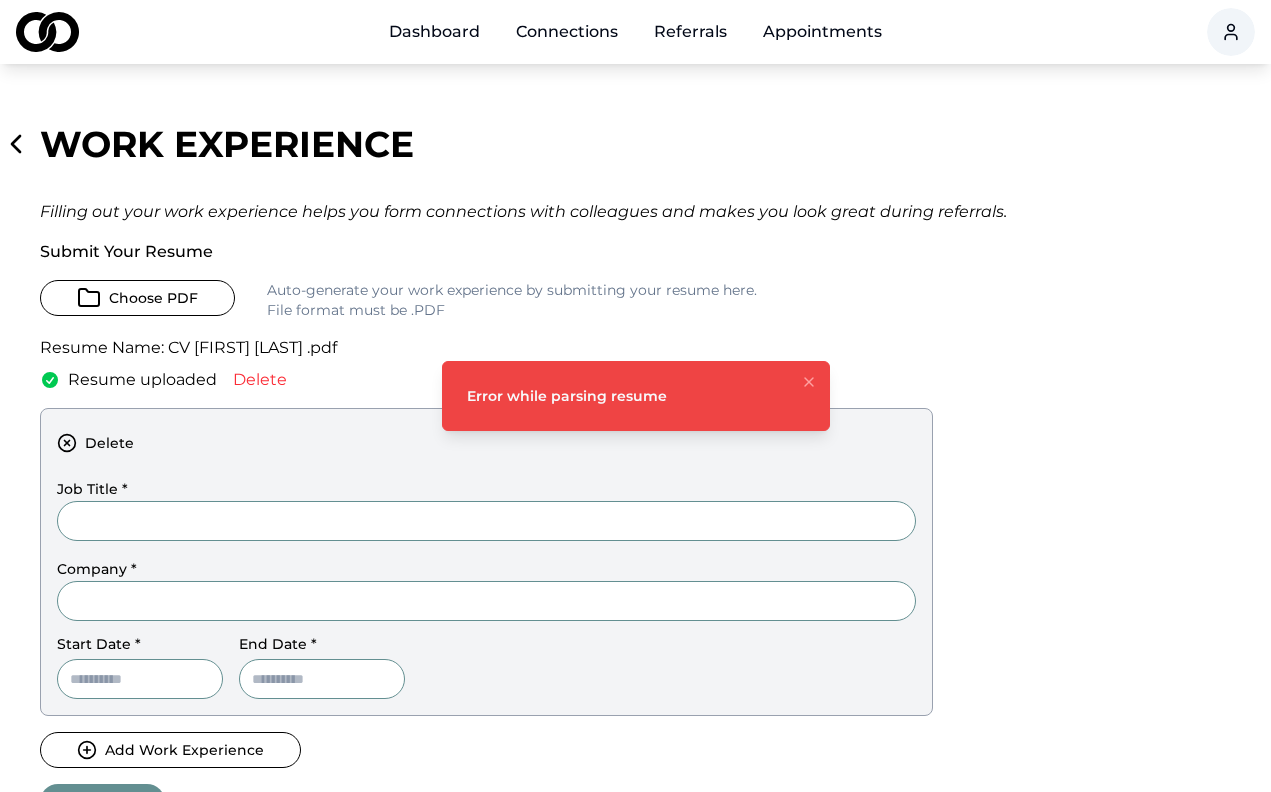 click 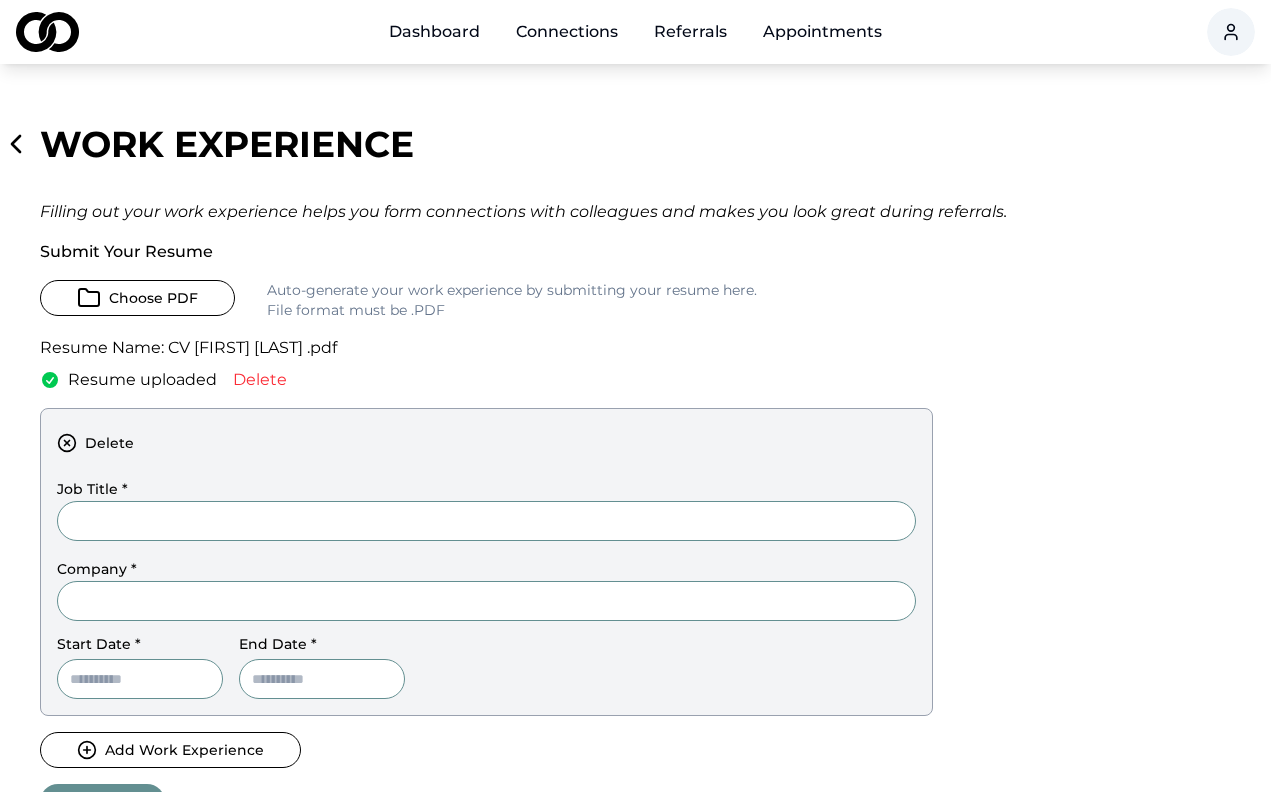 click on "Delete" at bounding box center [260, 380] 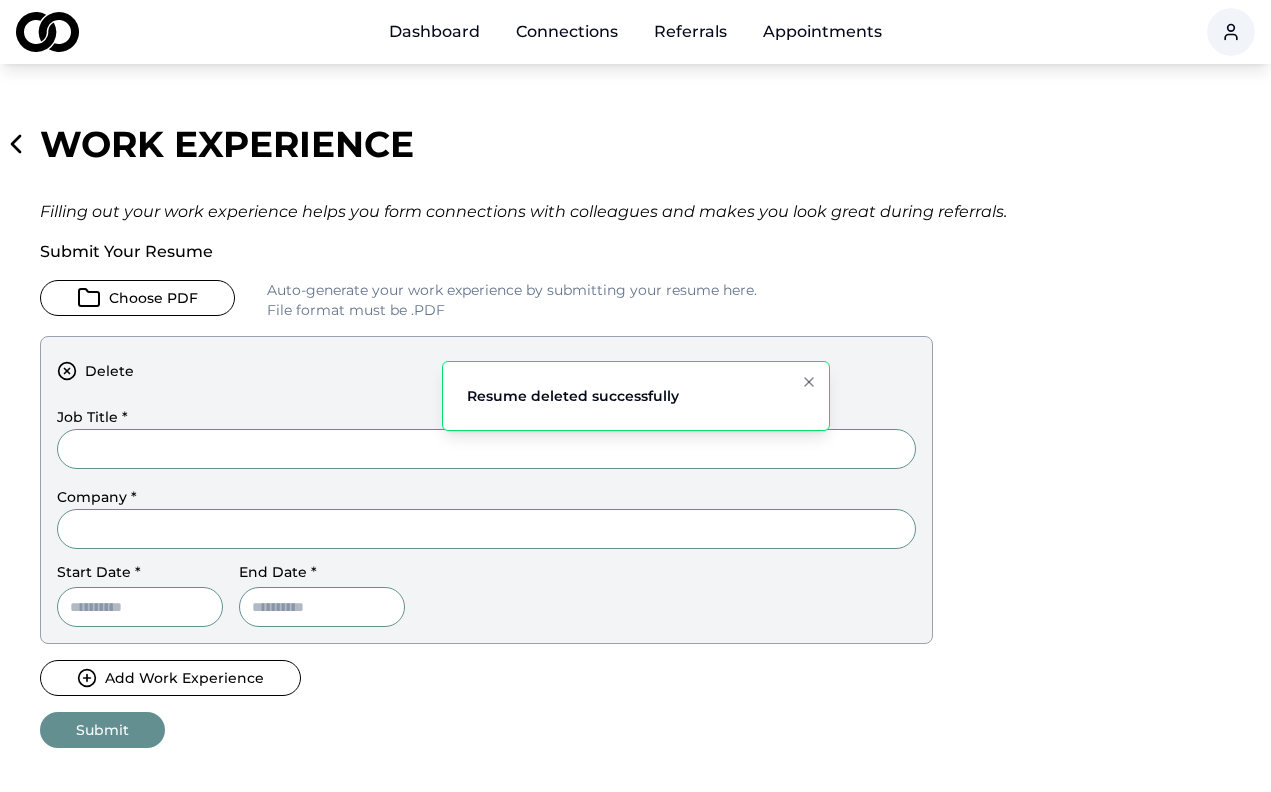click on "Choose PDF" at bounding box center [137, 298] 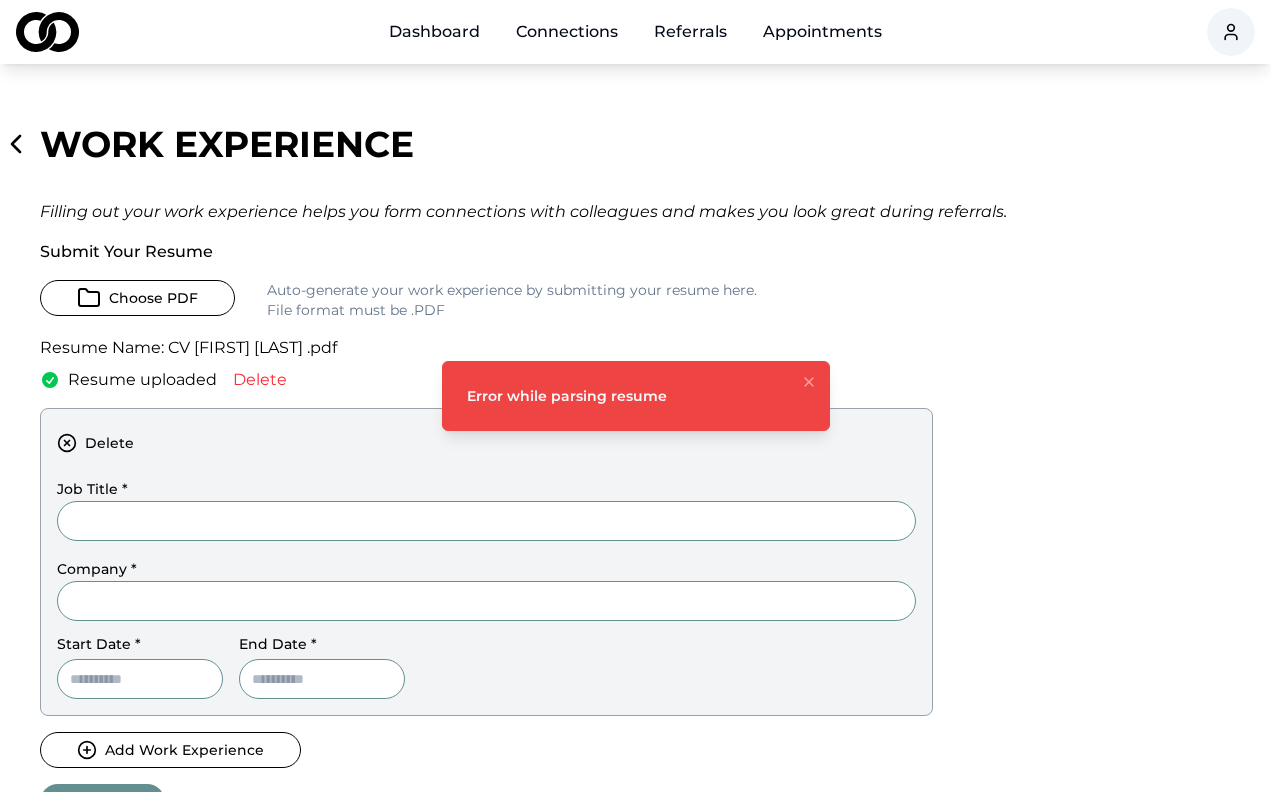 click 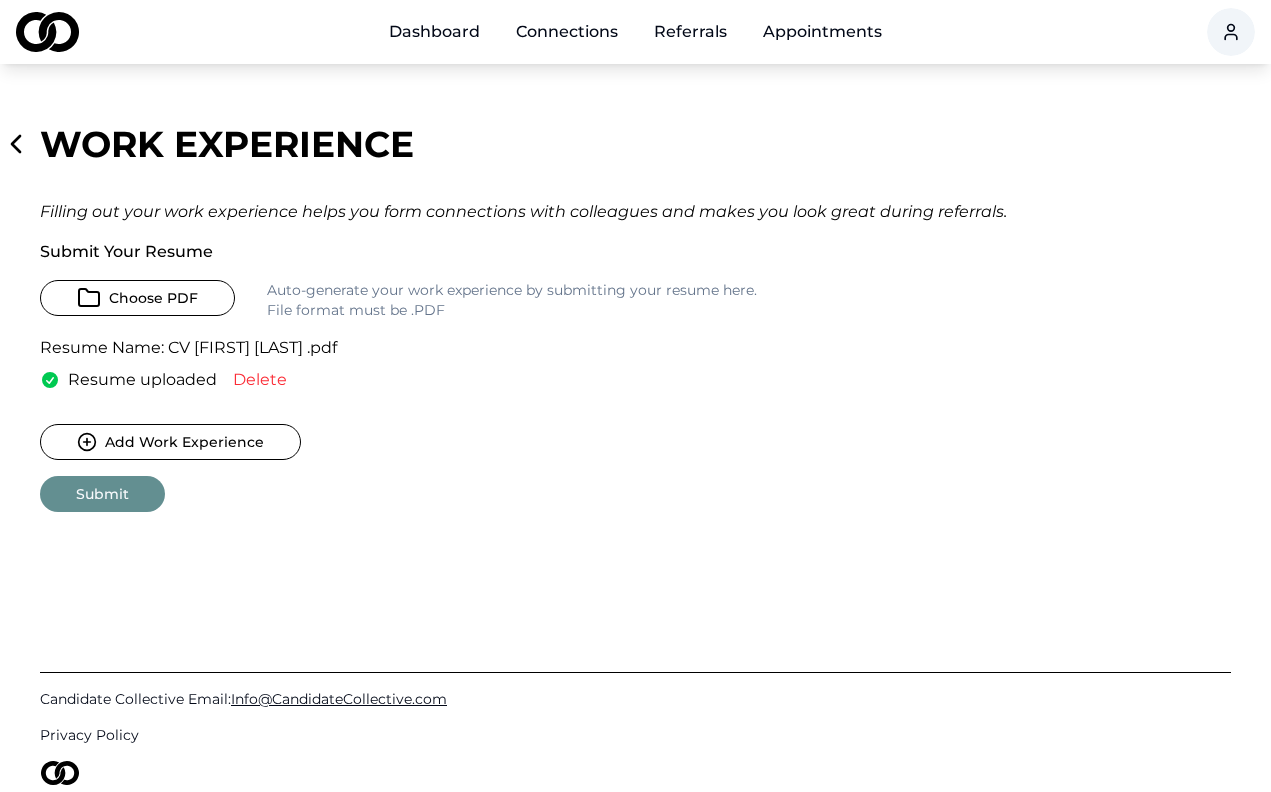 click 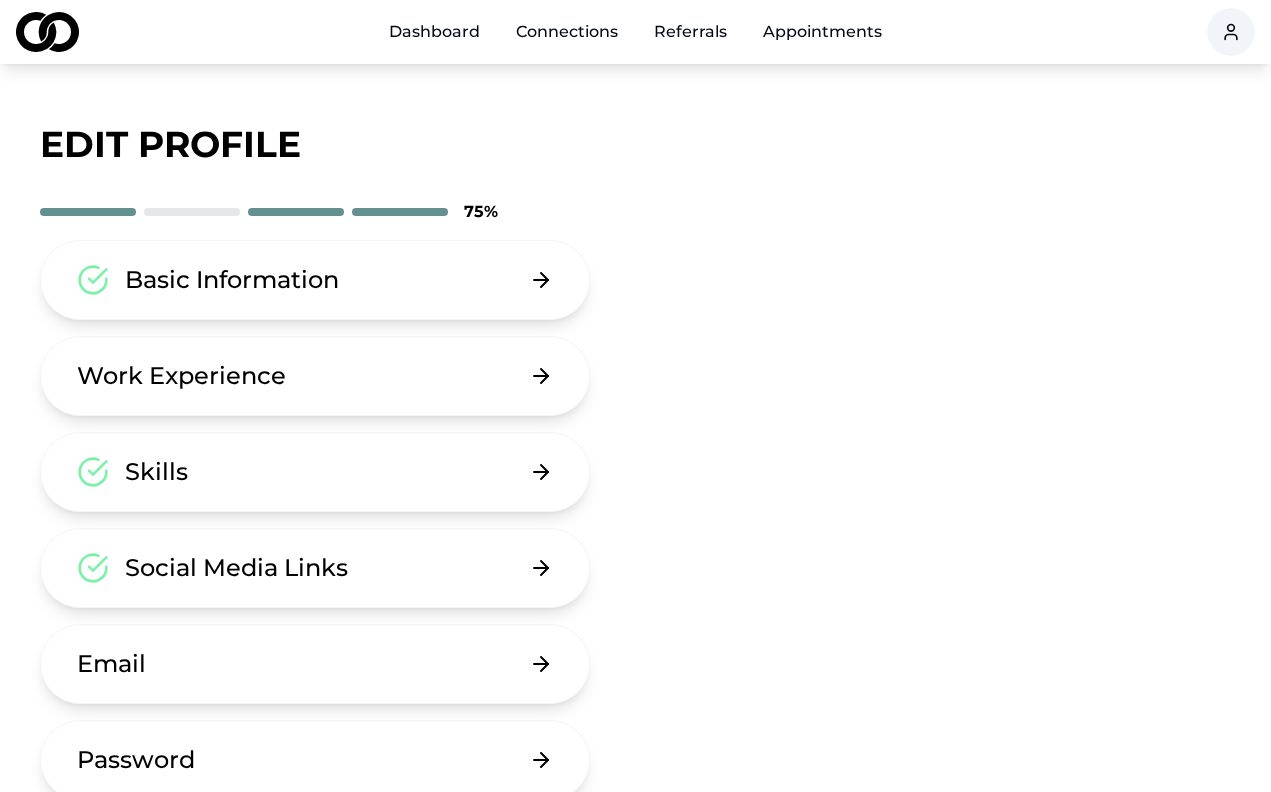 scroll, scrollTop: 0, scrollLeft: 0, axis: both 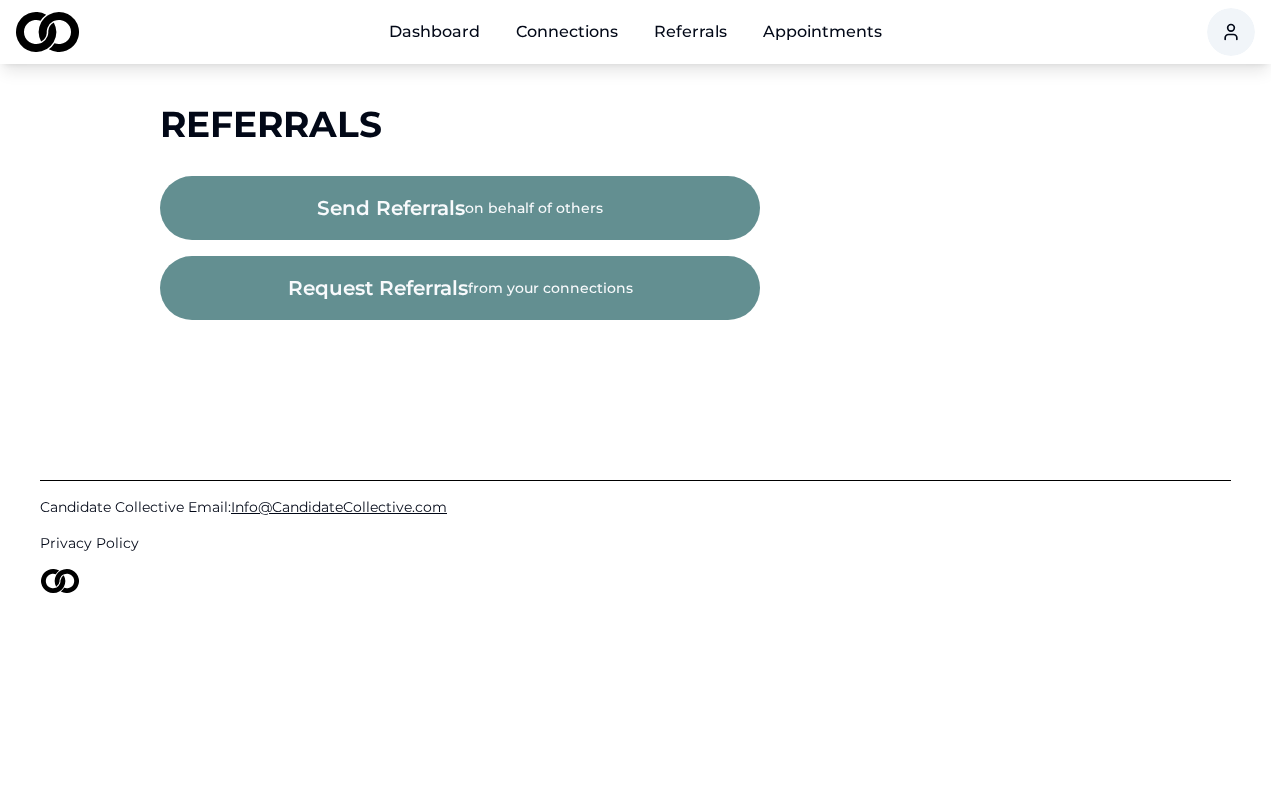 click on "Appointments" at bounding box center (822, 32) 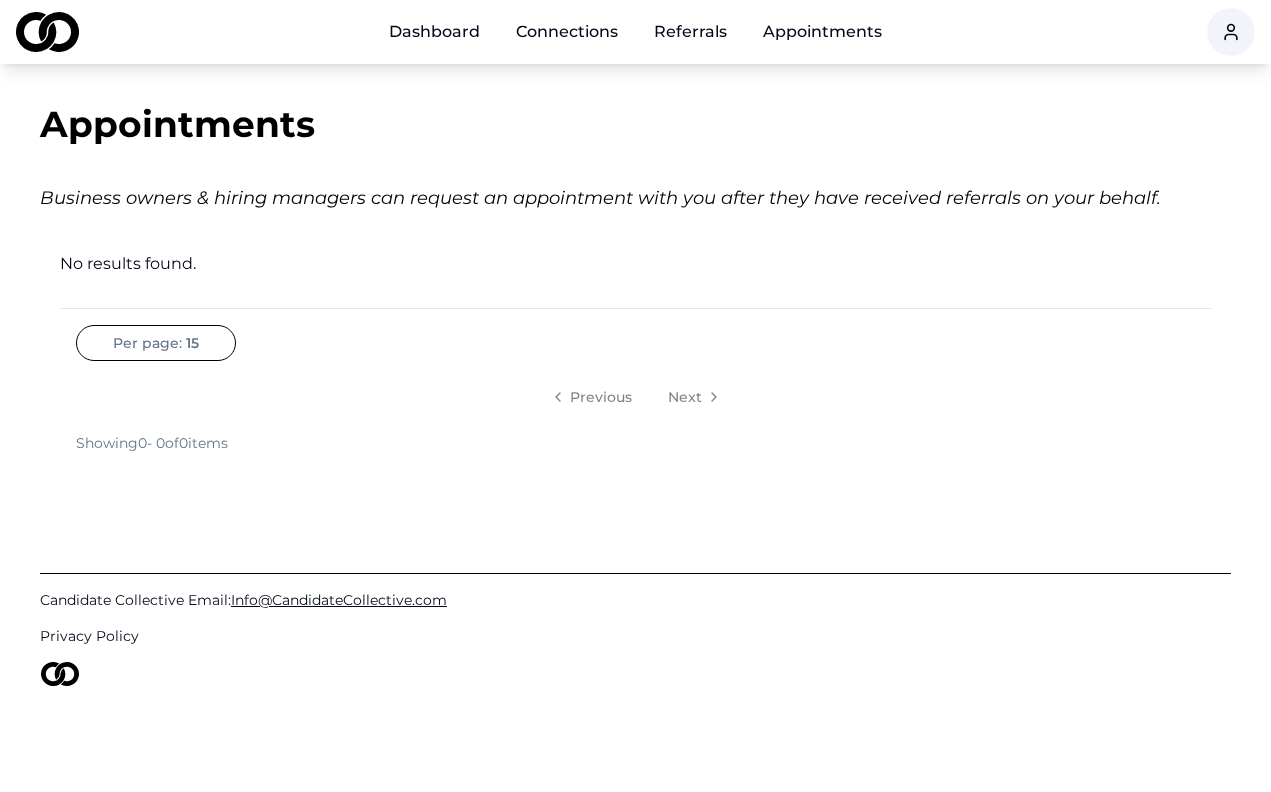 click on "Dashboard" at bounding box center [434, 32] 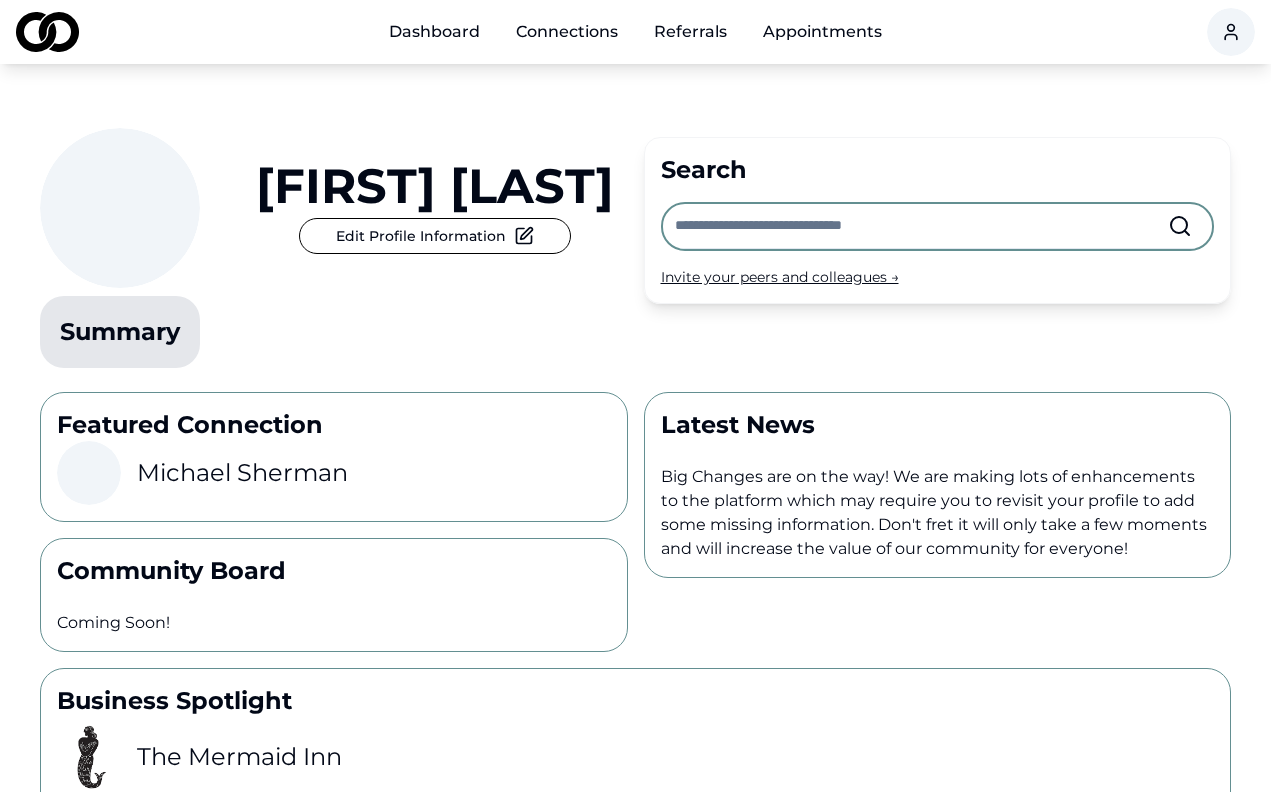 scroll, scrollTop: 0, scrollLeft: 0, axis: both 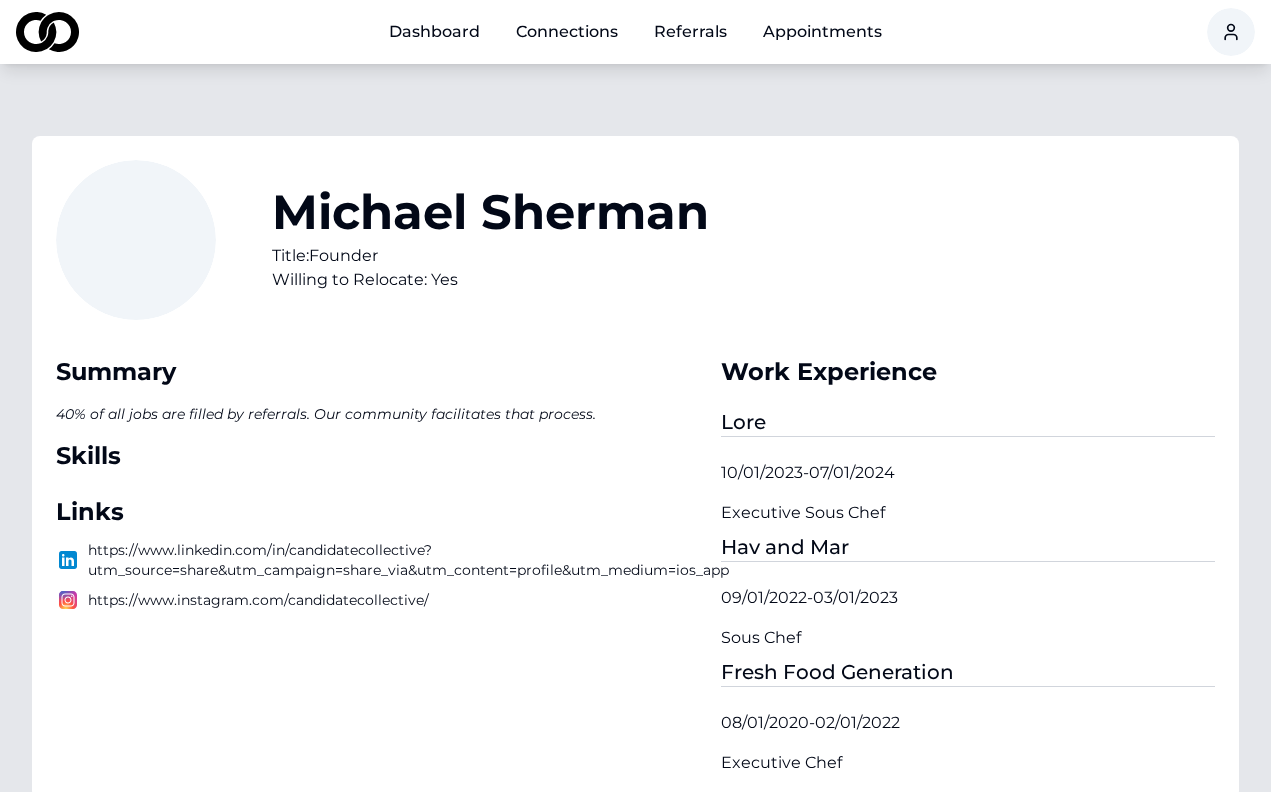 click on "Dashboard" at bounding box center (434, 32) 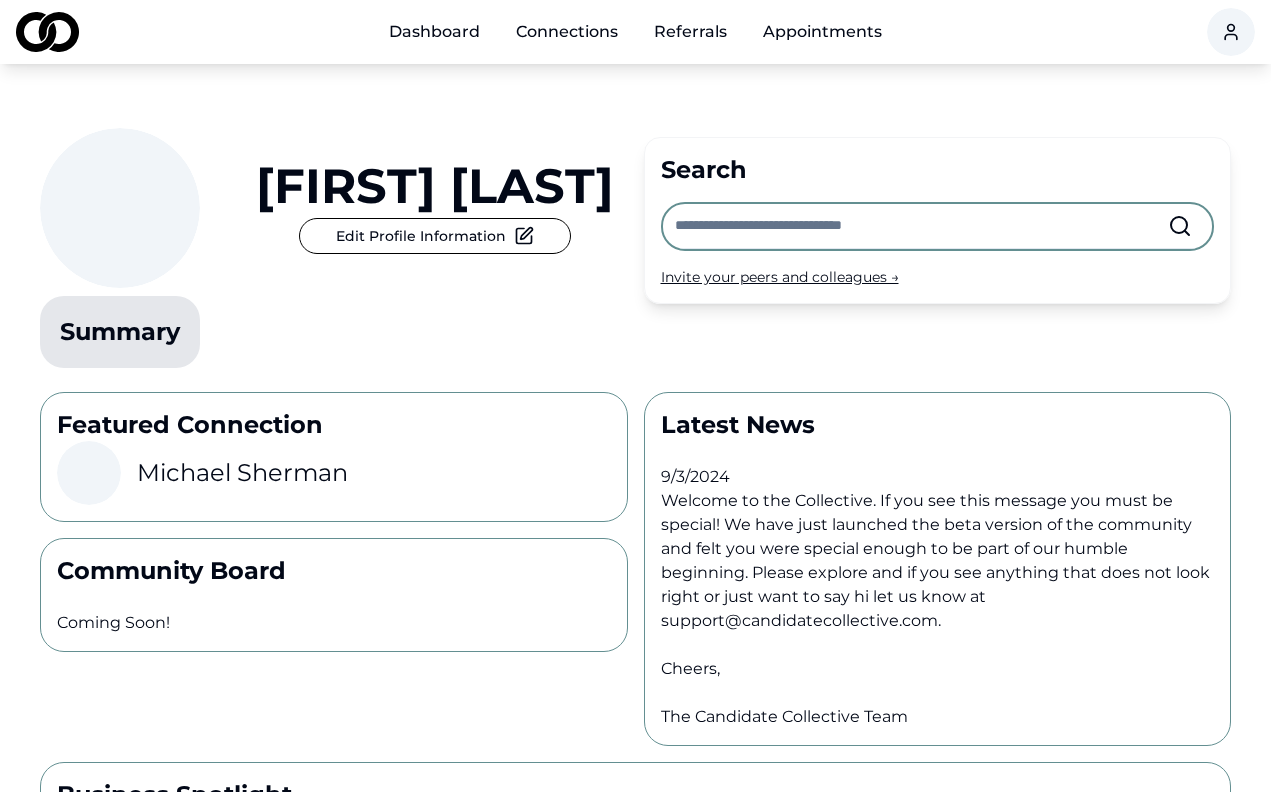 click on "Dashboard" at bounding box center [434, 32] 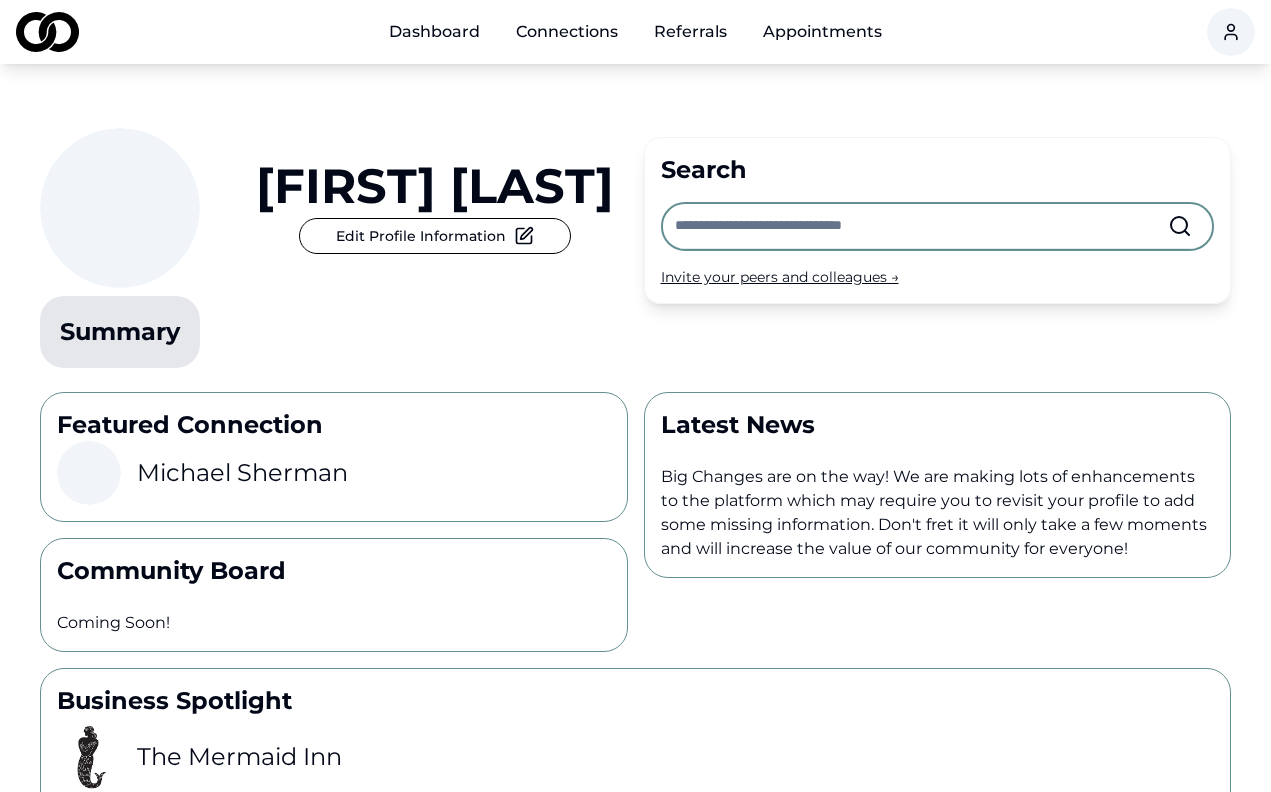 click on "Edit Profile Information" at bounding box center (435, 236) 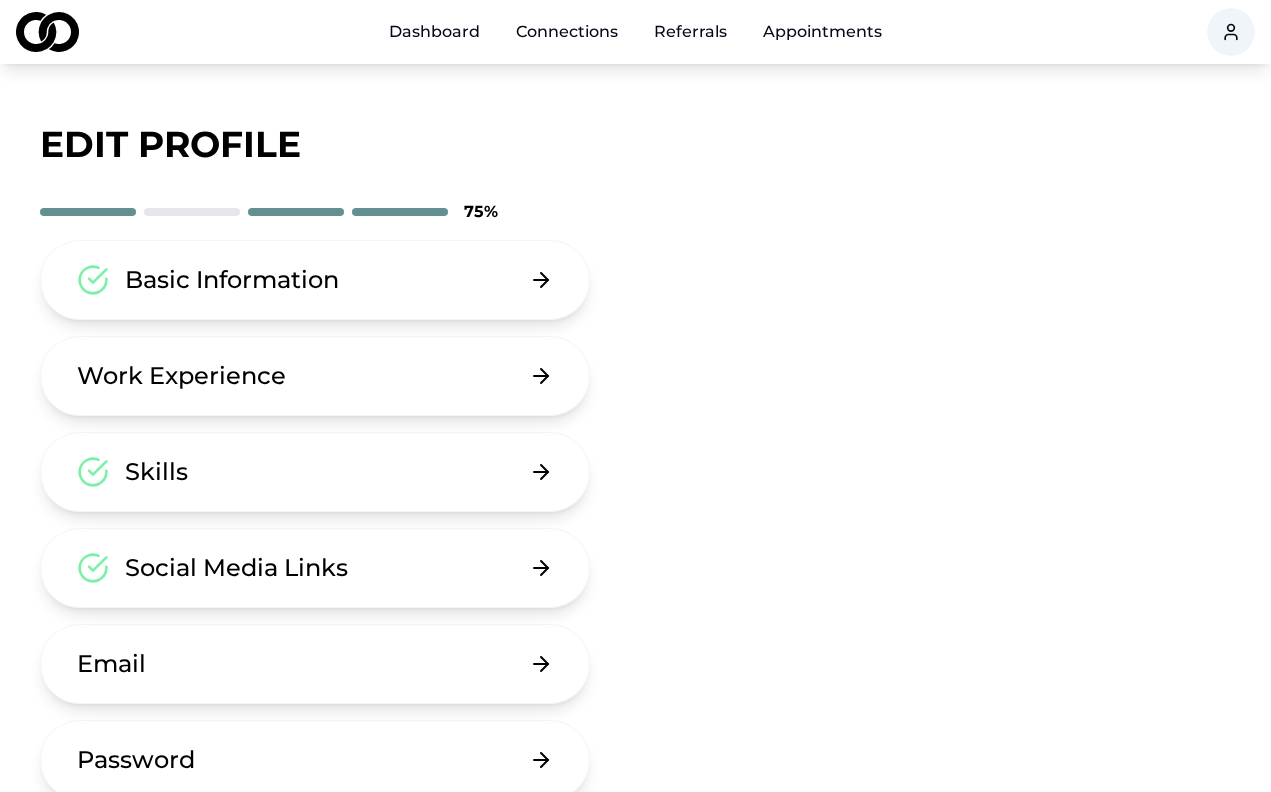 click on "Work Experience" at bounding box center (315, 376) 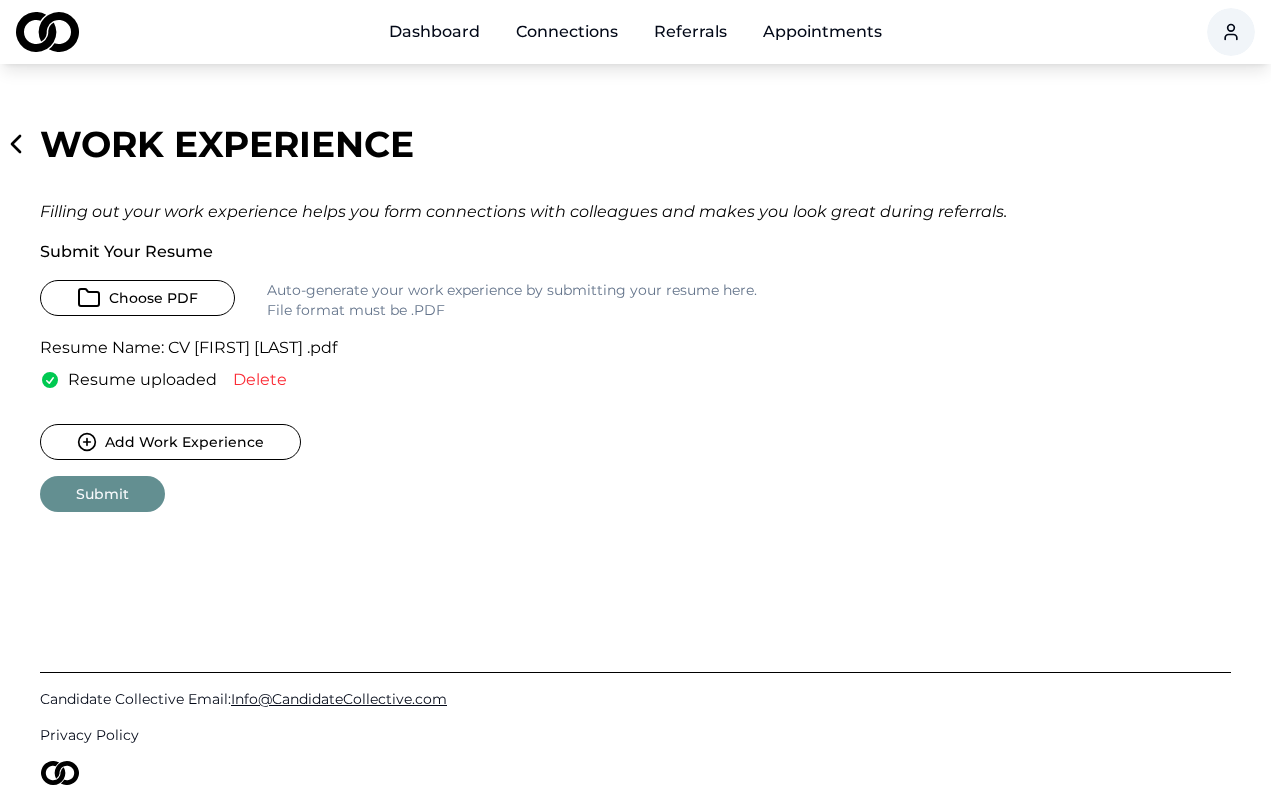 click on "Add Work Experience" at bounding box center (170, 442) 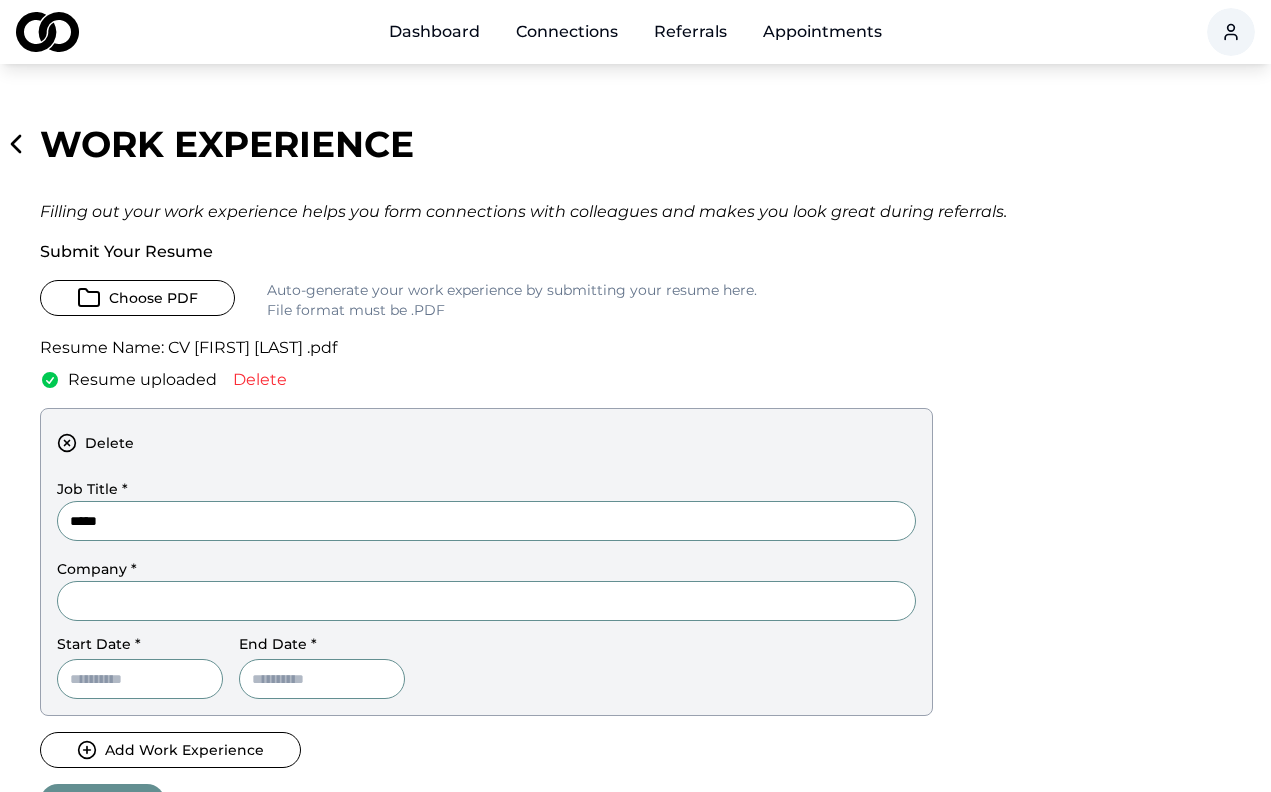 type on "*****" 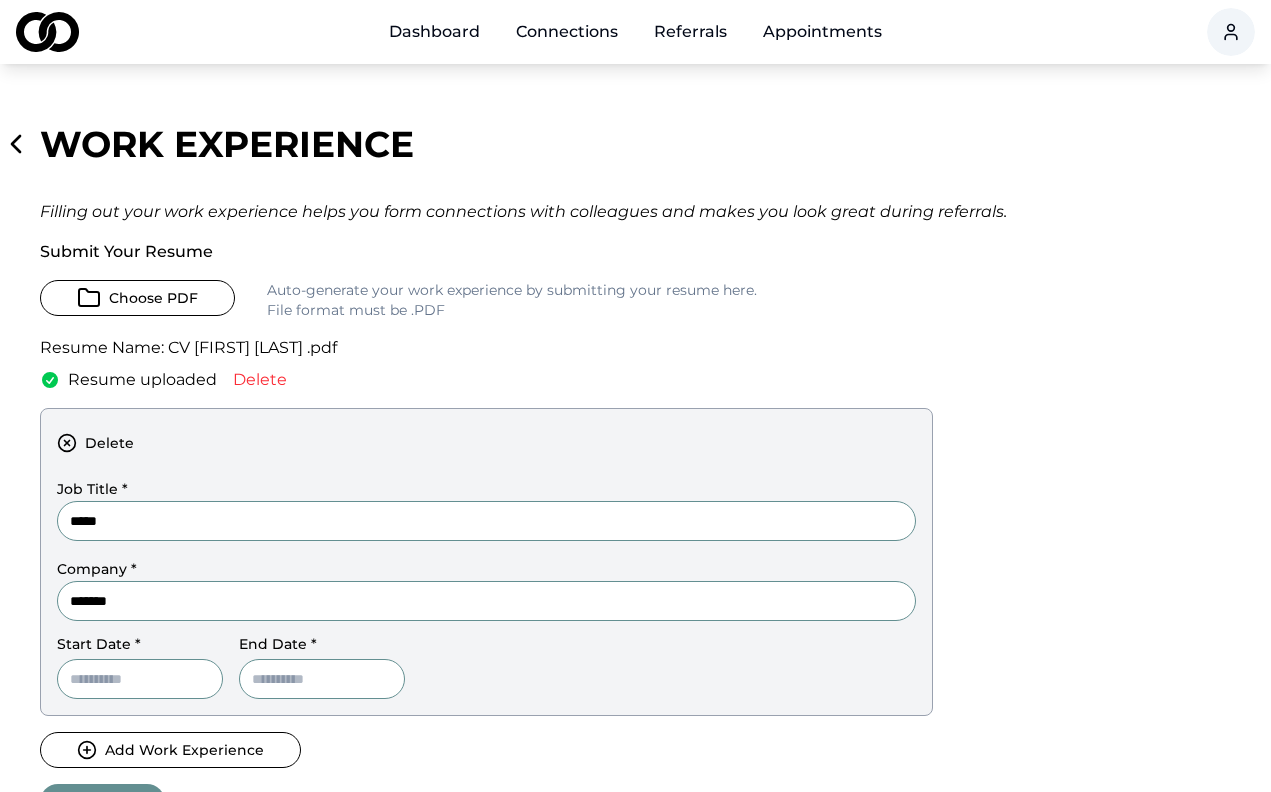 type on "*******" 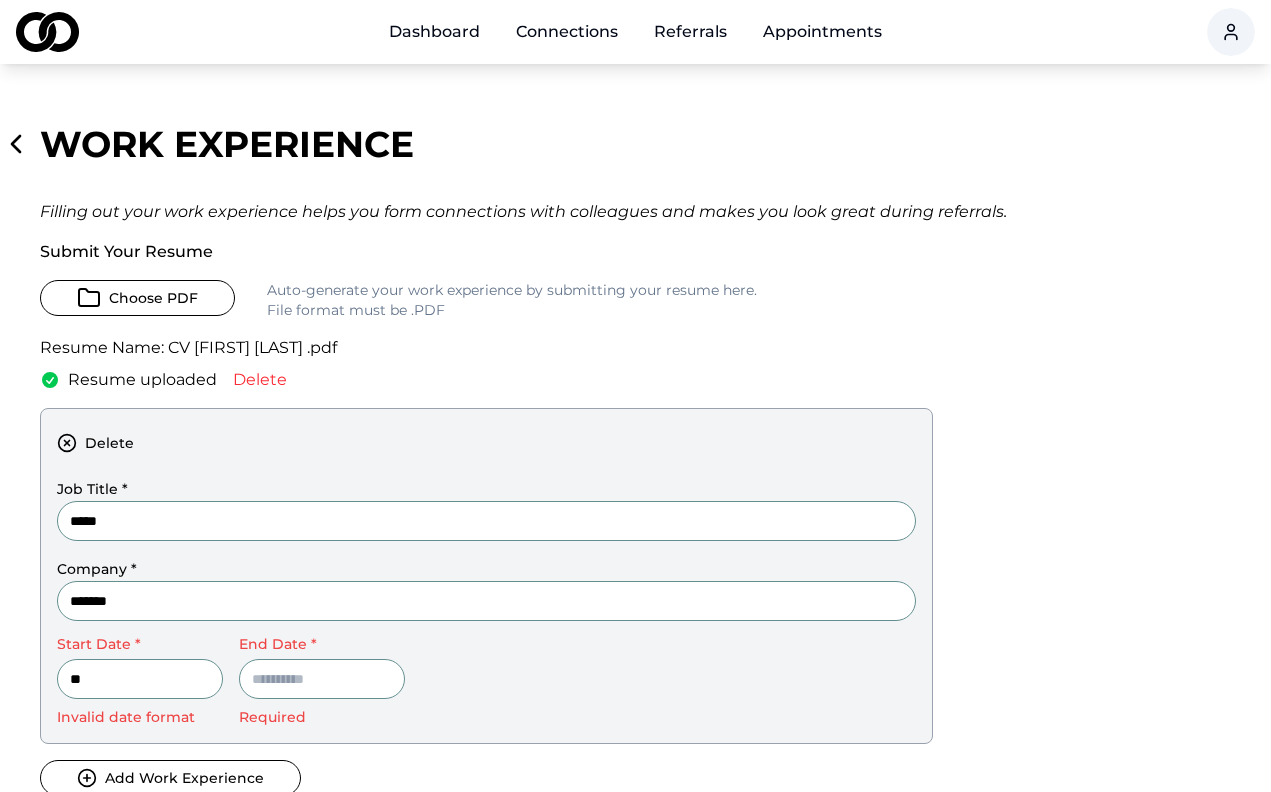 type on "*" 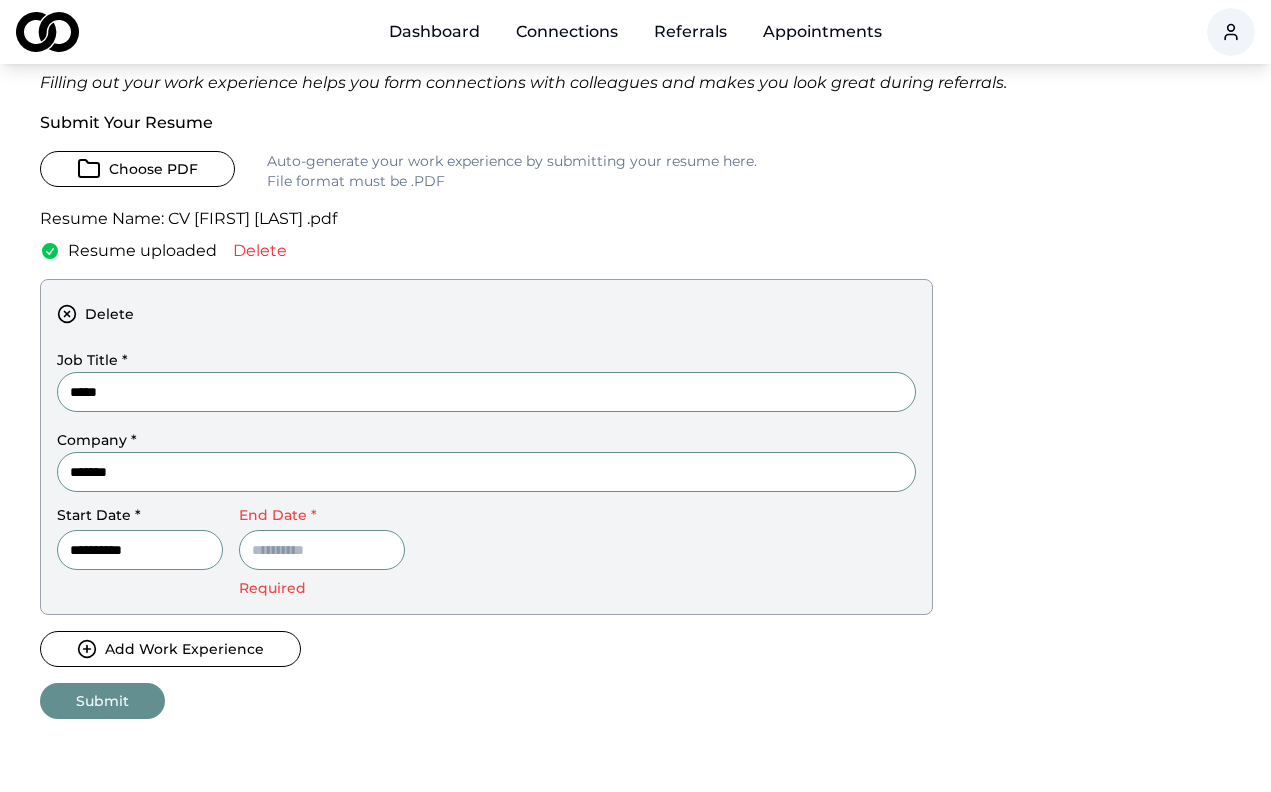 scroll, scrollTop: 146, scrollLeft: 0, axis: vertical 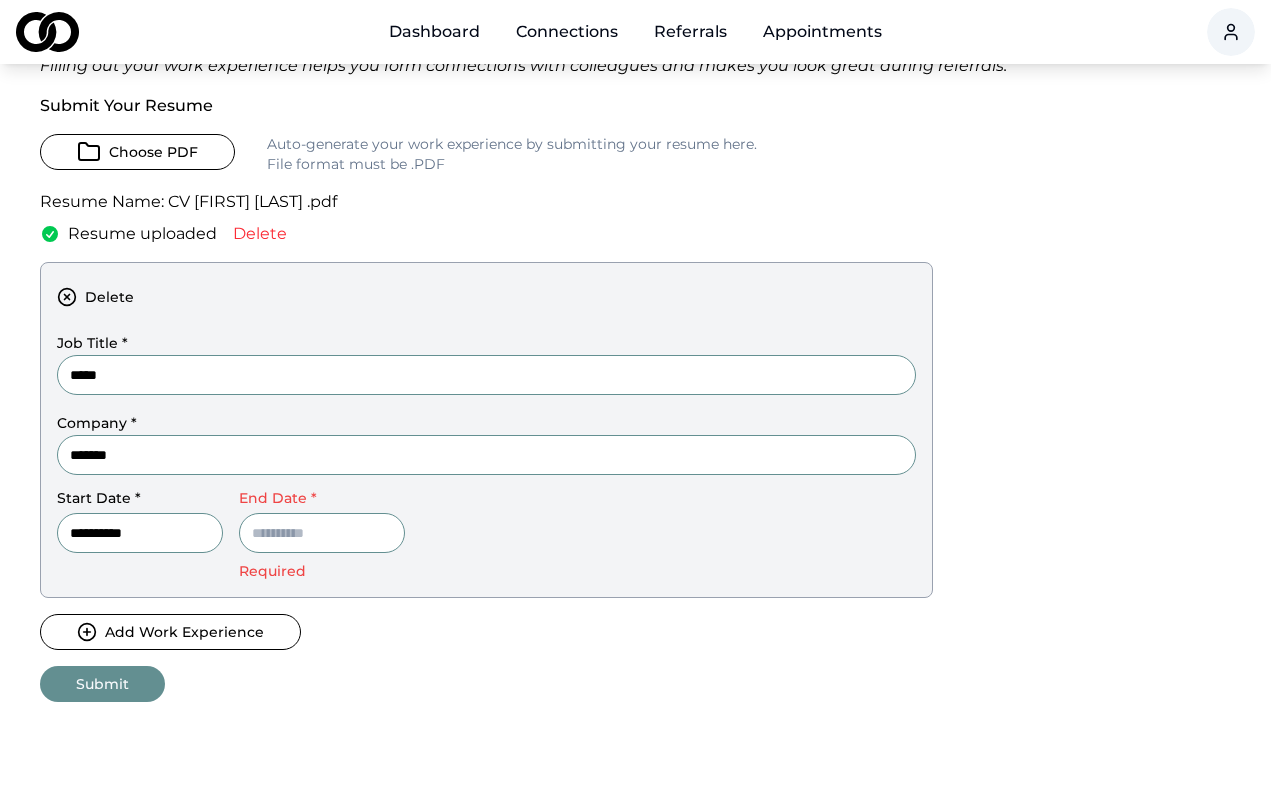 type on "**********" 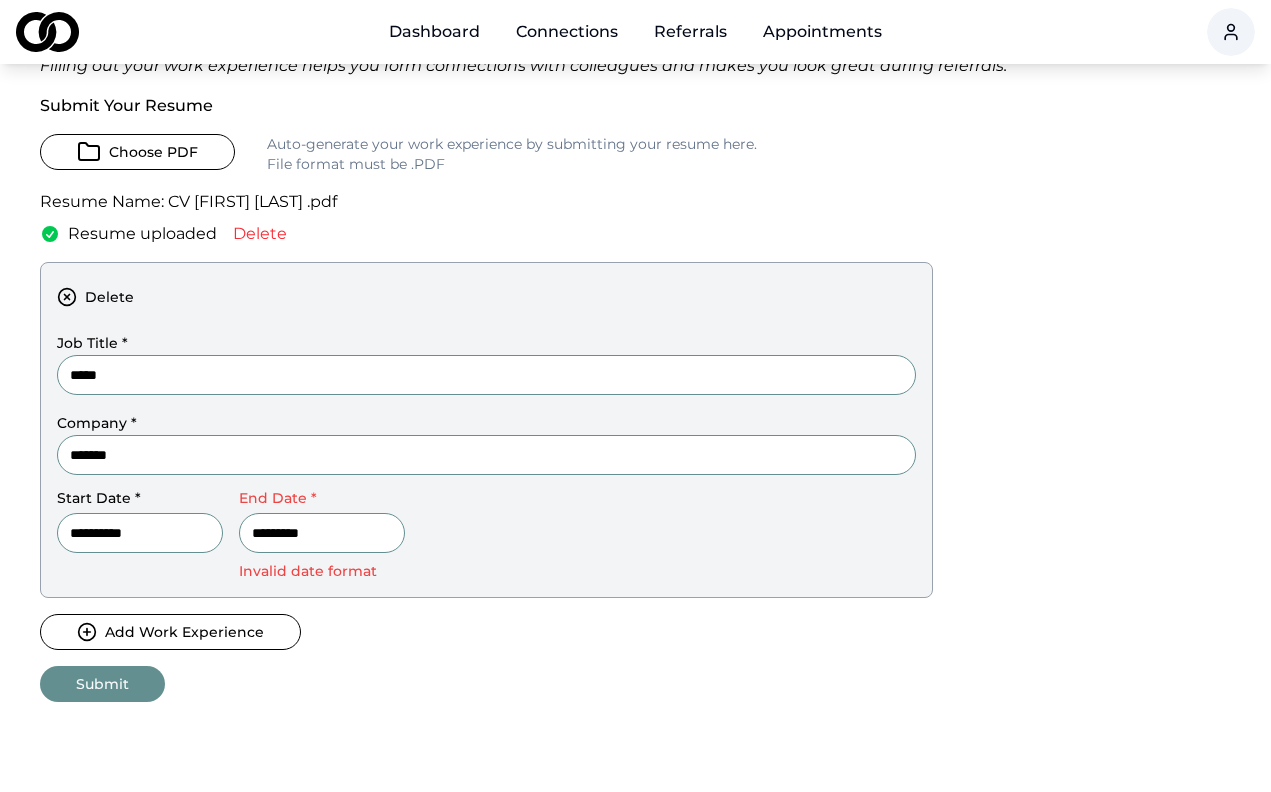 type on "*********" 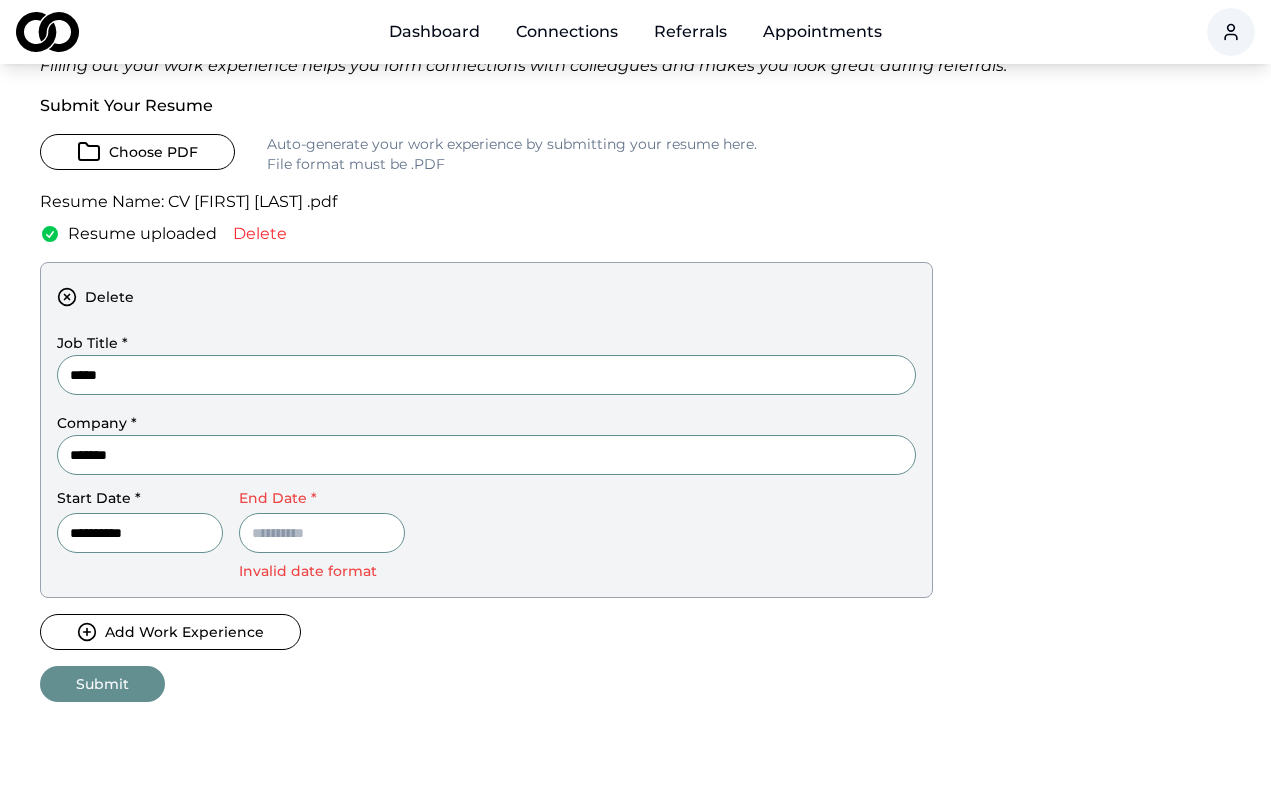type 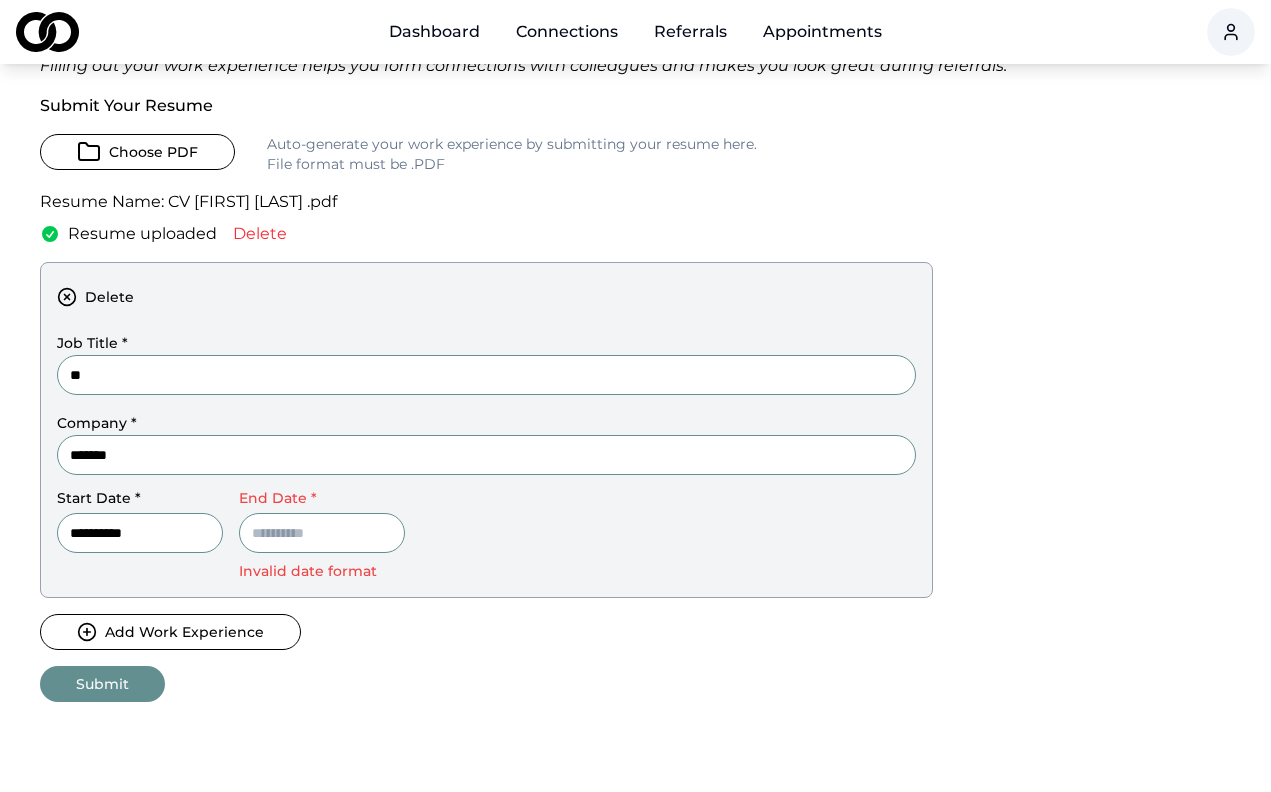 type on "*" 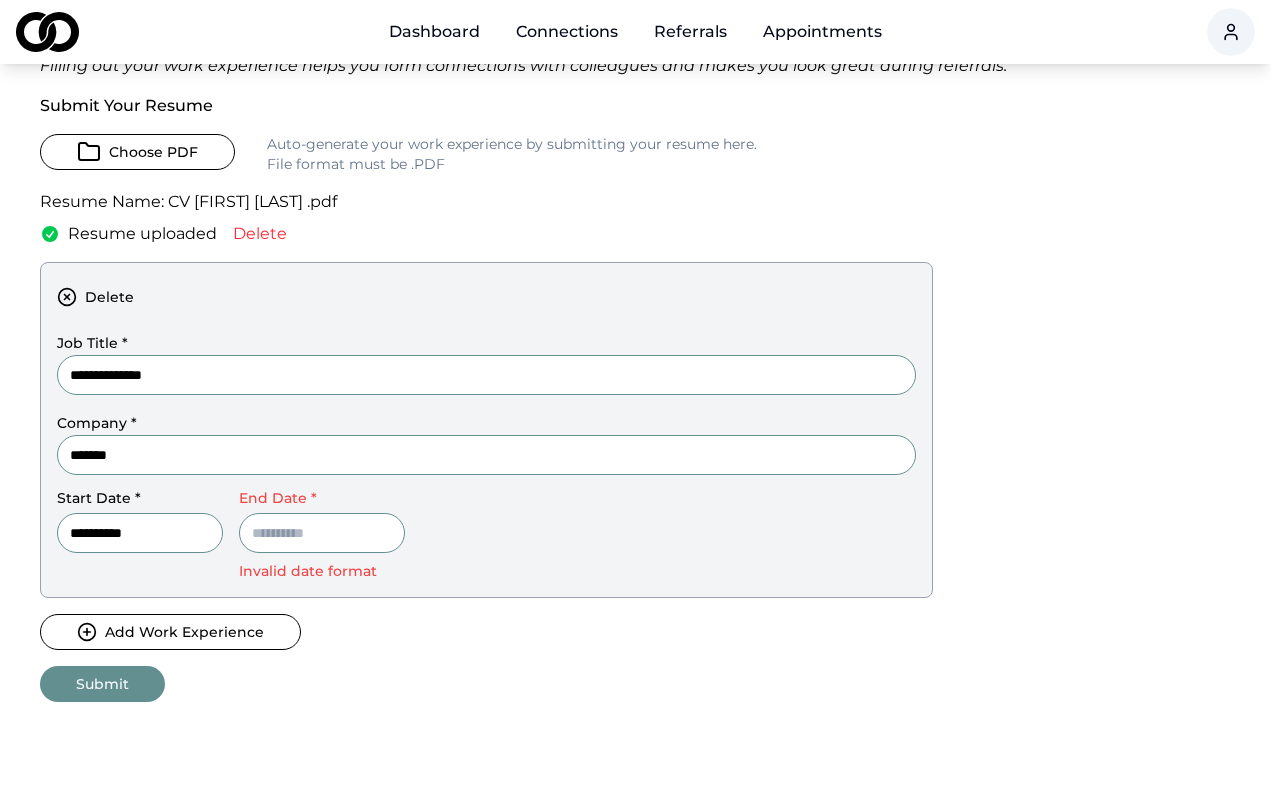 type on "**********" 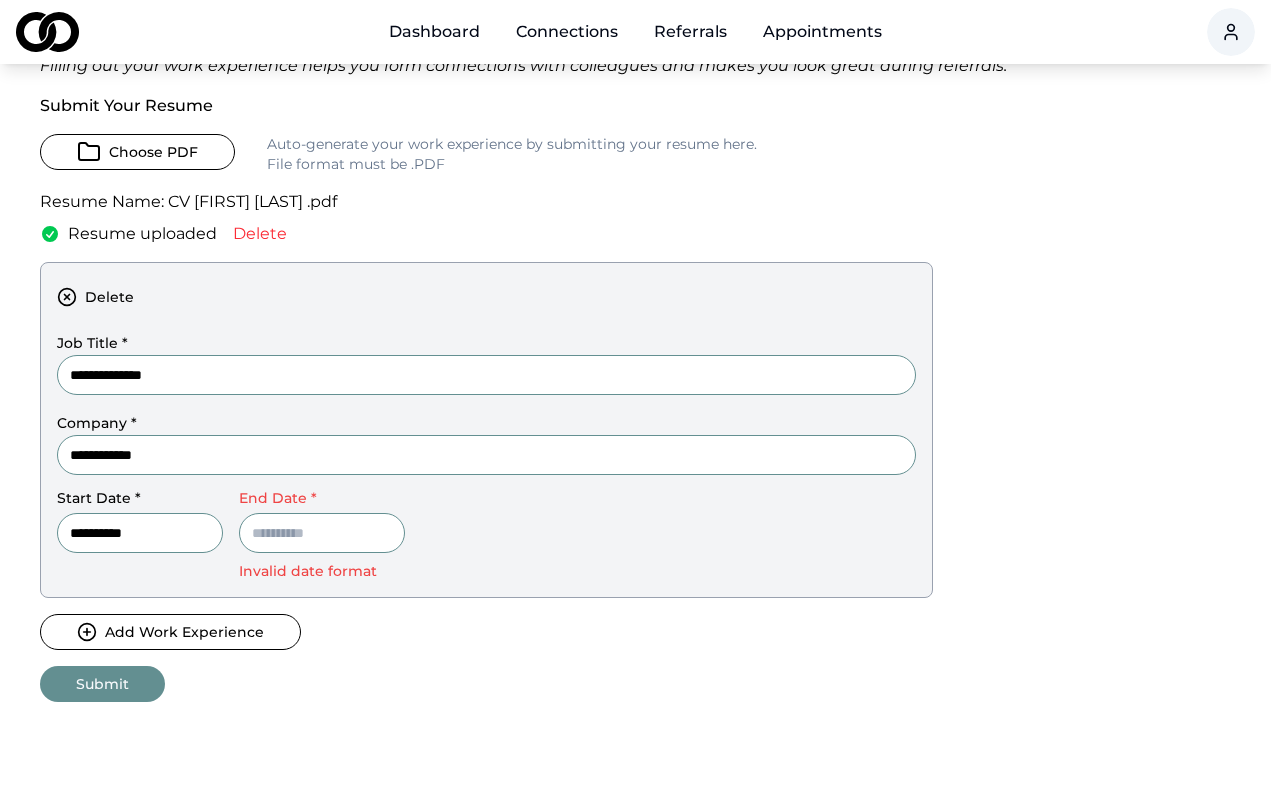 type on "**********" 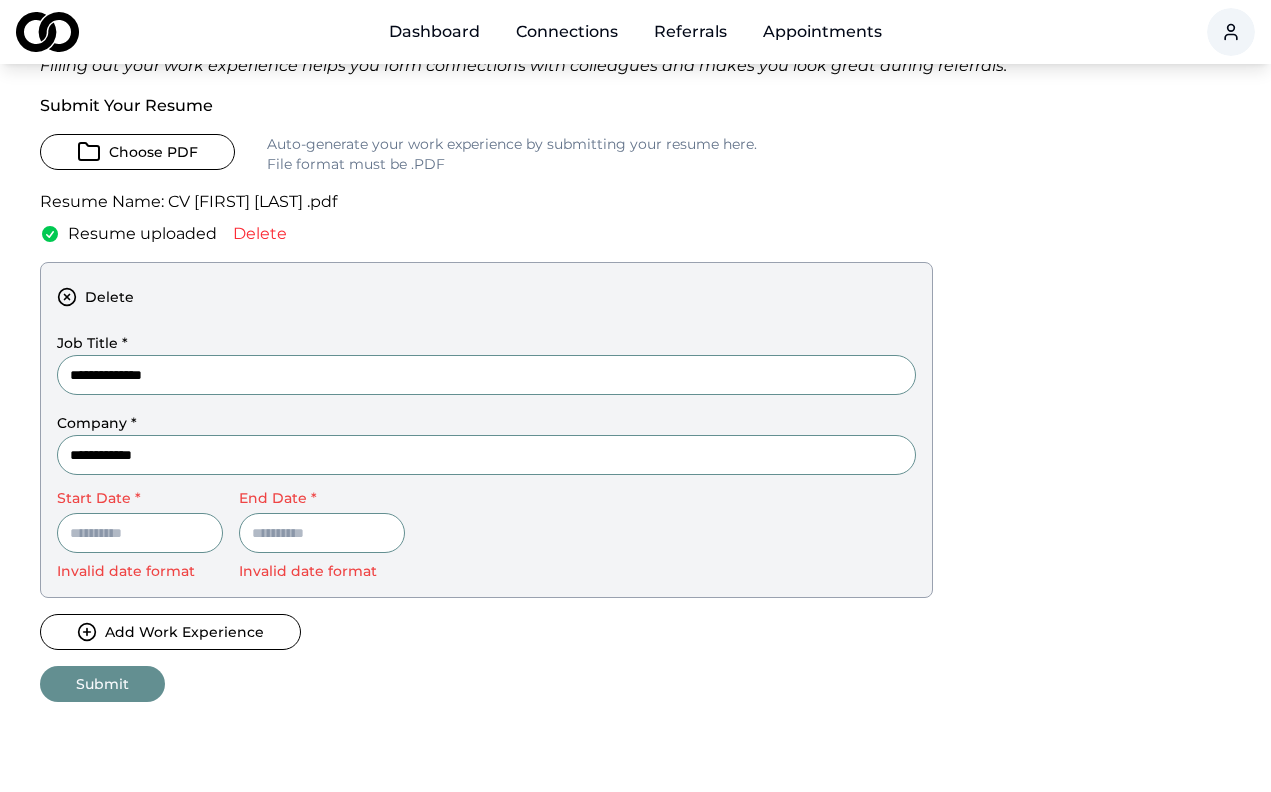 scroll, scrollTop: 0, scrollLeft: 0, axis: both 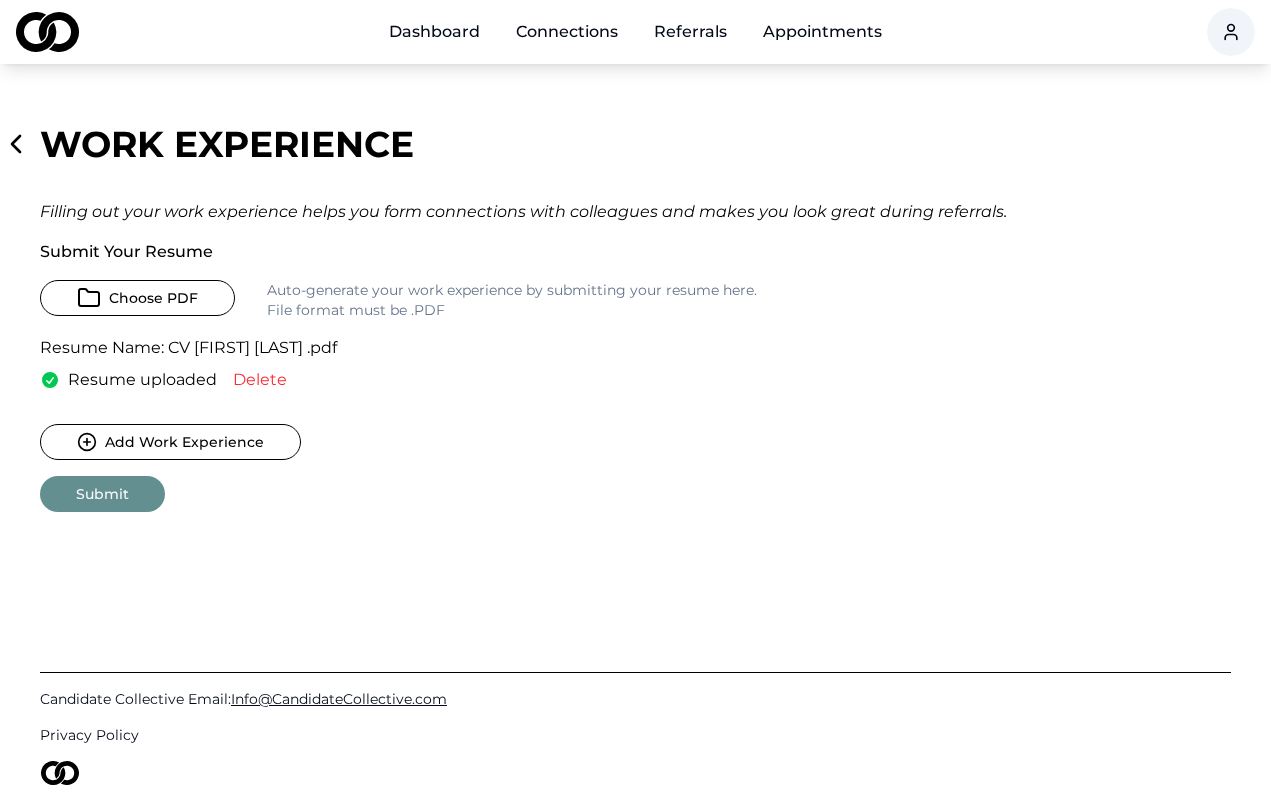 click on "Add Work Experience" at bounding box center (170, 442) 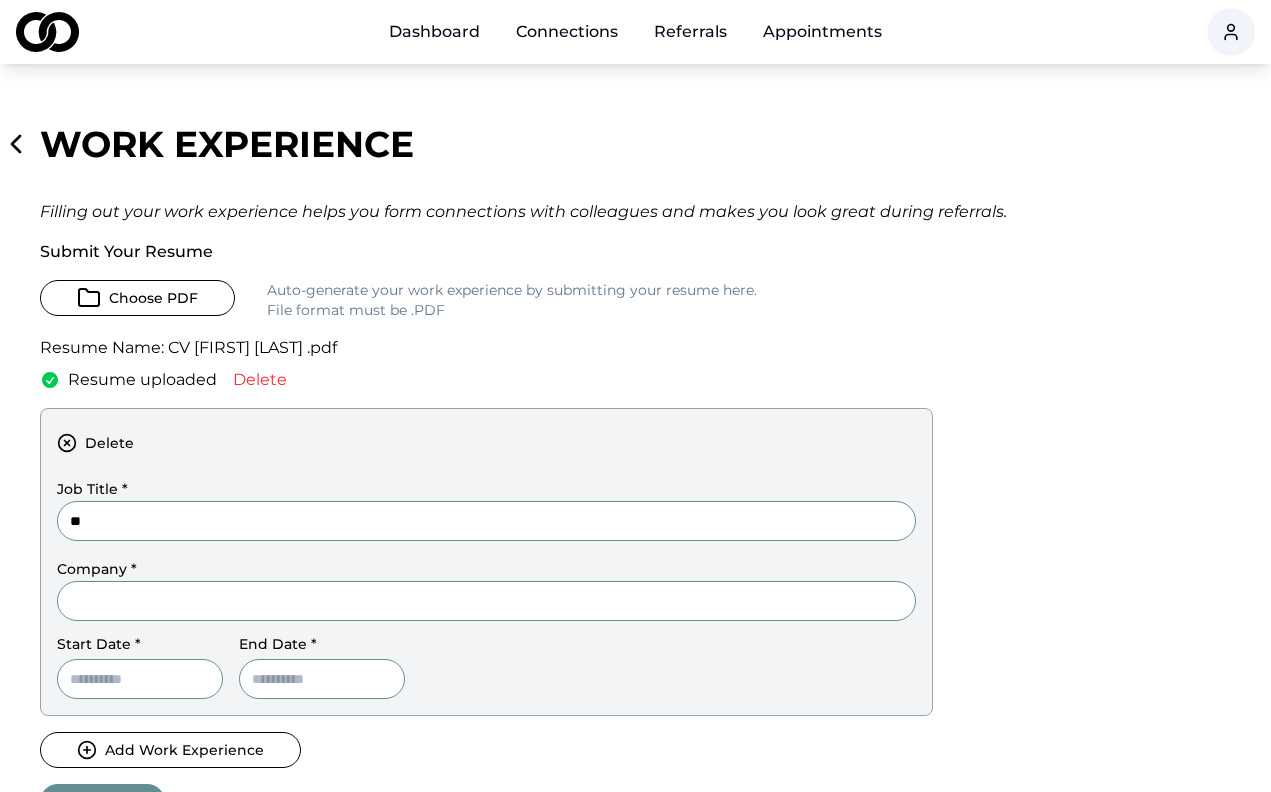 type on "*" 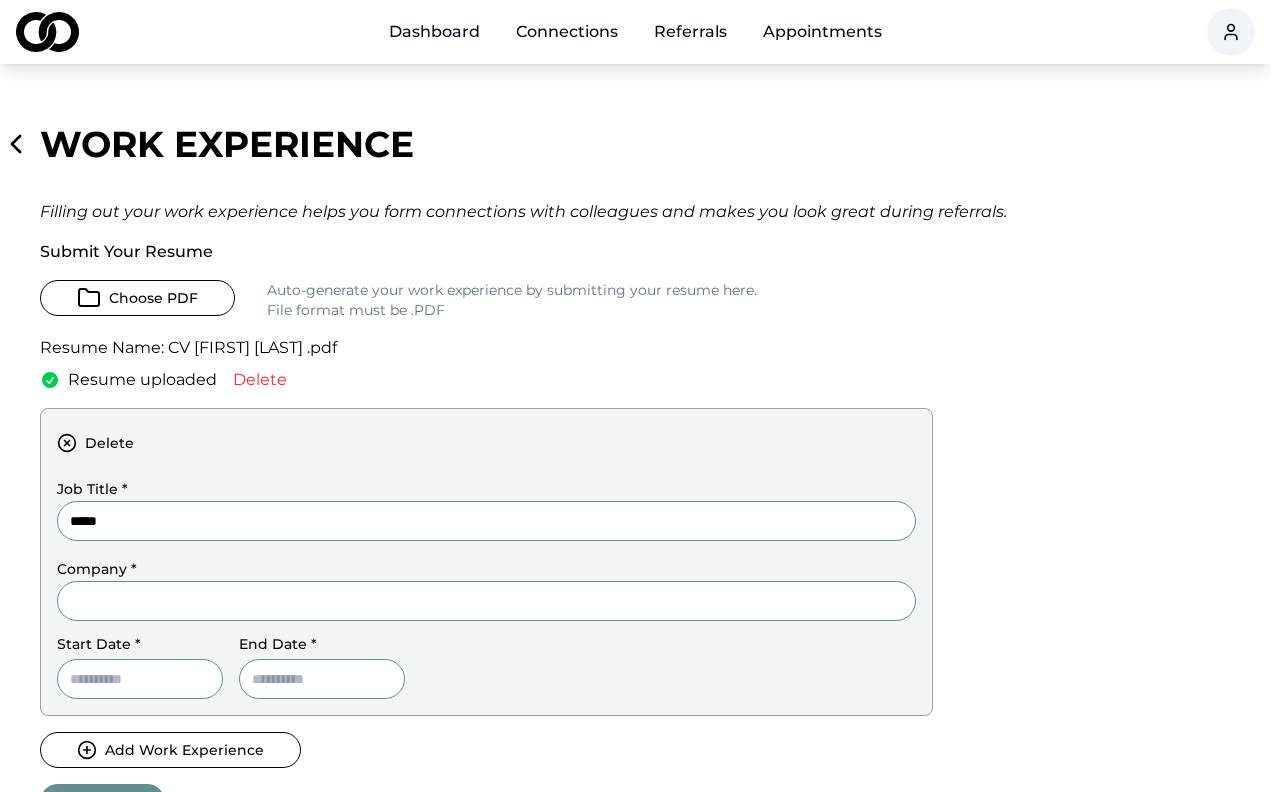 type on "****" 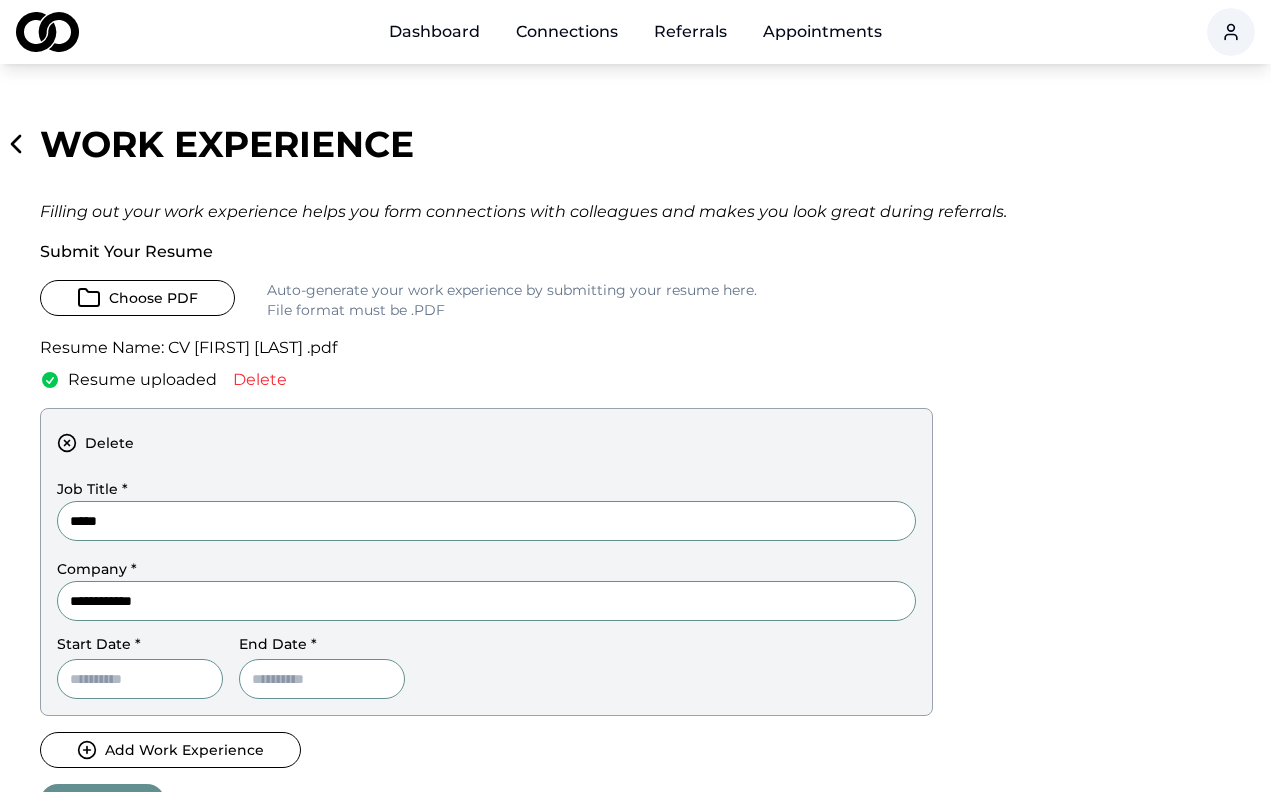 type on "**********" 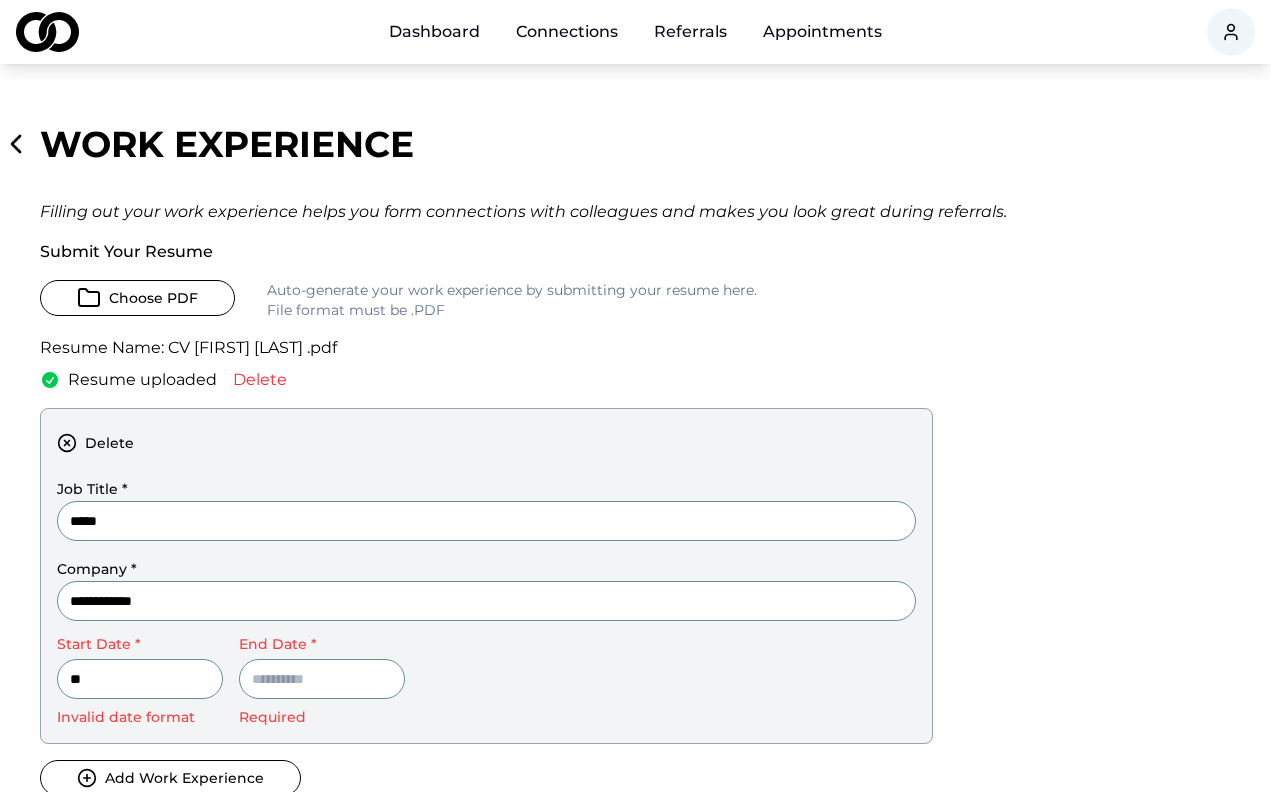 type on "*" 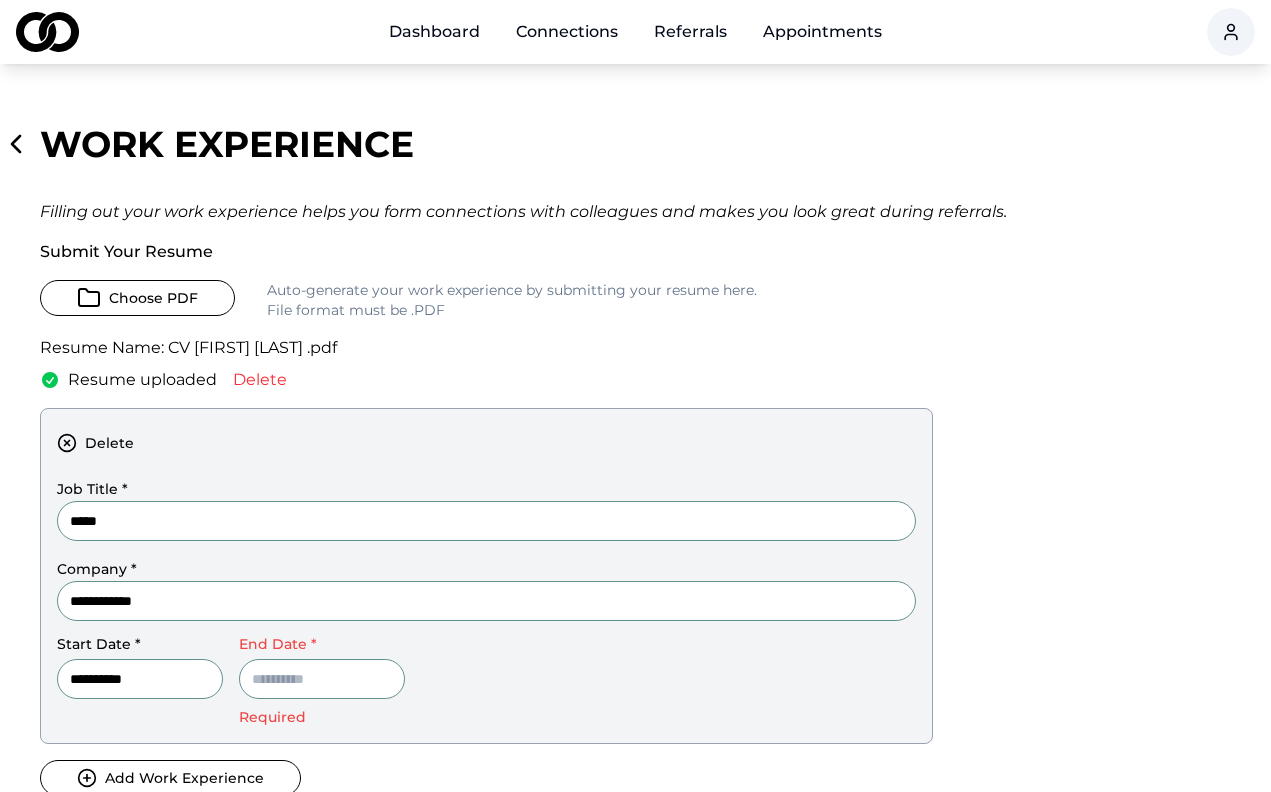 type on "**********" 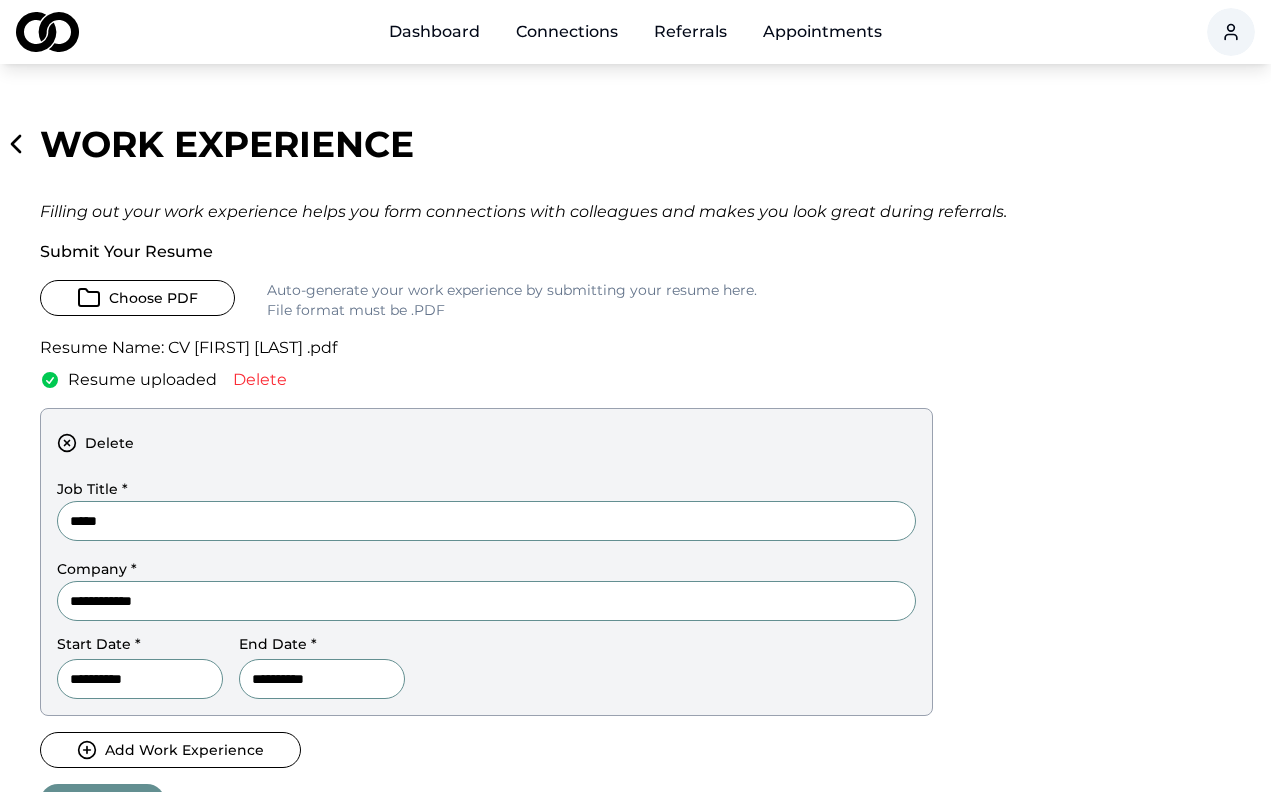 type on "**********" 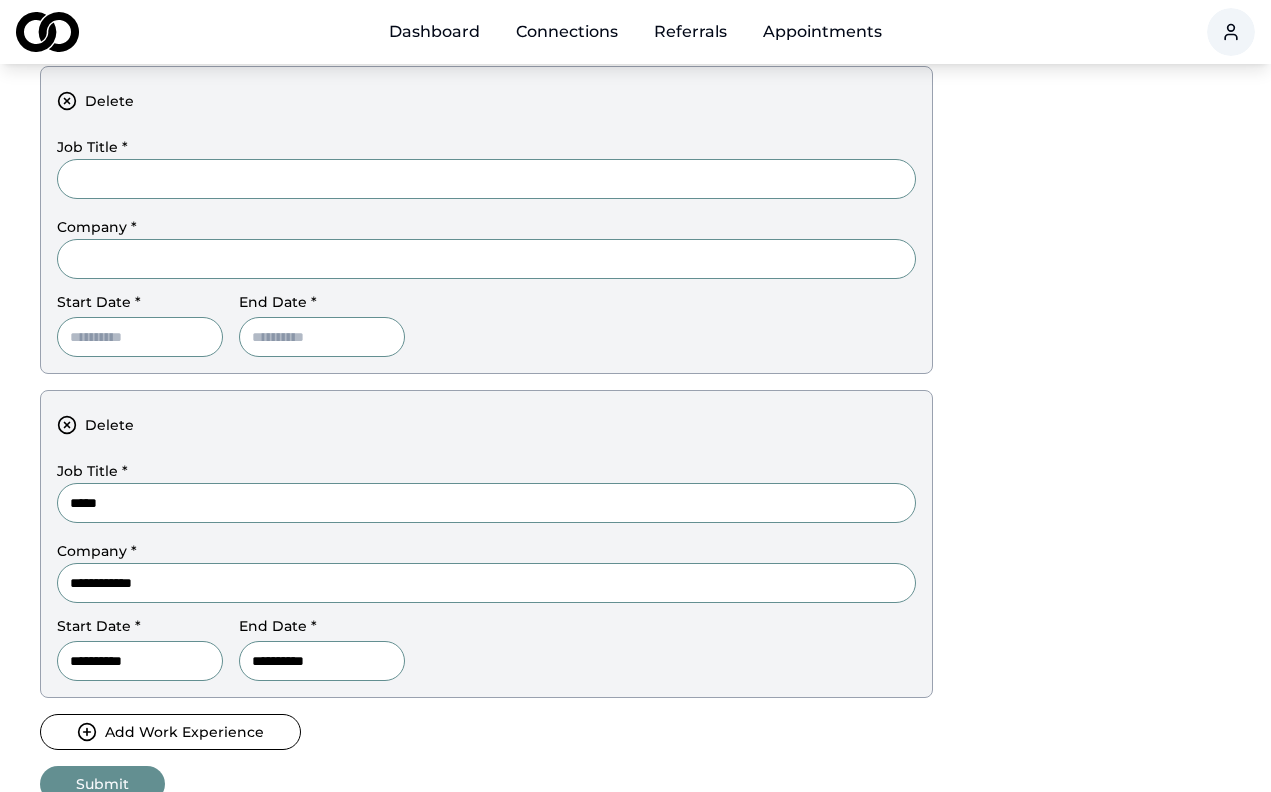 scroll, scrollTop: 329, scrollLeft: 0, axis: vertical 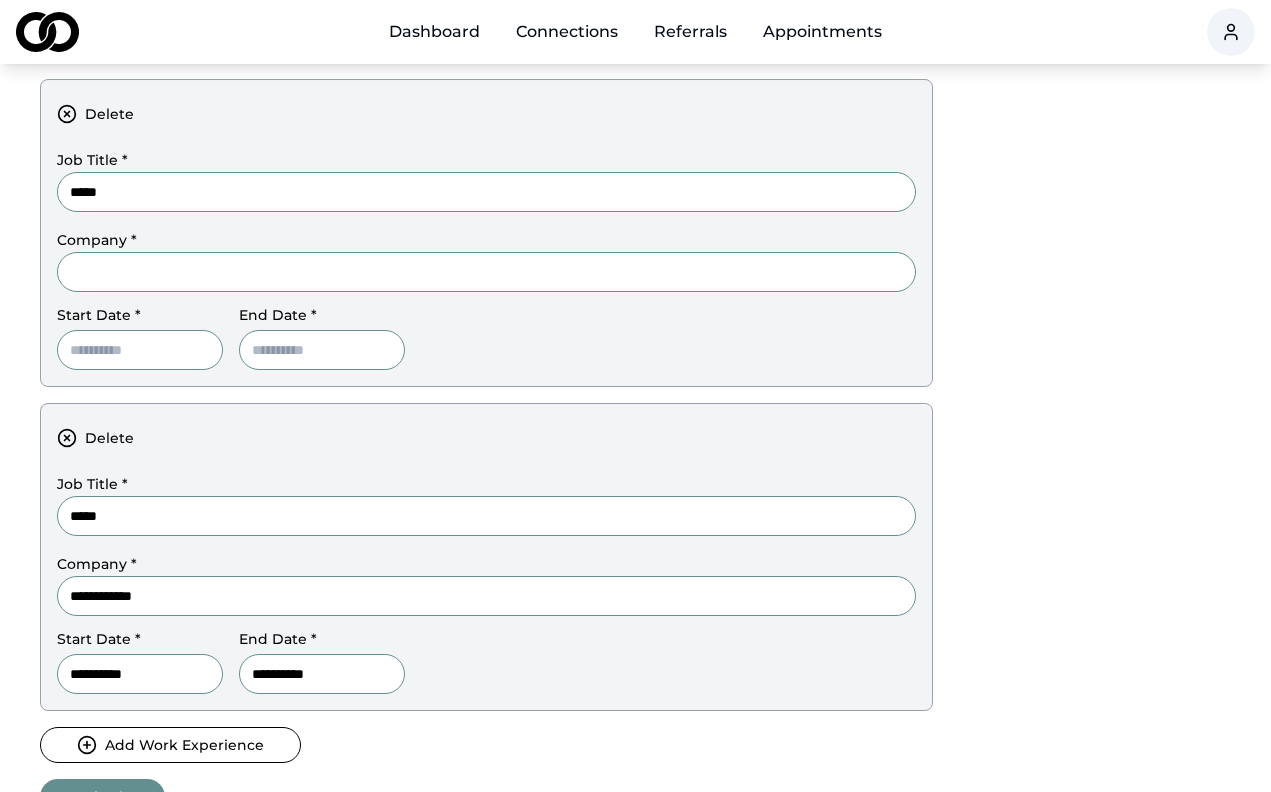 type on "*****" 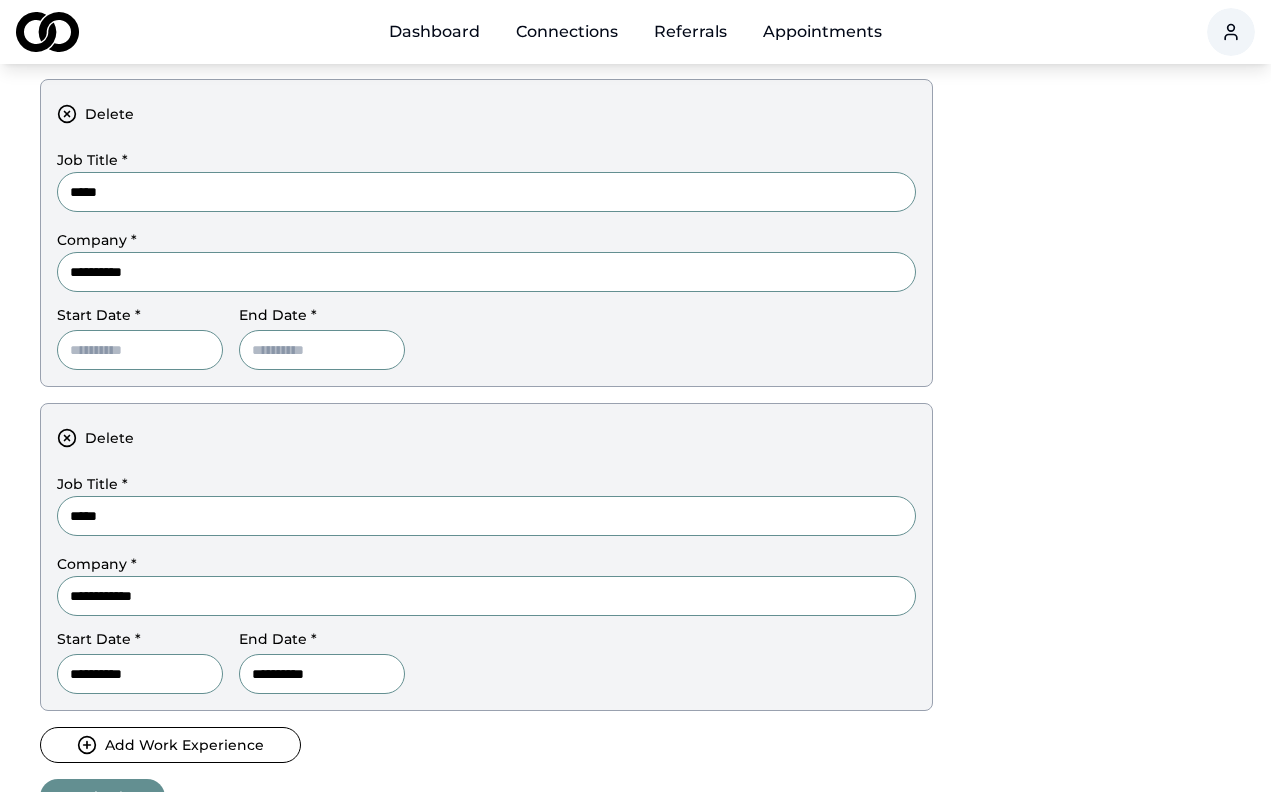 type on "**********" 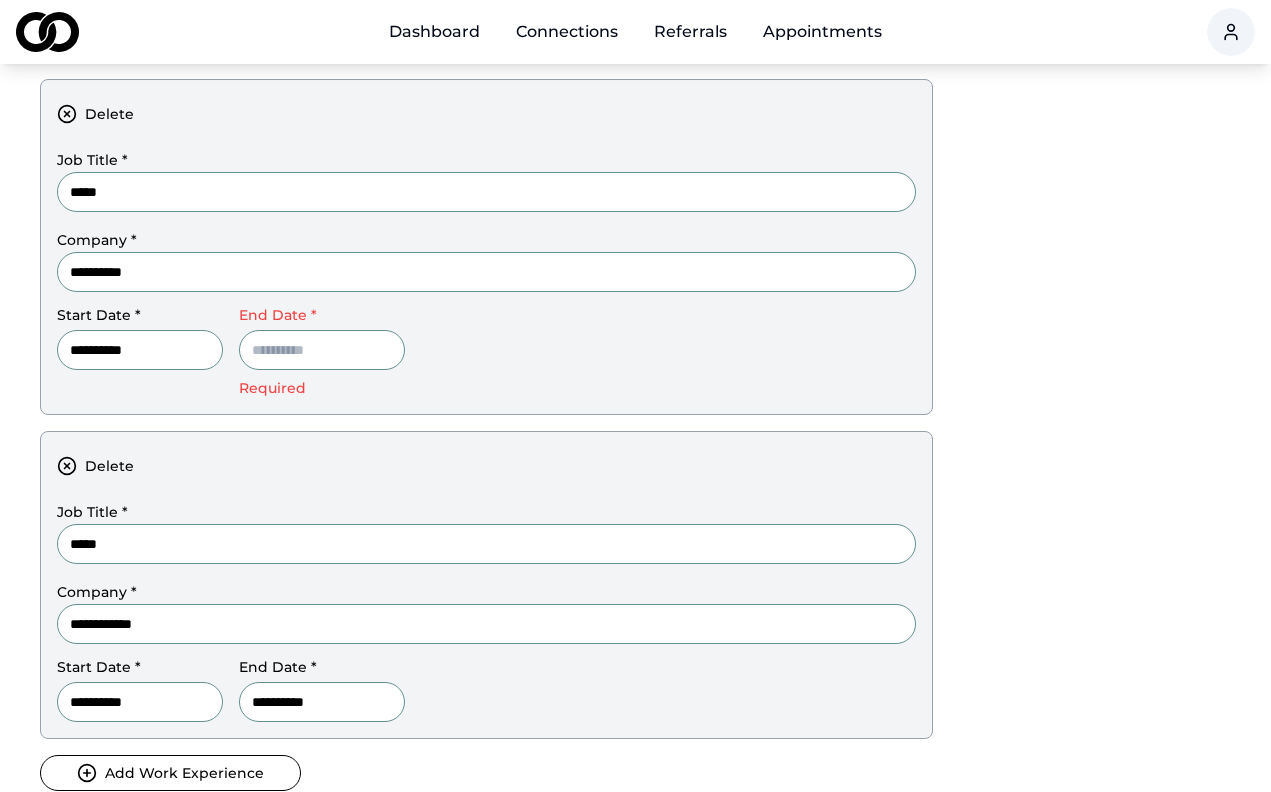 type on "**********" 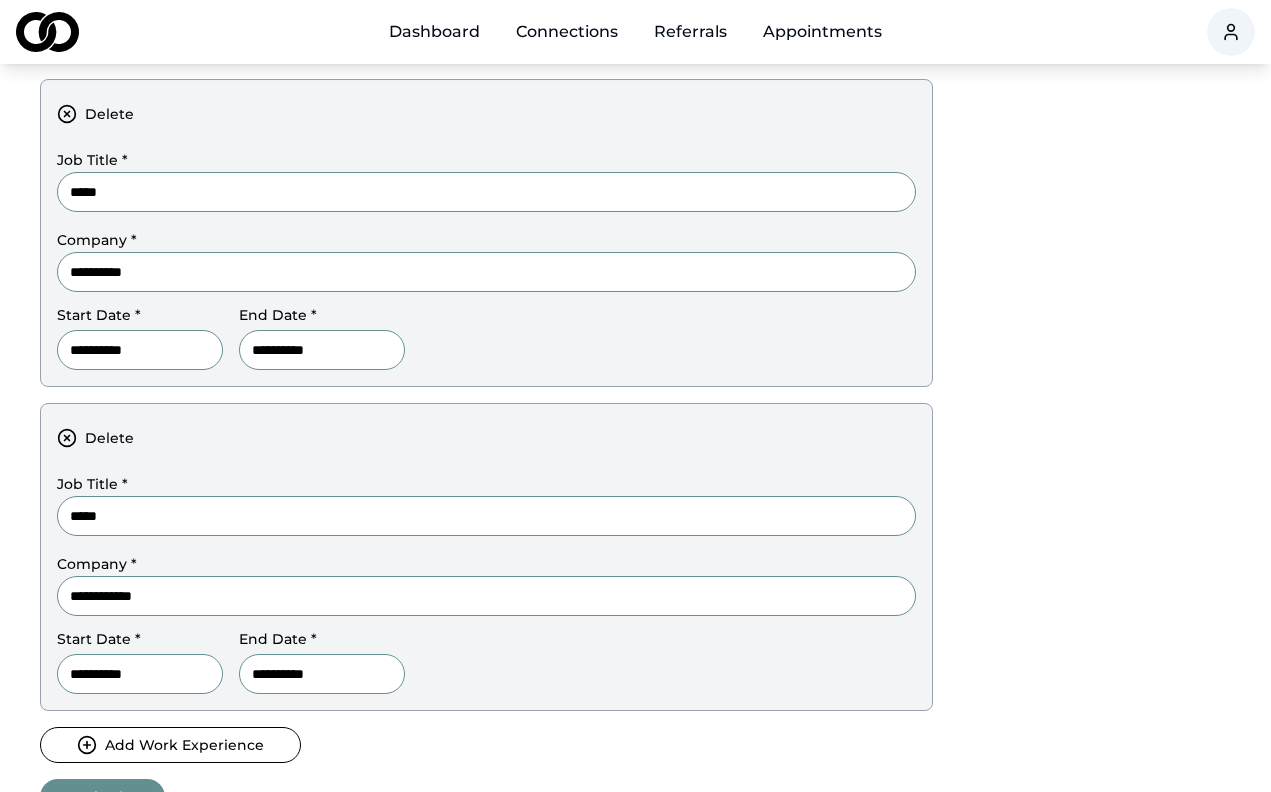 type on "**********" 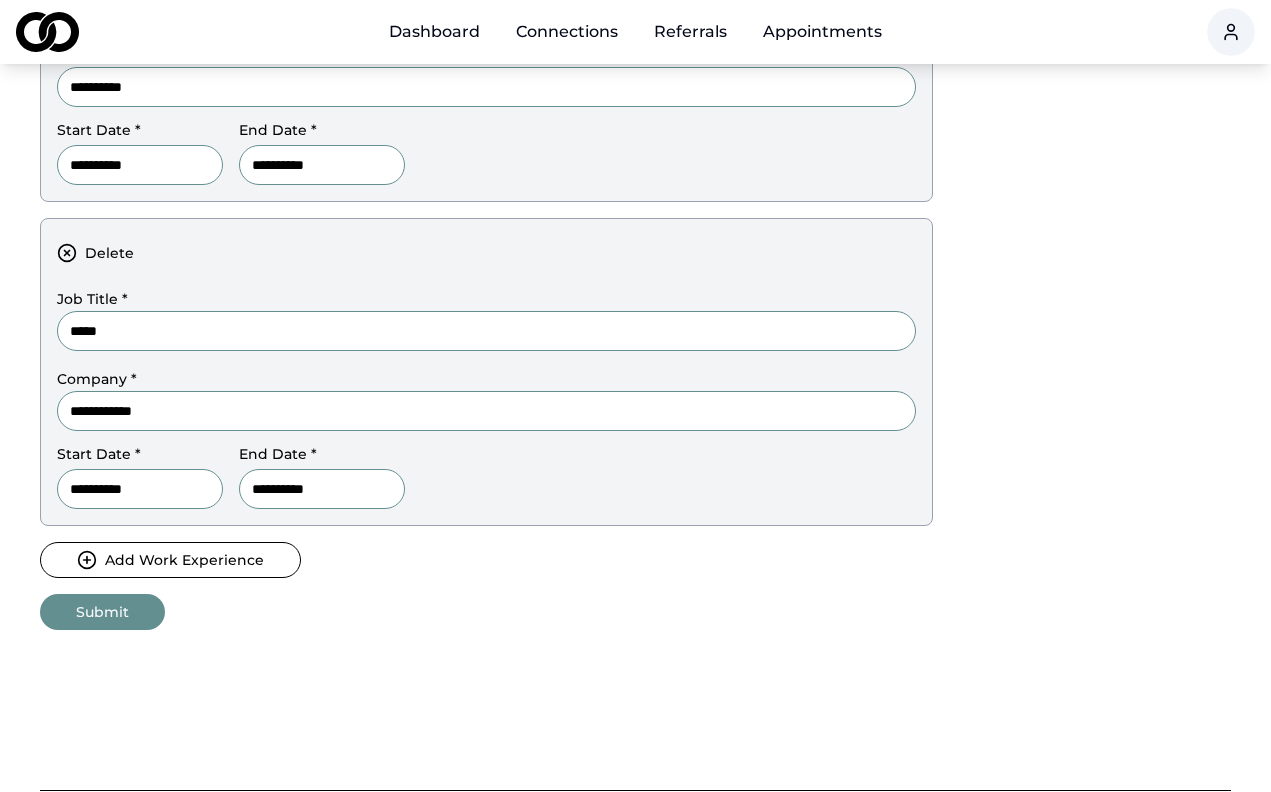 scroll, scrollTop: 531, scrollLeft: 0, axis: vertical 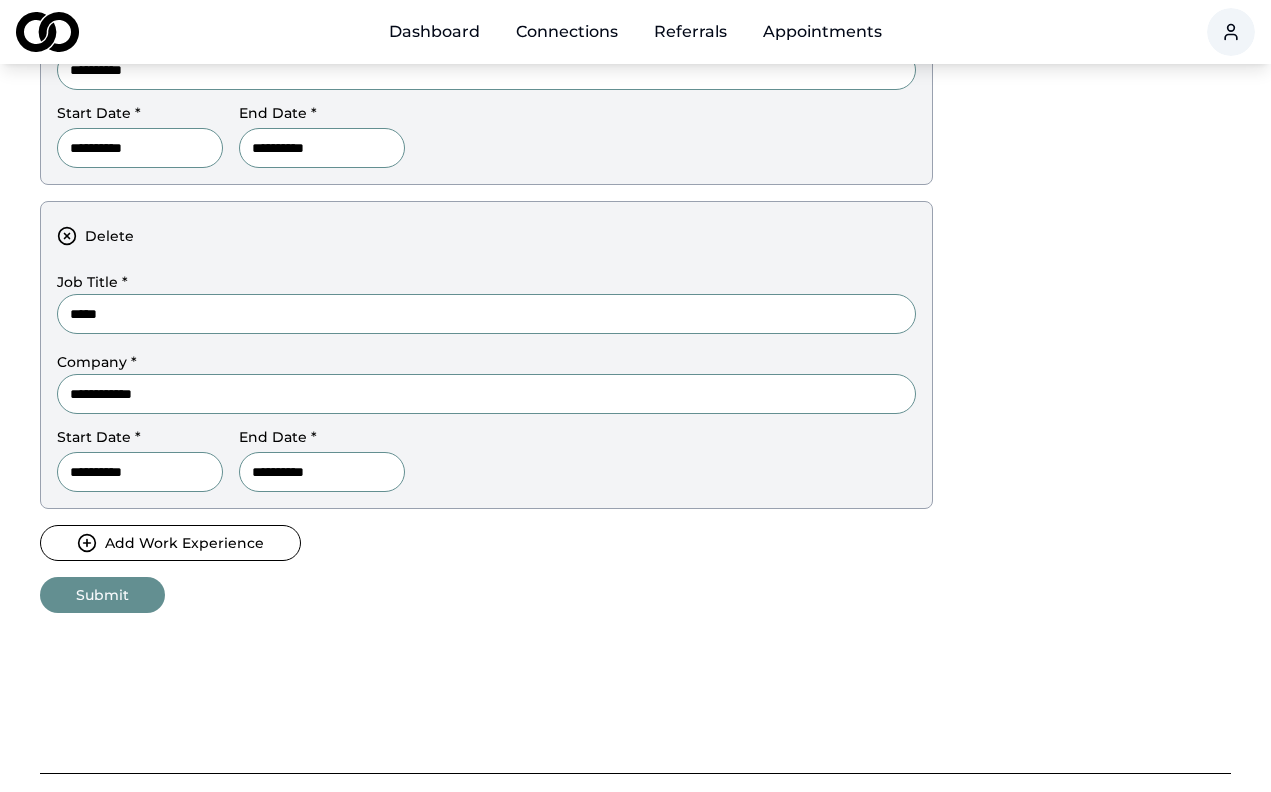 click on "Add Work Experience" at bounding box center (170, 543) 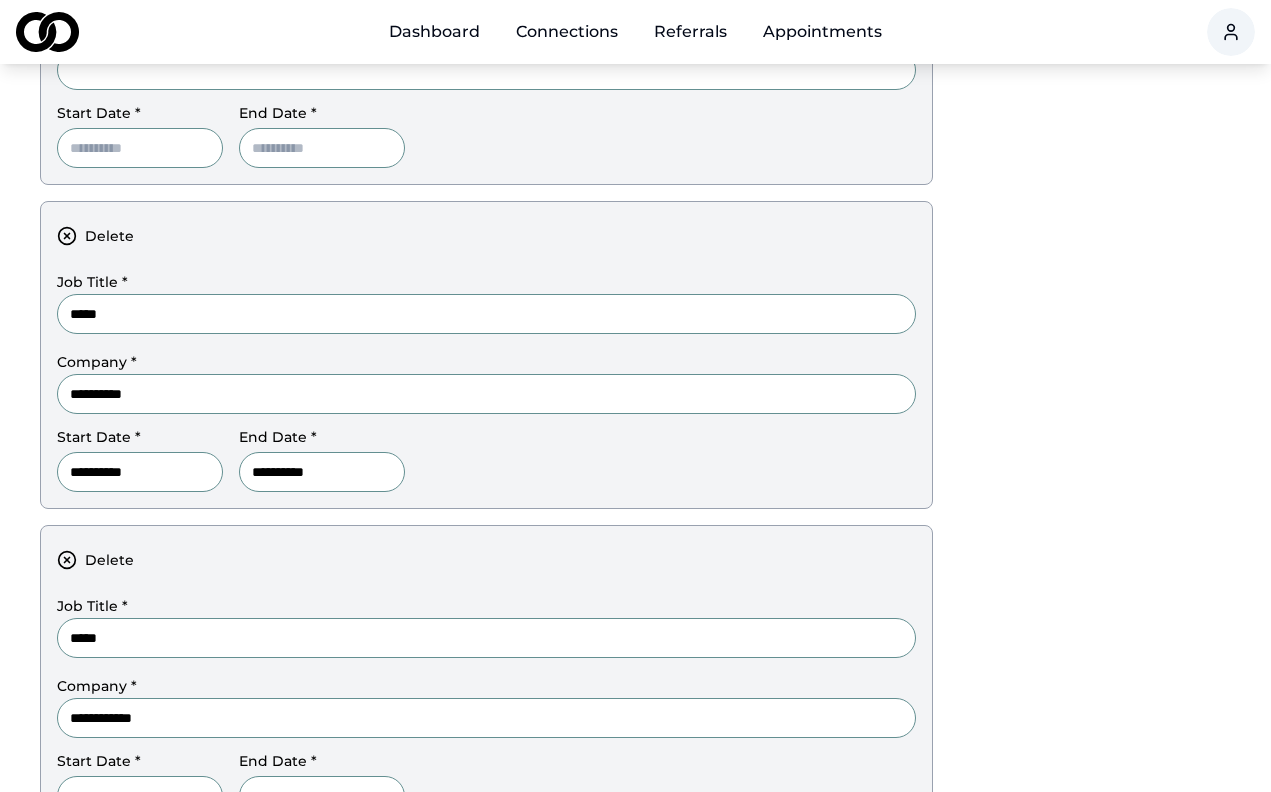 scroll, scrollTop: 125, scrollLeft: 0, axis: vertical 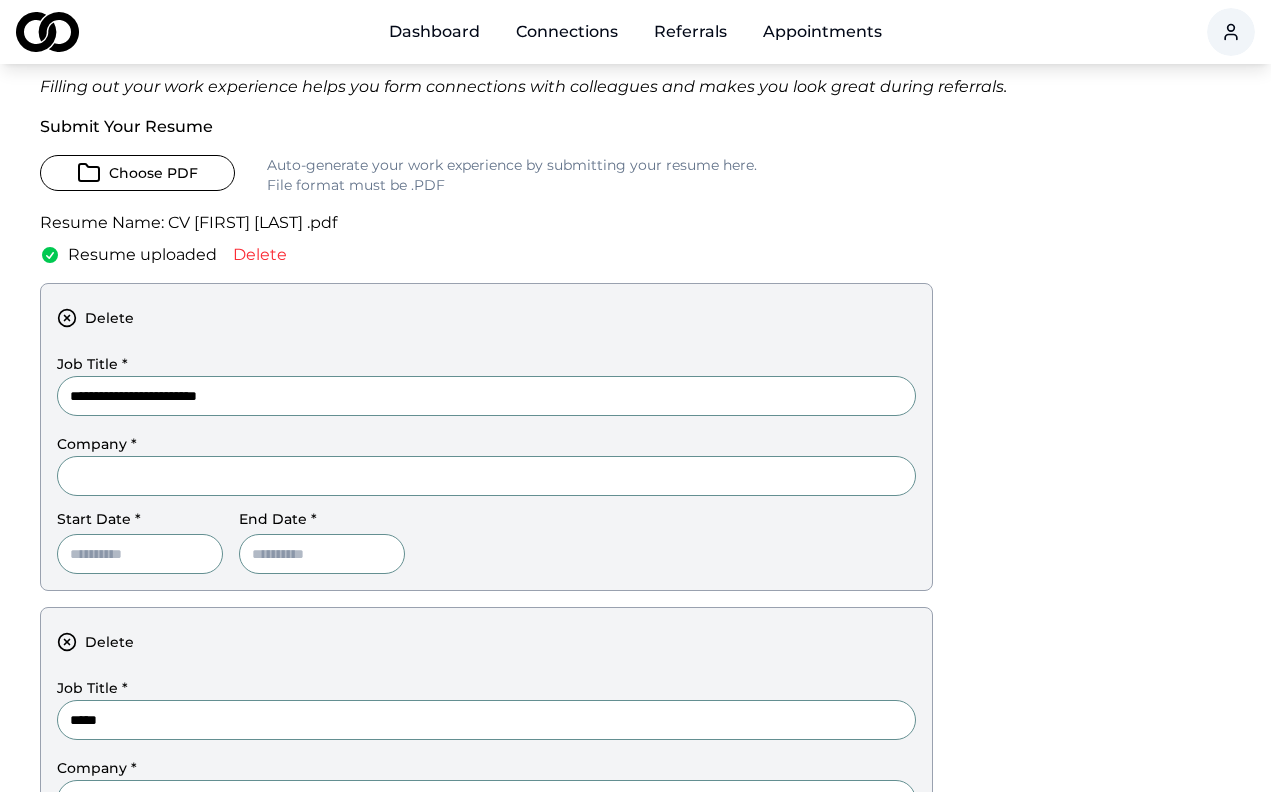 click on "**********" at bounding box center (486, 396) 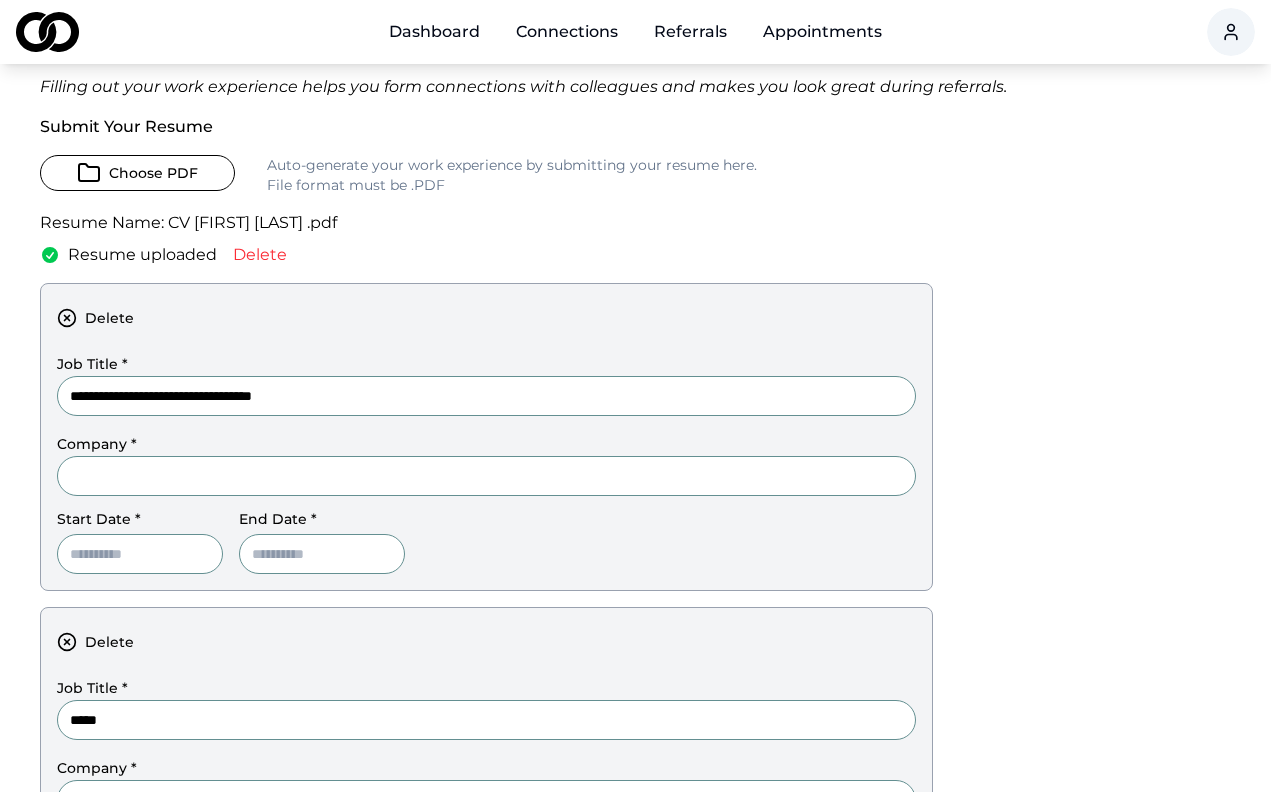 drag, startPoint x: 200, startPoint y: 395, endPoint x: 105, endPoint y: 393, distance: 95.02105 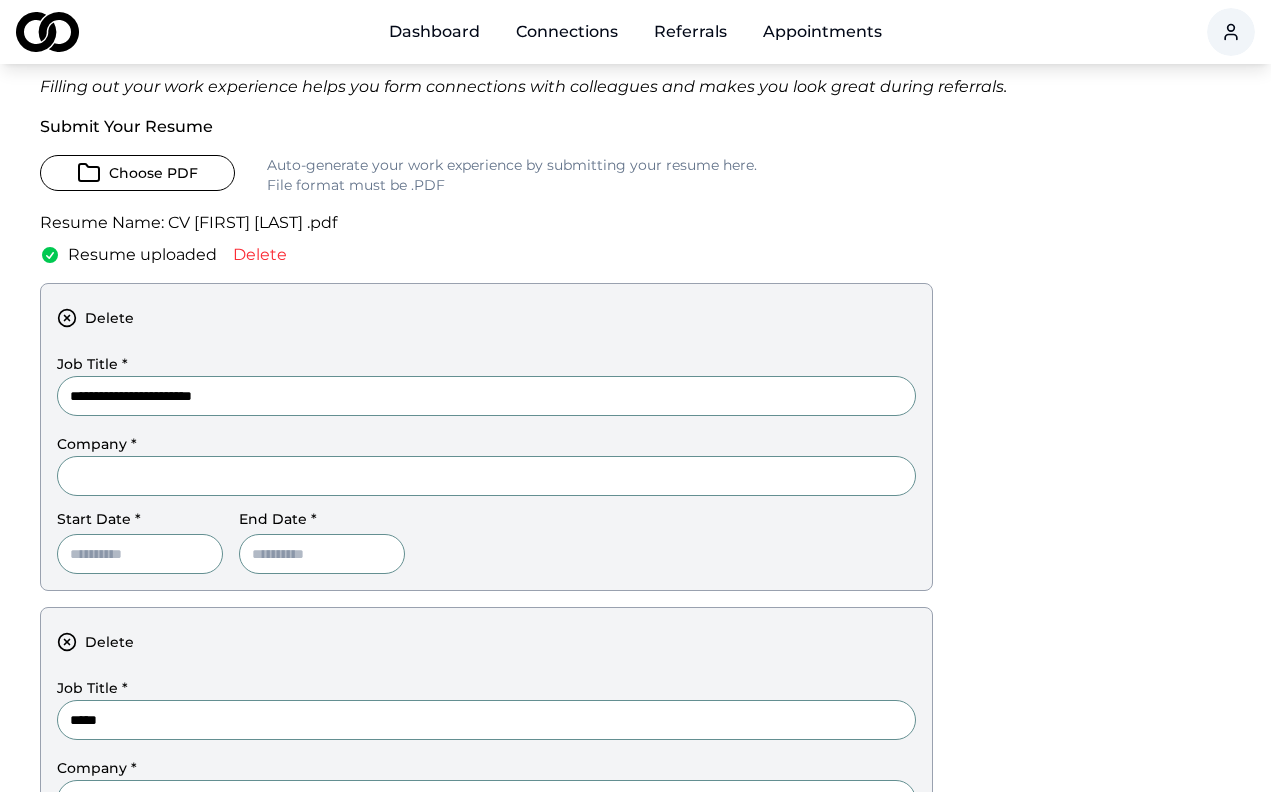 click on "**********" at bounding box center (486, 396) 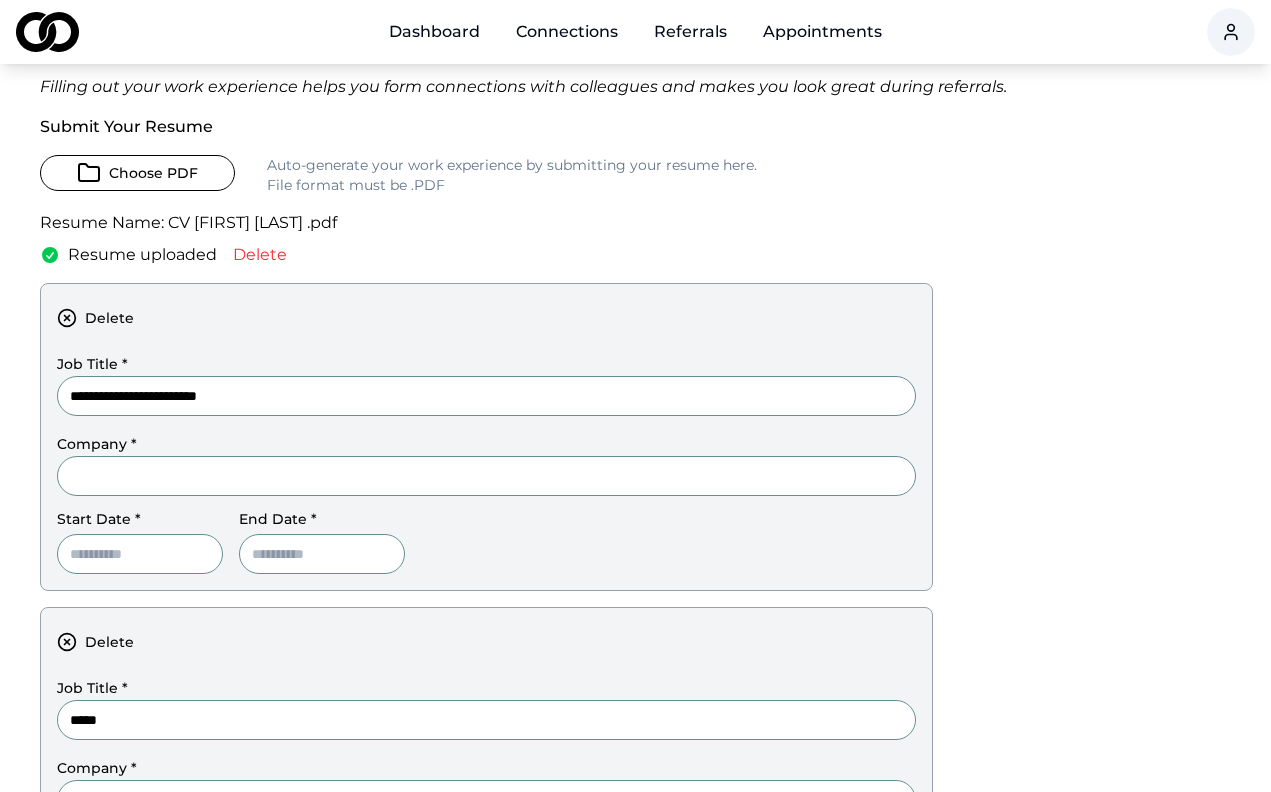 type on "**********" 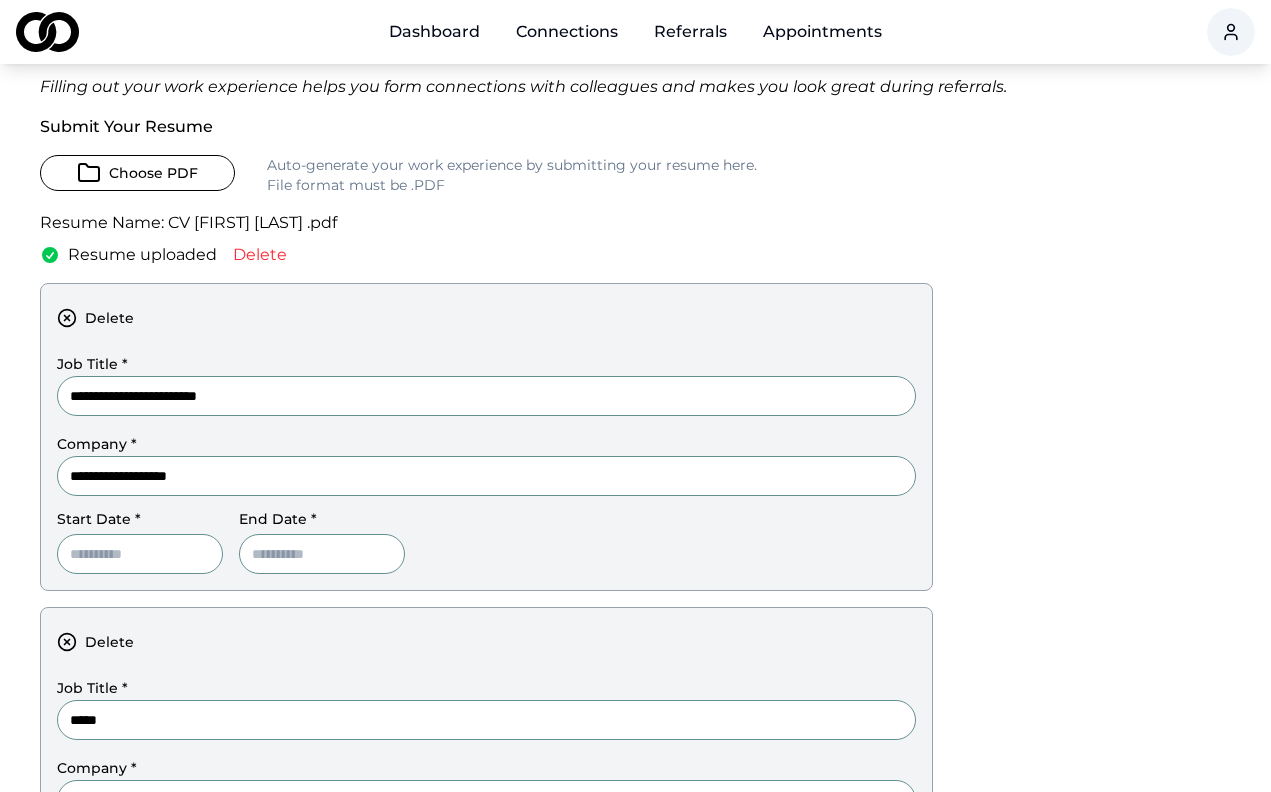 type on "**********" 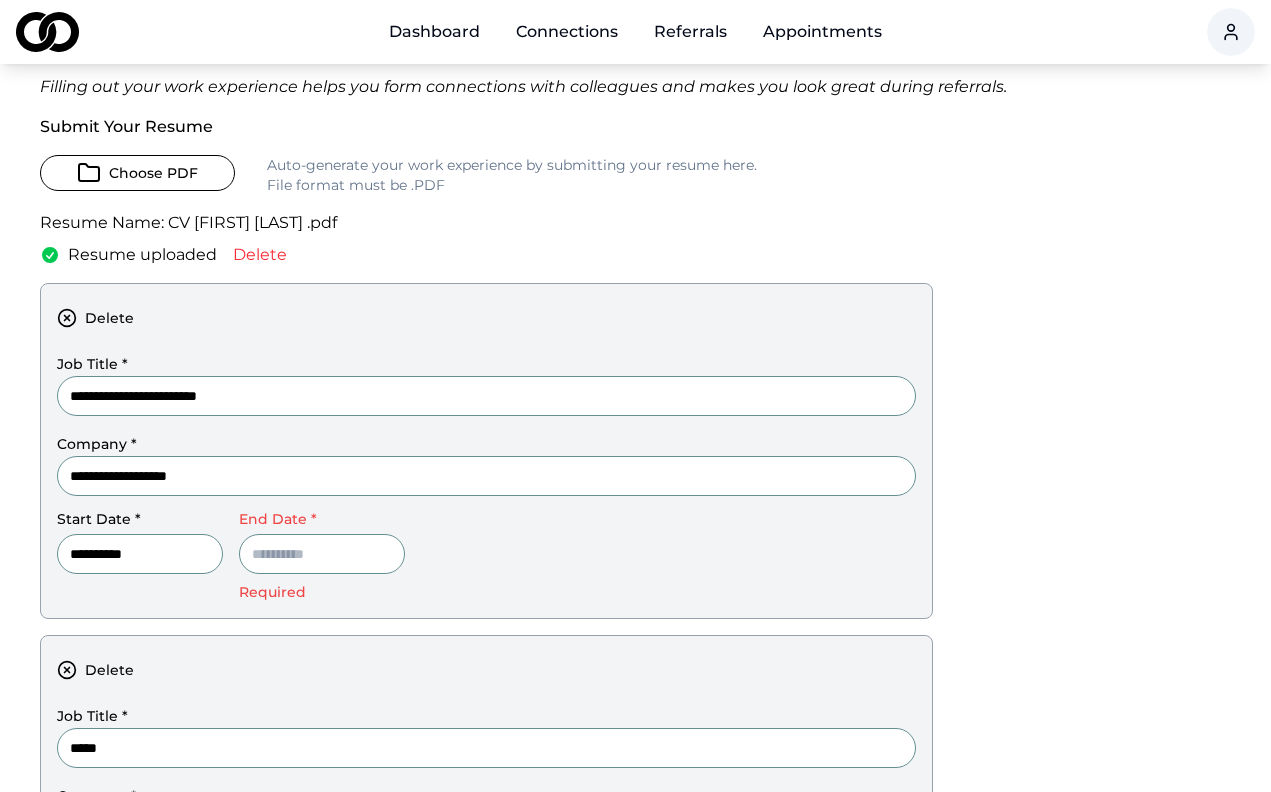 type on "**********" 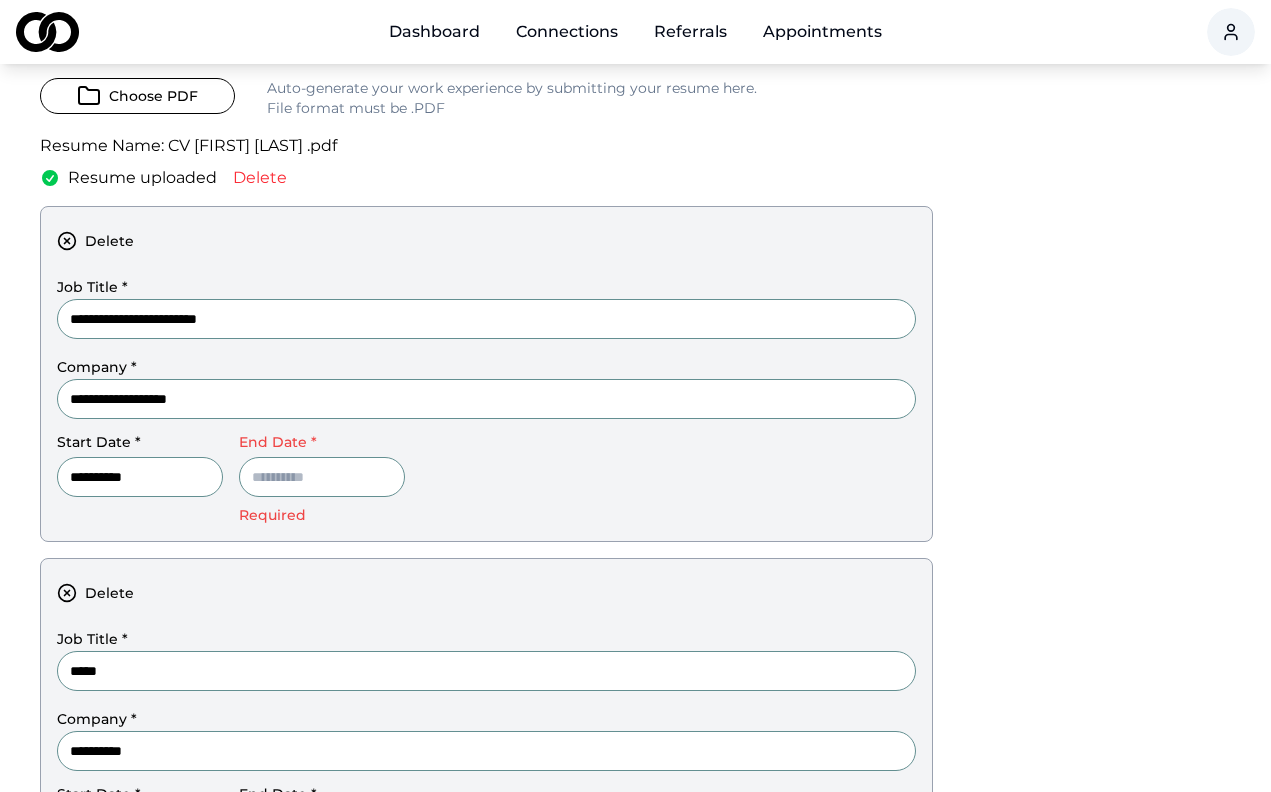 scroll, scrollTop: 176, scrollLeft: 0, axis: vertical 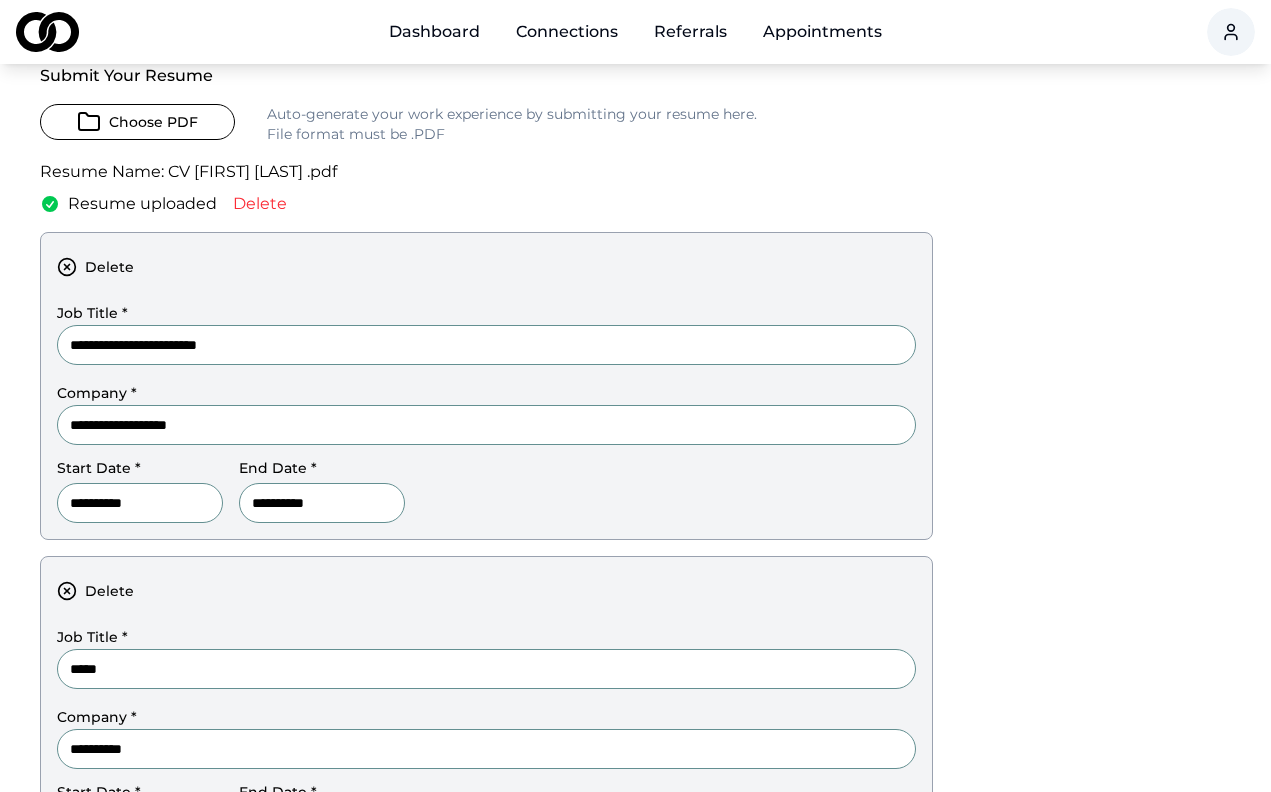 type on "**********" 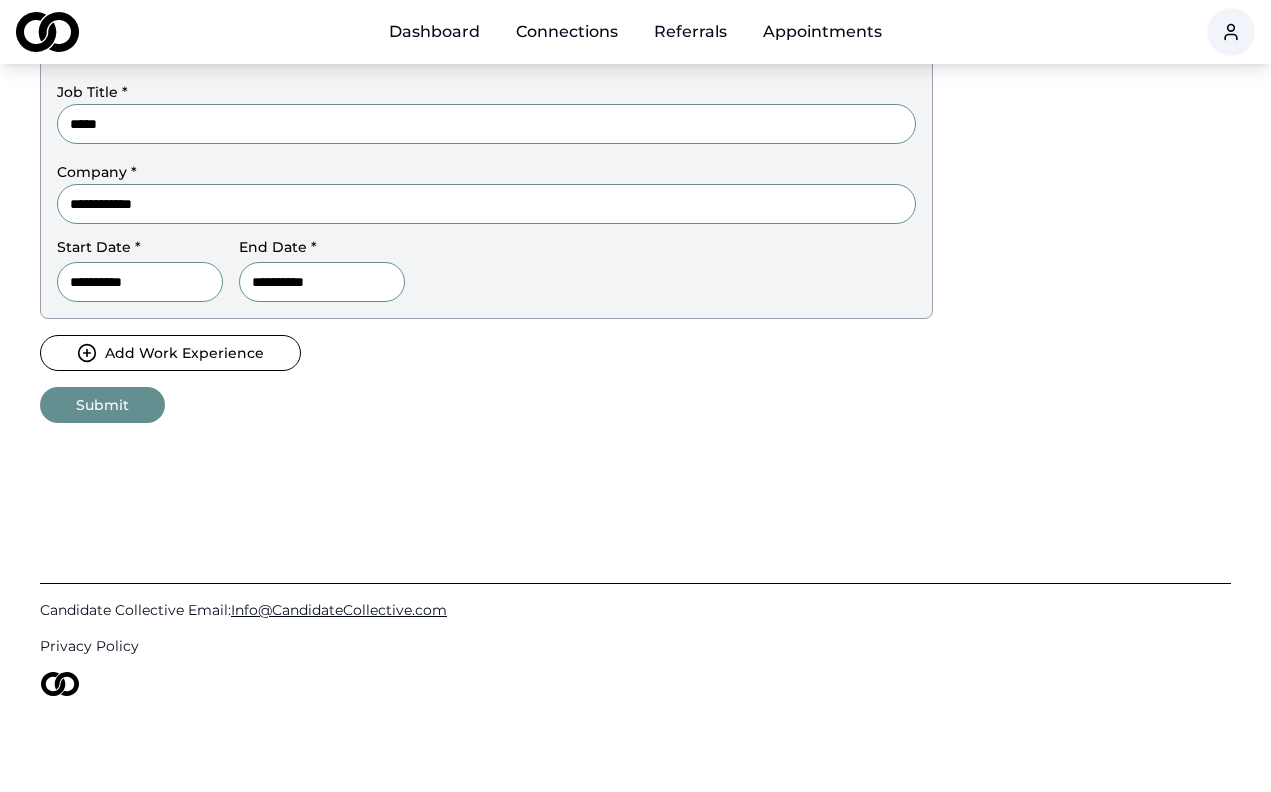 scroll, scrollTop: 1045, scrollLeft: 0, axis: vertical 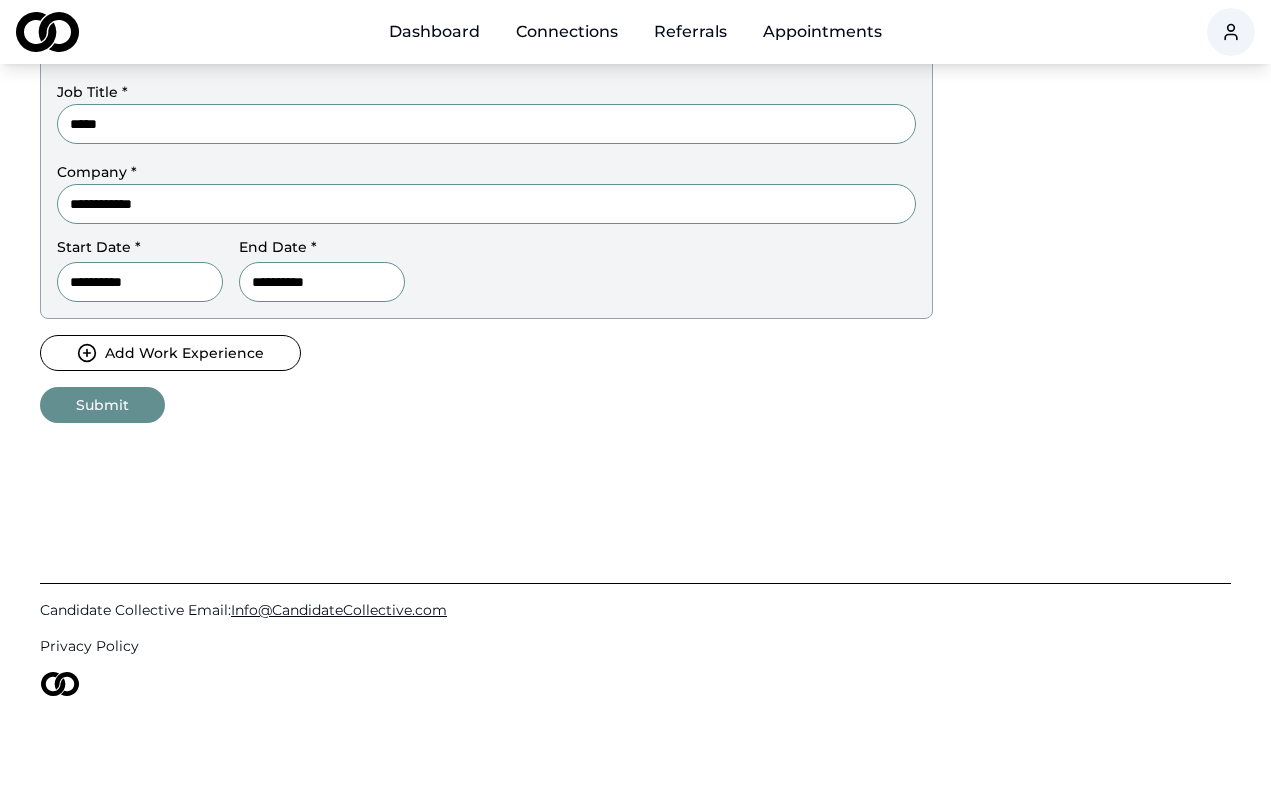 click on "Submit" at bounding box center (102, 405) 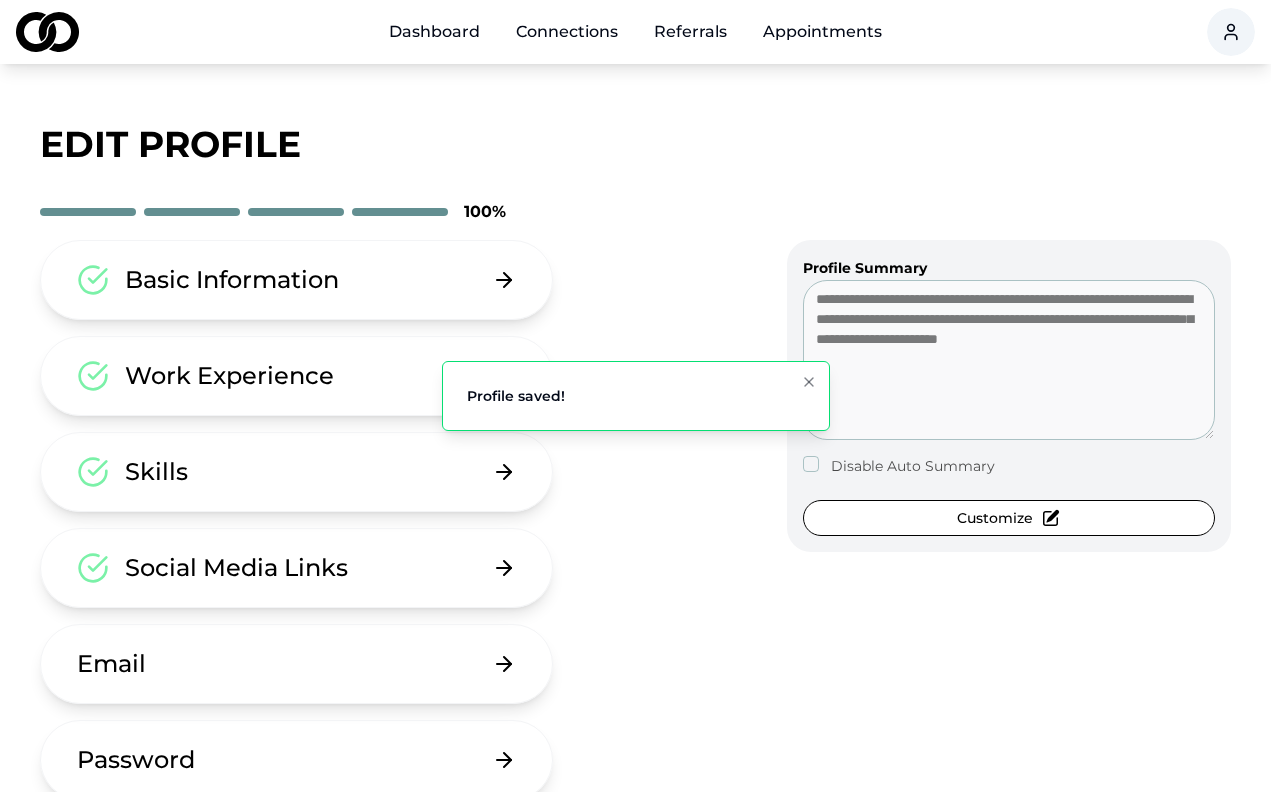 scroll, scrollTop: 0, scrollLeft: 0, axis: both 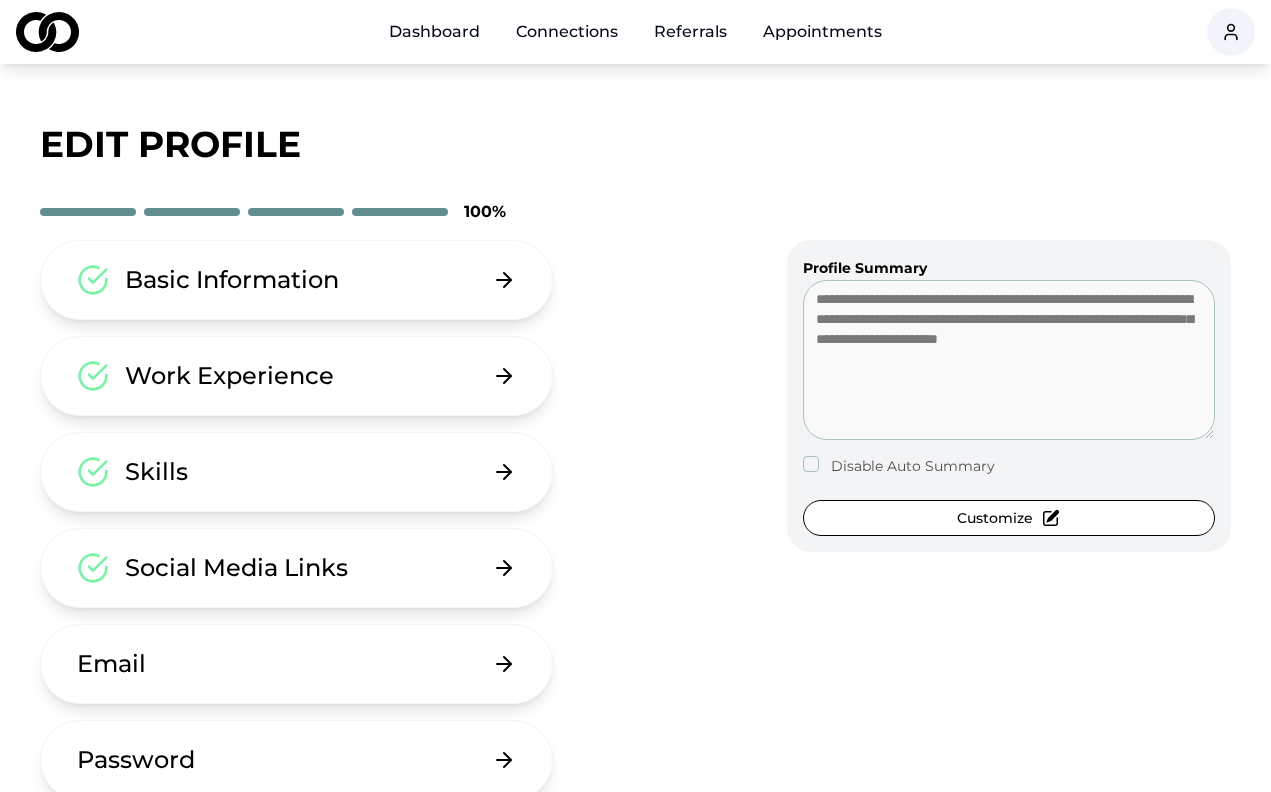 click on "Disable Auto Summary" at bounding box center [913, 466] 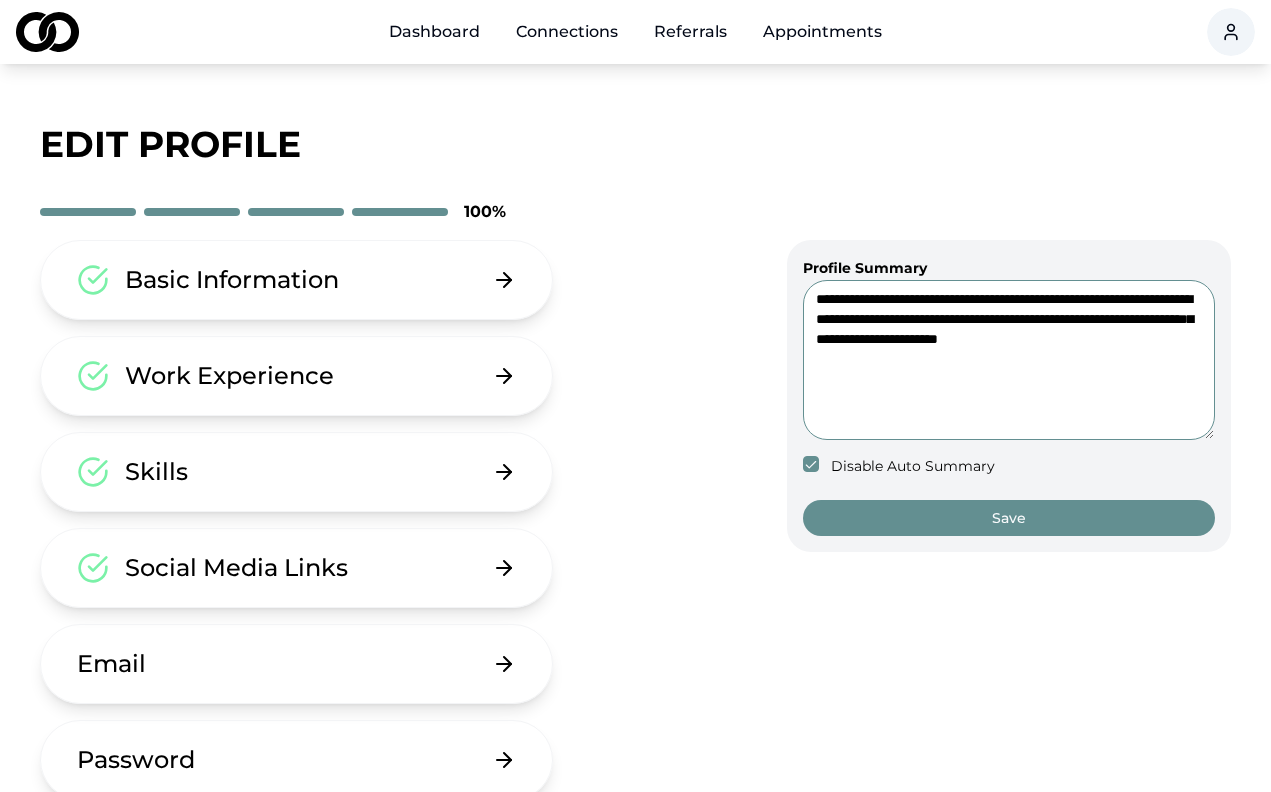 click on "**********" at bounding box center (1009, 360) 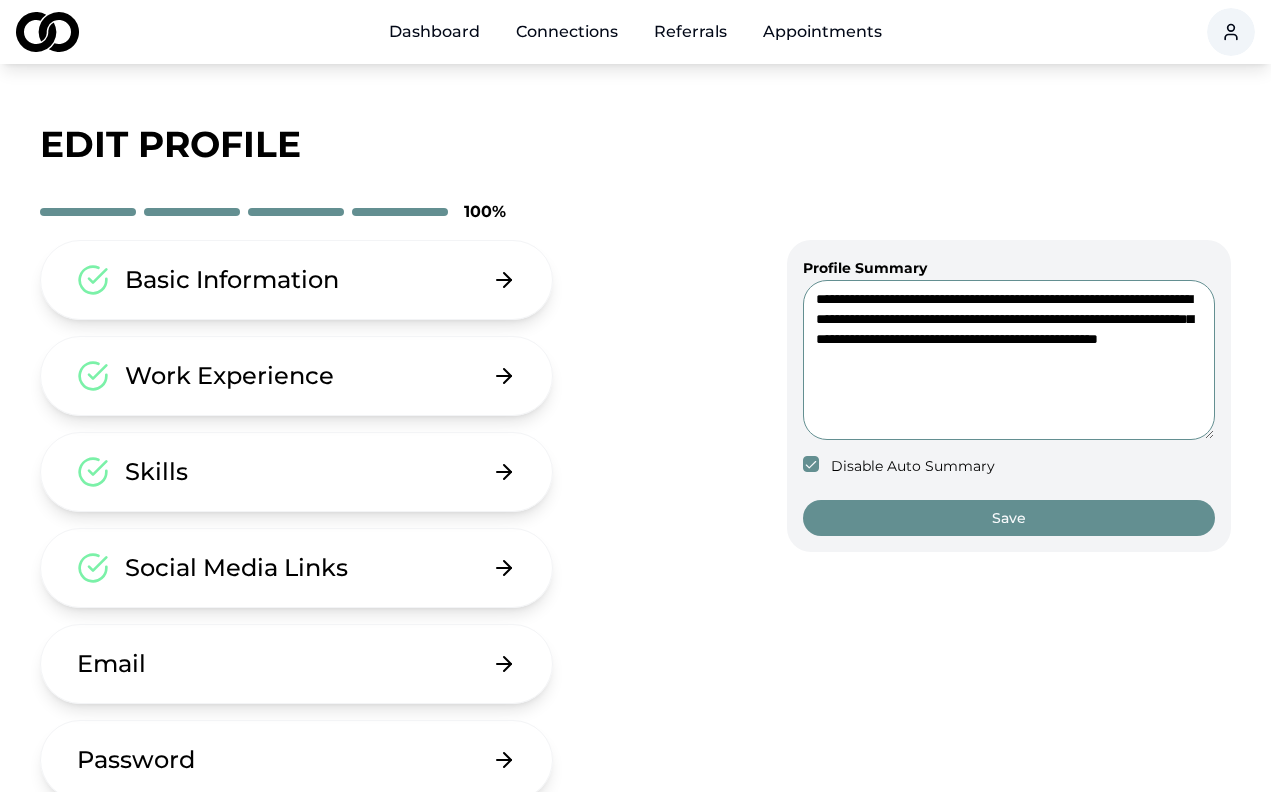 click on "**********" at bounding box center [1009, 360] 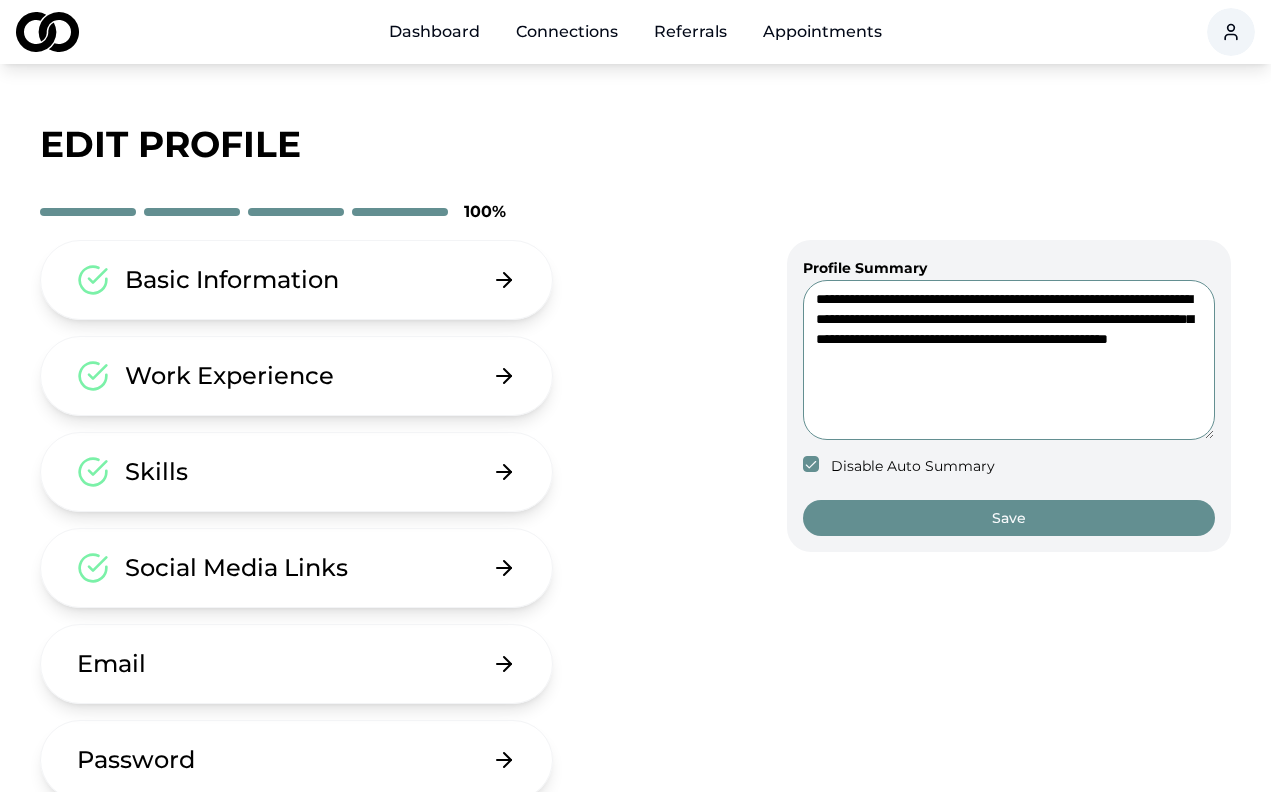 click on "**********" at bounding box center (1009, 360) 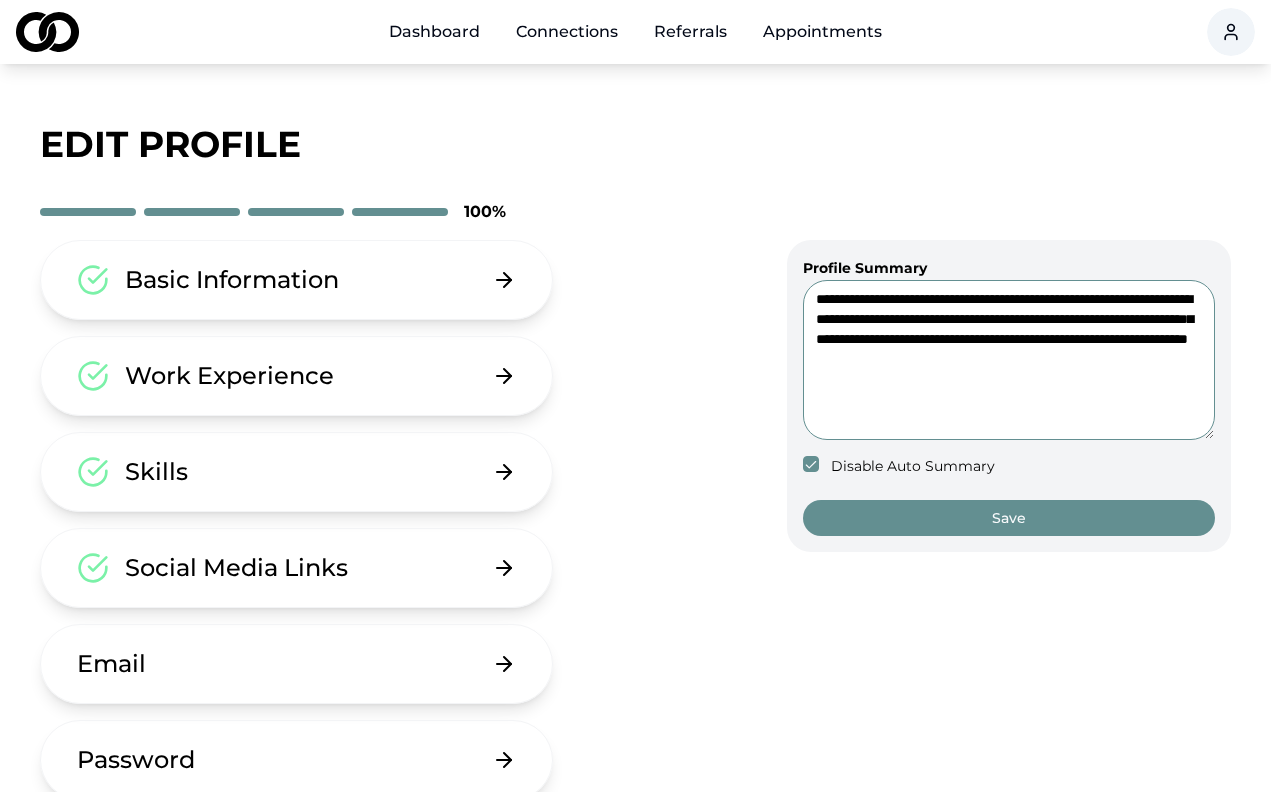 type on "**********" 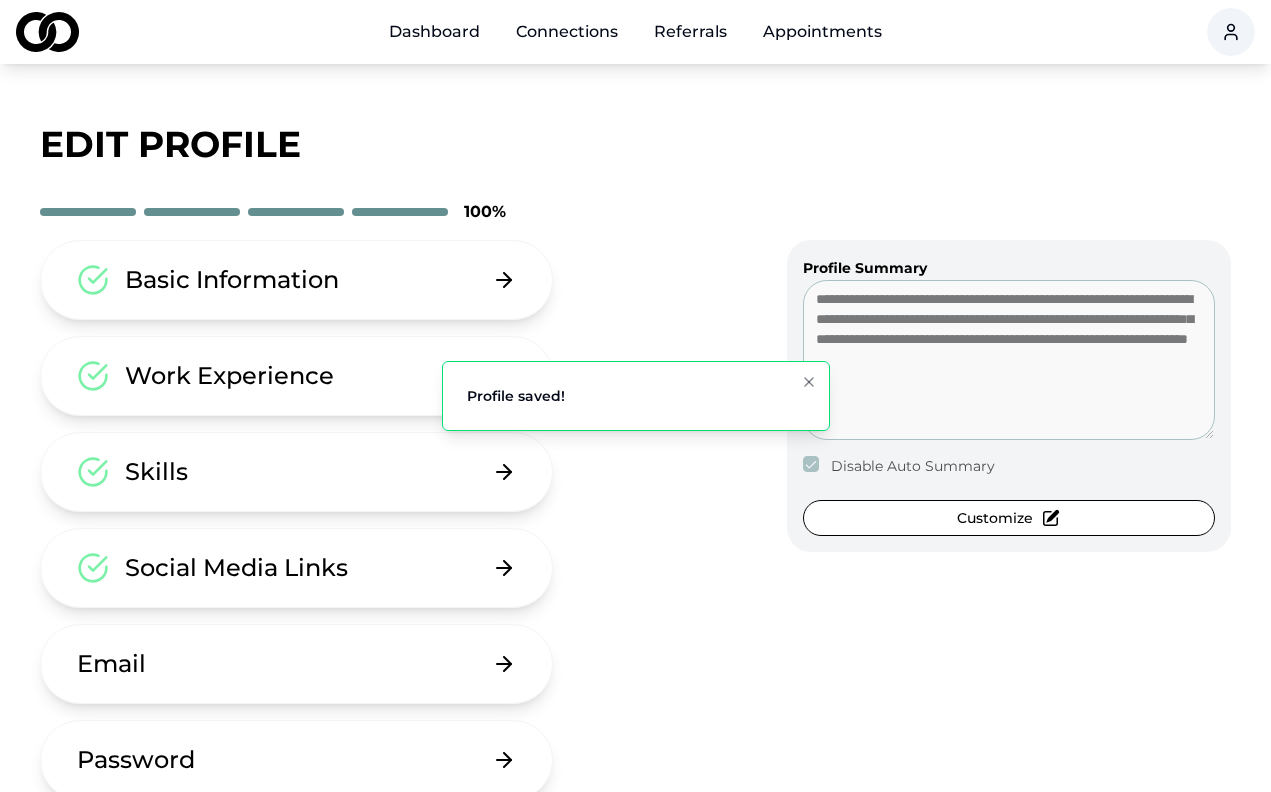 scroll, scrollTop: 0, scrollLeft: 0, axis: both 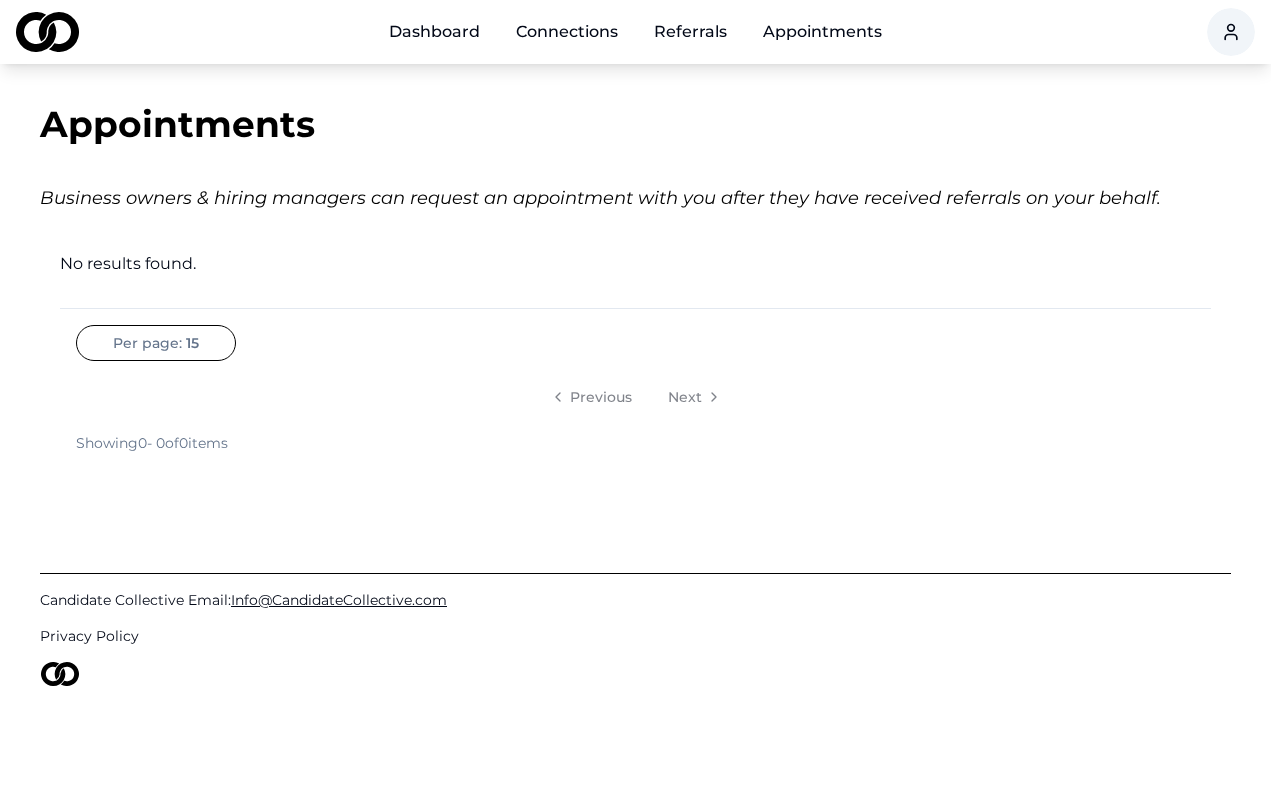 click on "Referrals" at bounding box center [690, 32] 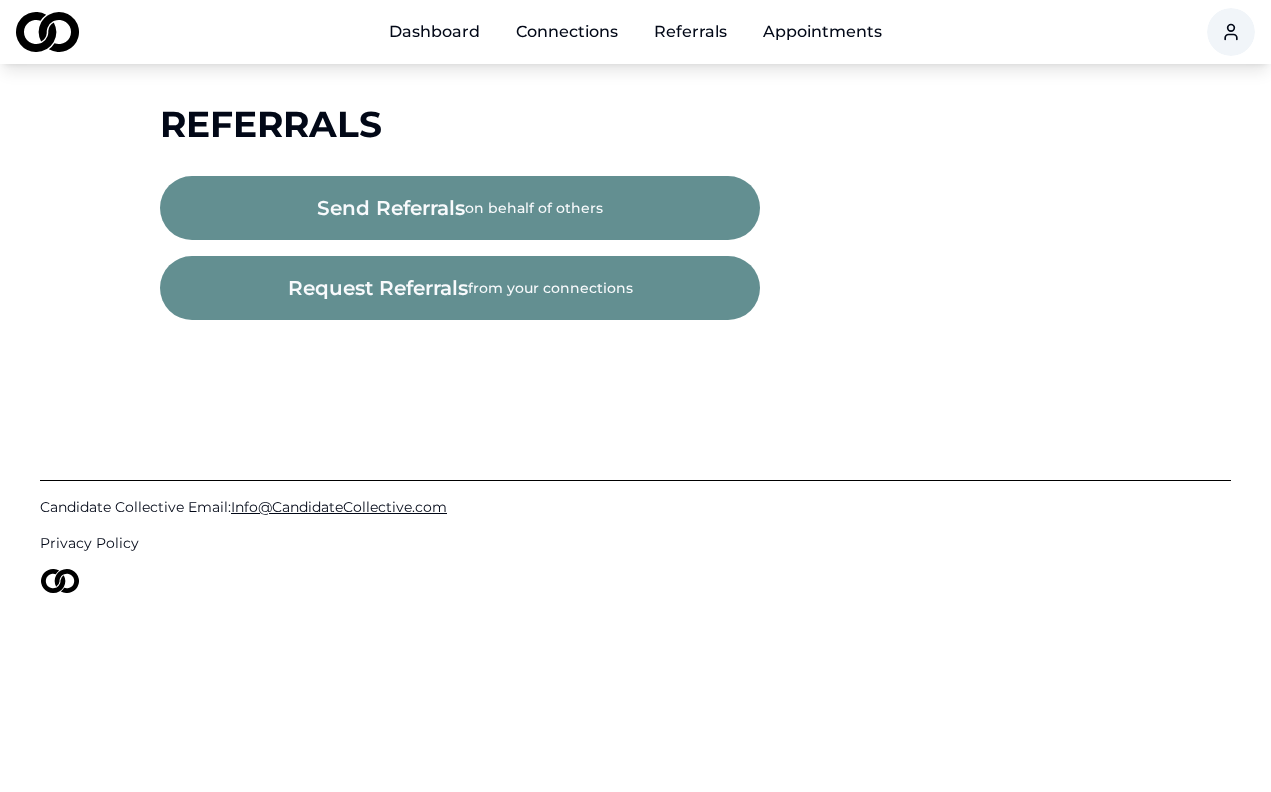 click on "send referrals  on behalf of others" at bounding box center [460, 208] 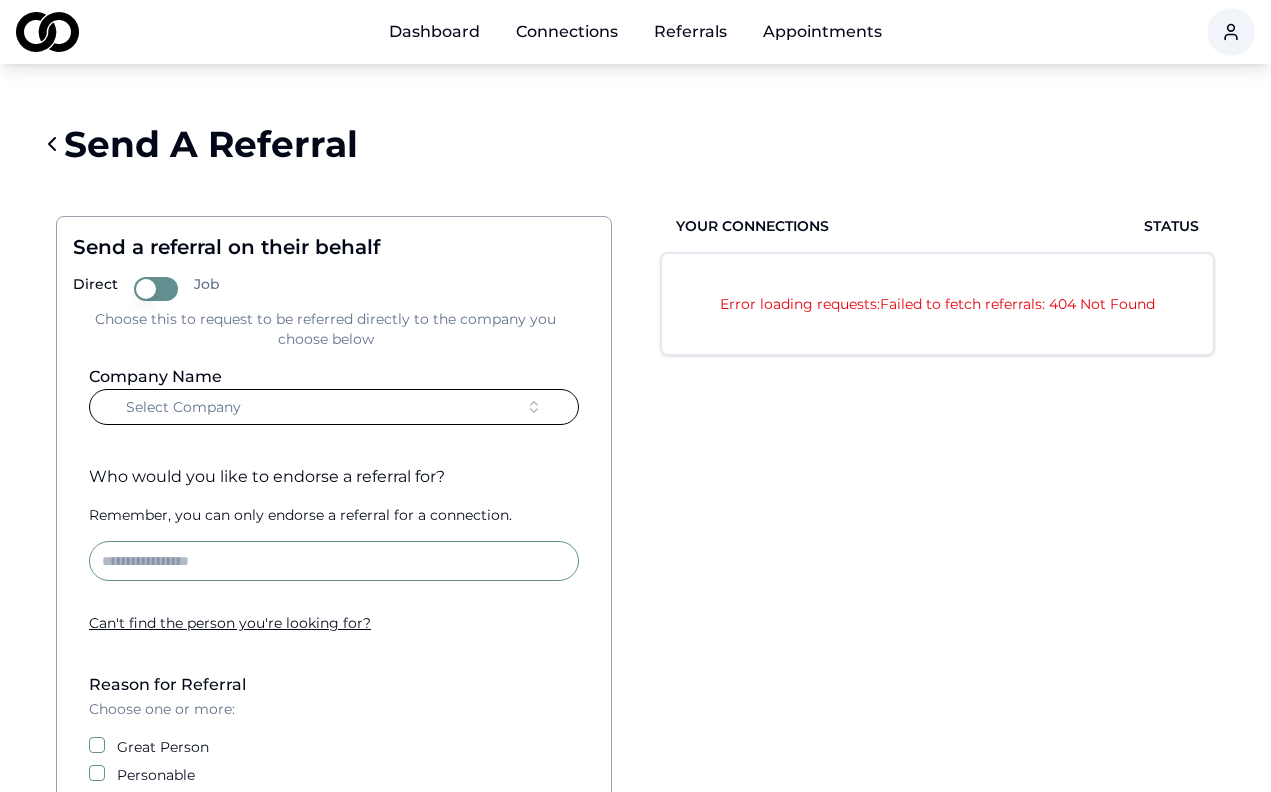 scroll, scrollTop: 0, scrollLeft: 0, axis: both 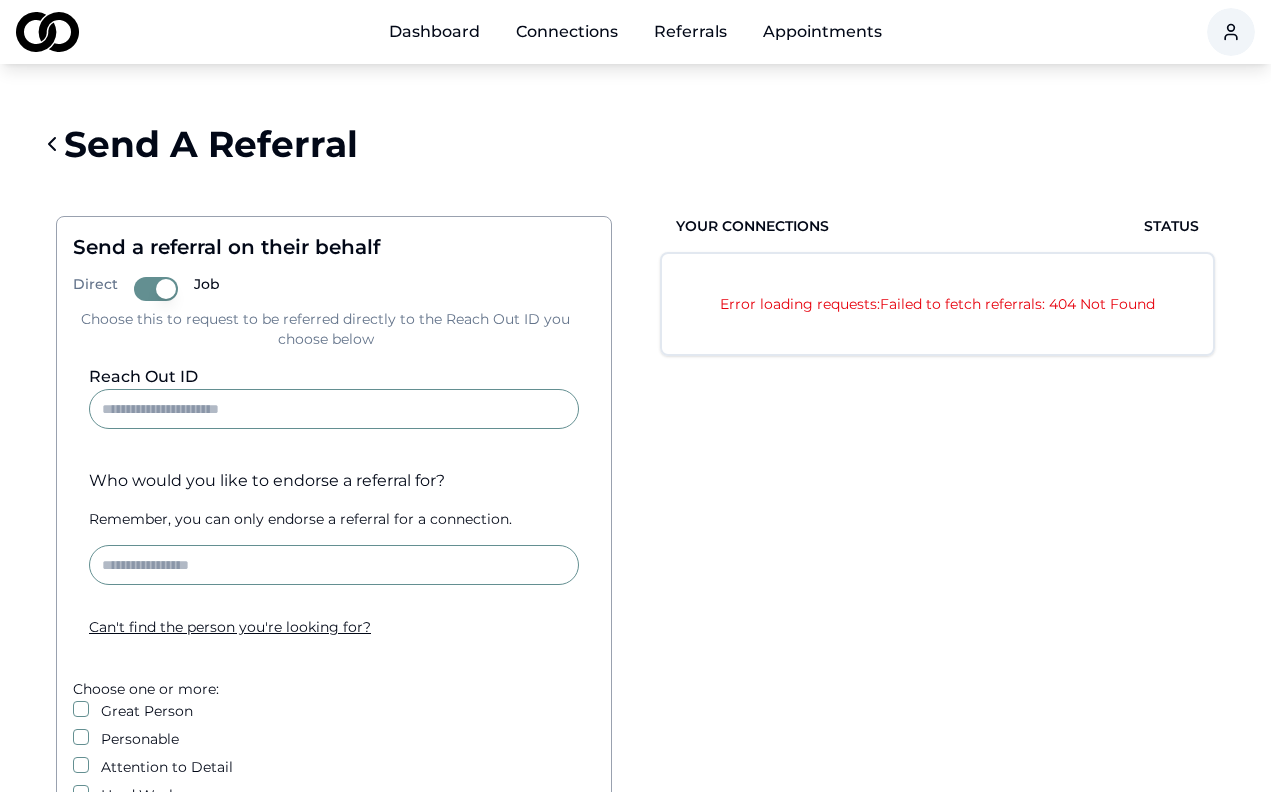 click on "Connections" at bounding box center [567, 32] 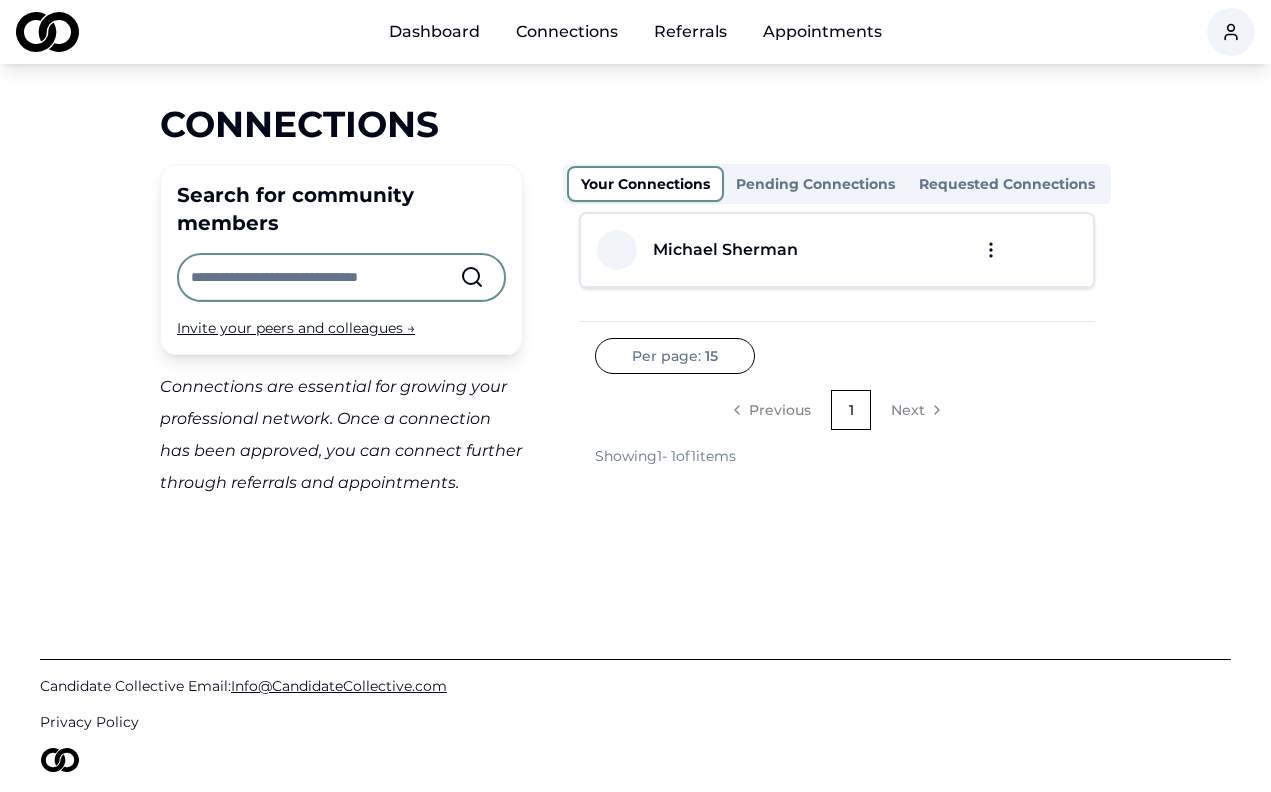click on "Dashboard Connections Referrals Appointments Connections Search for community members Invite your peers and colleagues → Connections are essential for growing your professional network. Once a connection has been approved, you can connect further through referrals and appointments. Your Connections Pending Connections Requested Connections [FIRST] [LAST] Per page:  15   Previous 1 Next Showing  1  -   1  of  1  items Candidate Collective Email:  Info@example.com Privacy Policy /connections" at bounding box center (635, 396) 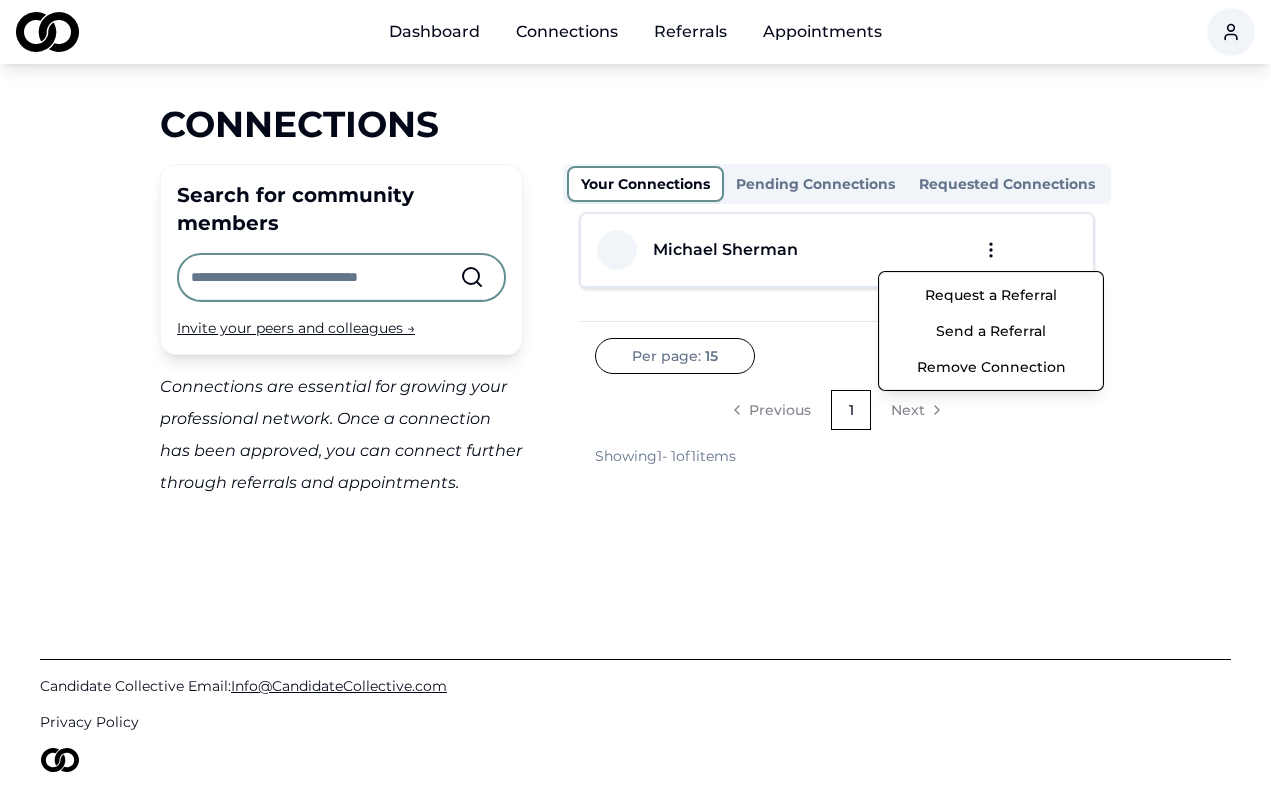 click on "Dashboard Connections Referrals Appointments Connections Search for community members Invite your peers and colleagues → Connections are essential for growing your professional network. Once a connection has been approved, you can connect further through referrals and appointments. Your Connections Pending Connections Requested Connections [FIRST] [LAST] Per page:  15   Previous 1 Next Showing  1  -   1  of  1  items Candidate Collective Email:  Info@example.com Privacy Policy /connections Request a Referral Send a Referral Remove Connection" at bounding box center [635, 396] 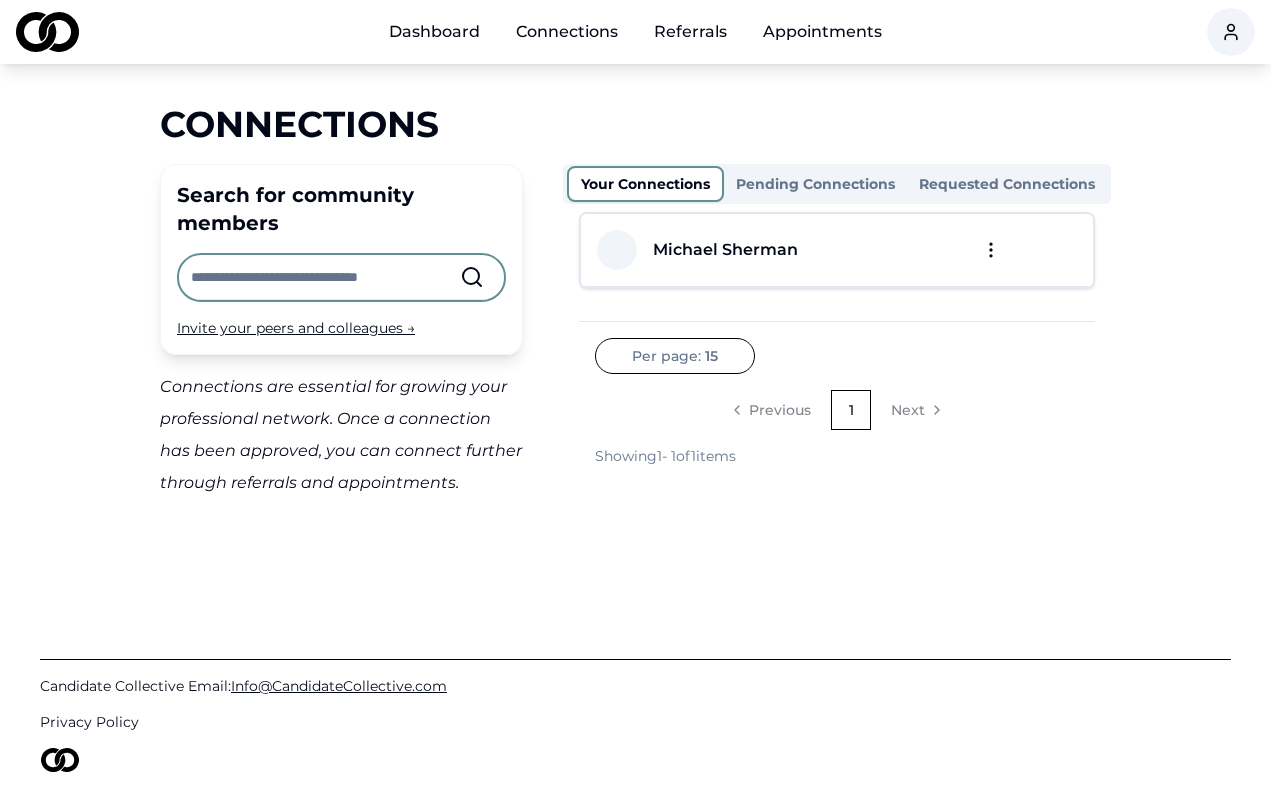 click on "Dashboard Connections Referrals Appointments Connections Search for community members Invite your peers and colleagues → Connections are essential for growing your professional network. Once a connection has been approved, you can connect further through referrals and appointments. Your Connections Pending Connections Requested Connections [FIRST] [LAST] Per page:  15   Previous 1 Next Showing  1  -   1  of  1  items Candidate Collective Email:  Info@example.com Privacy Policy /connections" at bounding box center (635, 396) 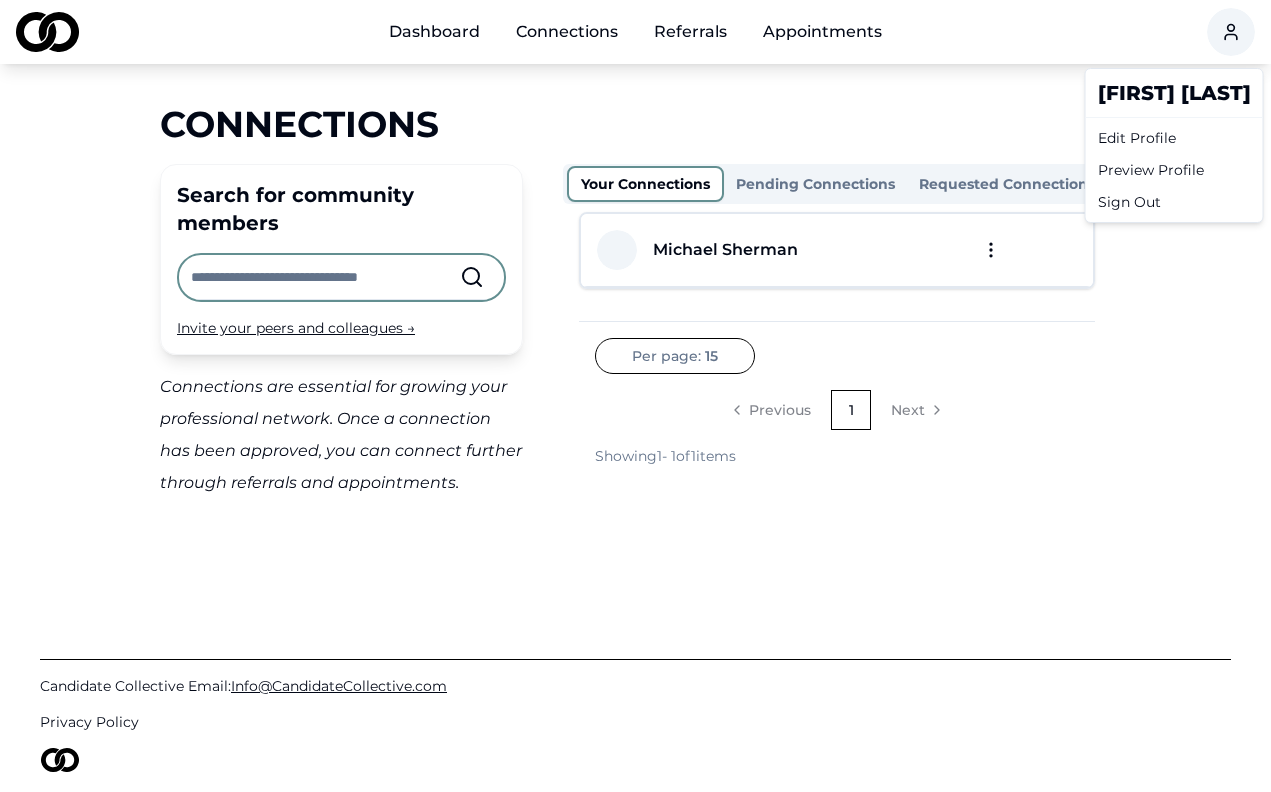 click on "Dashboard Connections Referrals Appointments Connections Search for community members Invite your peers and colleagues → Connections are essential for growing your professional network. Once a connection has been approved, you can connect further through referrals and appointments. Your Connections Pending Connections Requested Connections [FIRST] [LAST] Per page:  15   Previous 1 Next Showing  1  -   1  of  1  items Candidate Collective Email:  Info@example.com Privacy Policy /connections [FIRST]   [LAST] Edit Profile Preview Profile Sign Out" at bounding box center (635, 396) 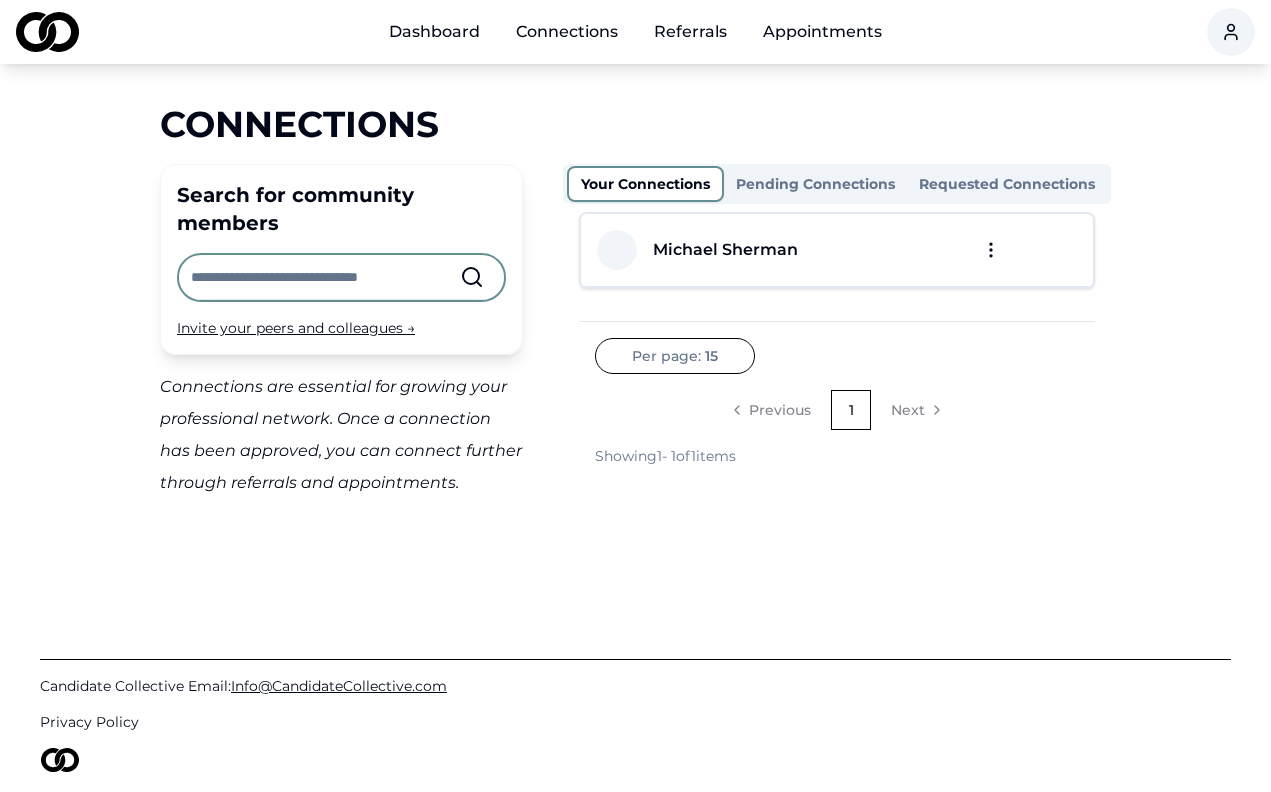 click on "Dashboard" at bounding box center [434, 32] 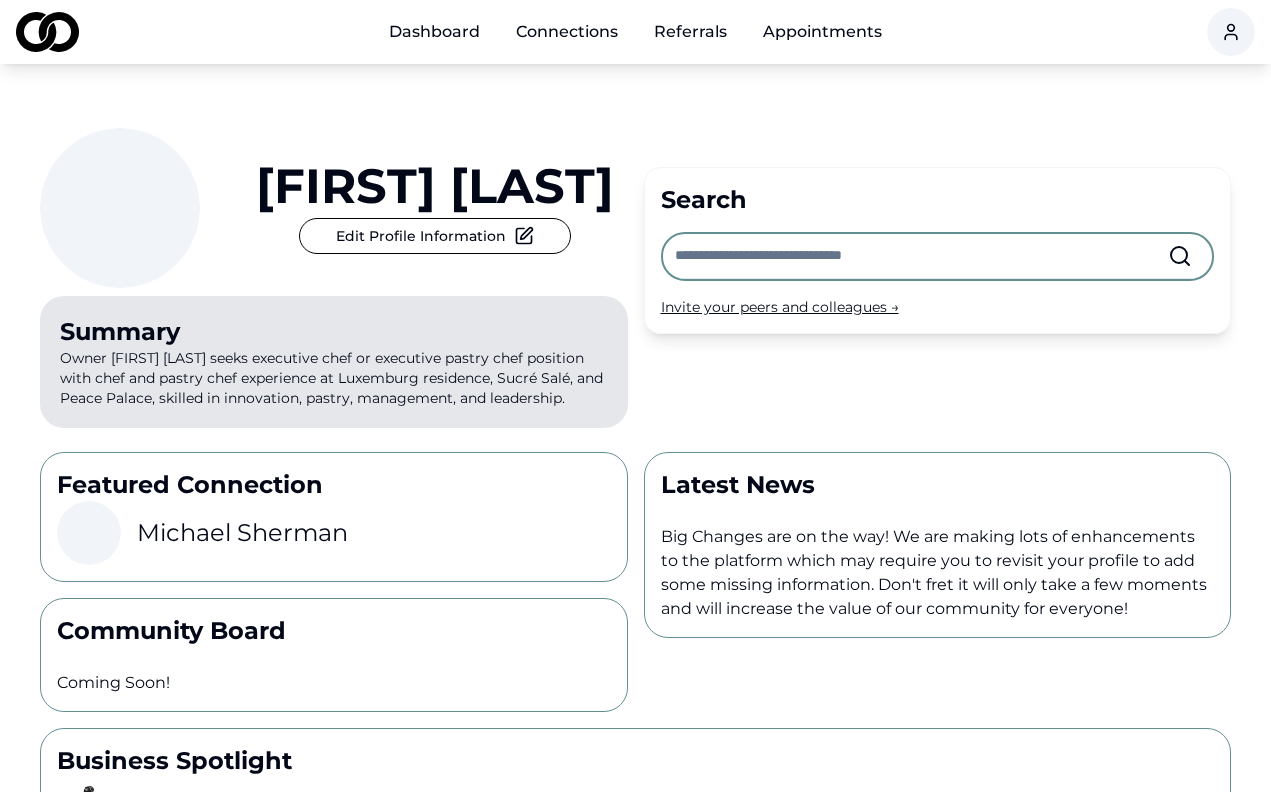 scroll, scrollTop: 0, scrollLeft: 0, axis: both 